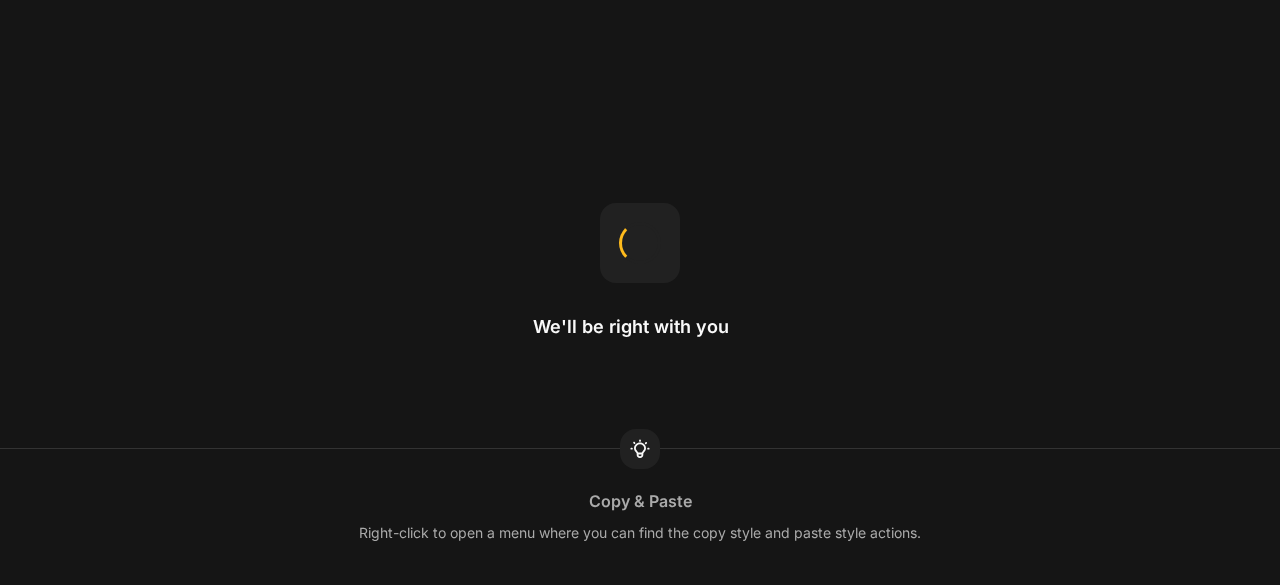 scroll, scrollTop: 0, scrollLeft: 0, axis: both 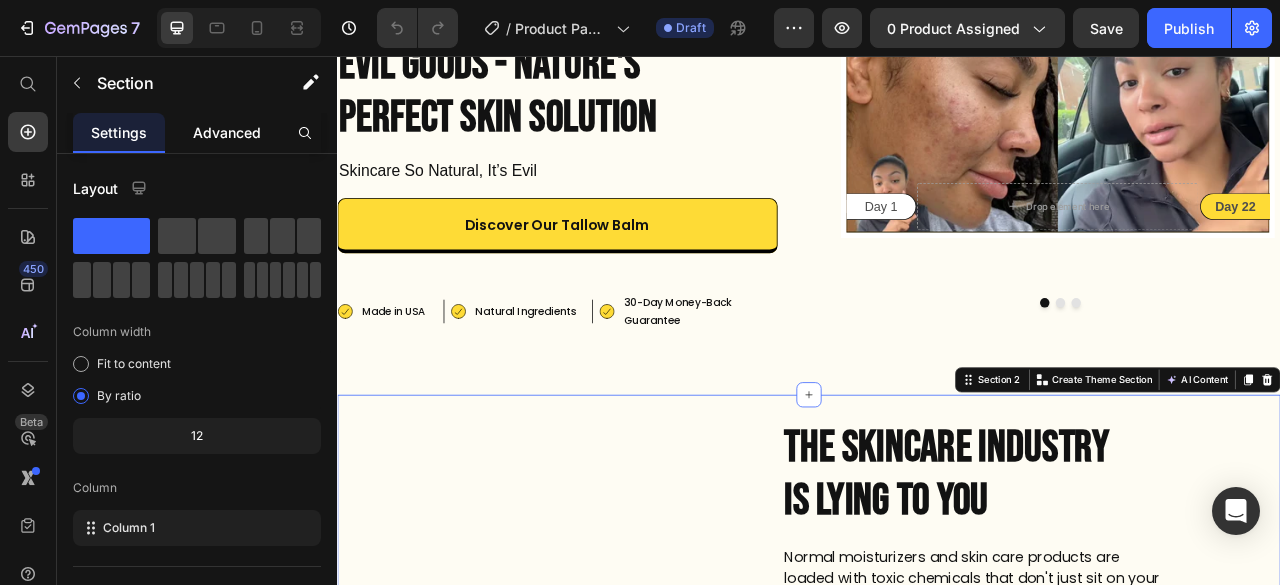 click on "Advanced" at bounding box center (227, 132) 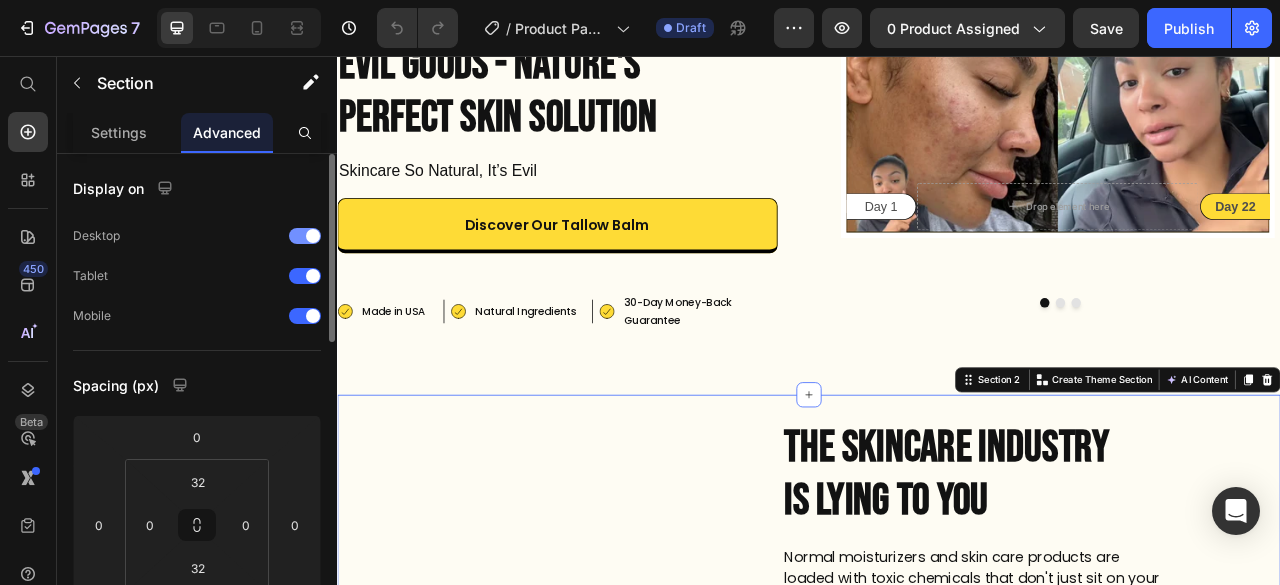 click at bounding box center (305, 236) 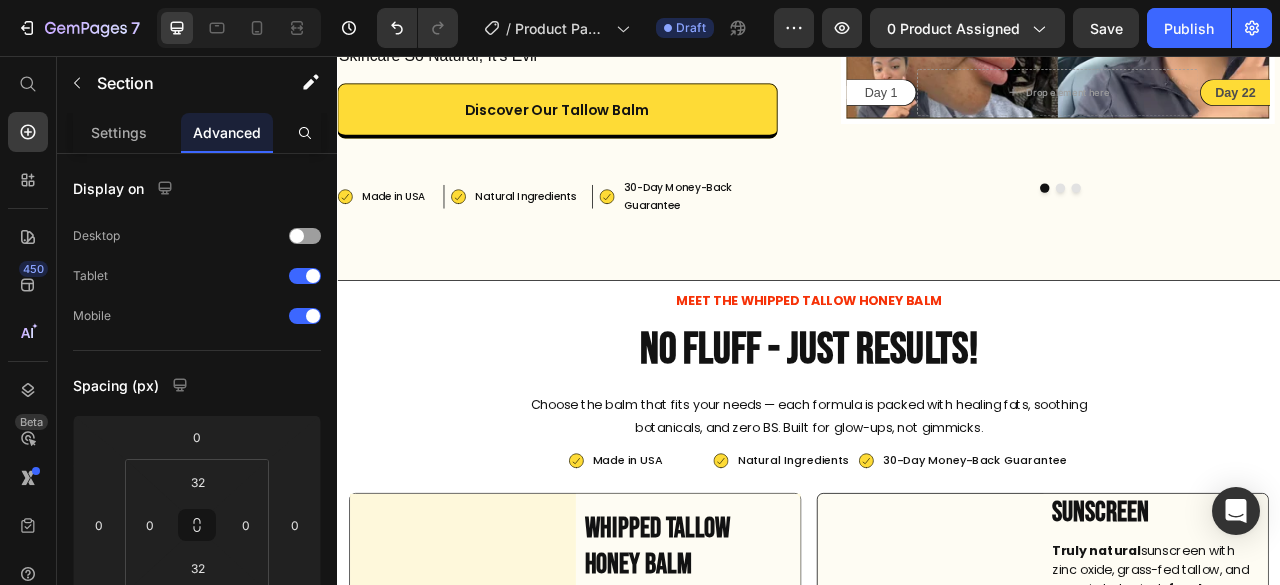 scroll, scrollTop: 347, scrollLeft: 0, axis: vertical 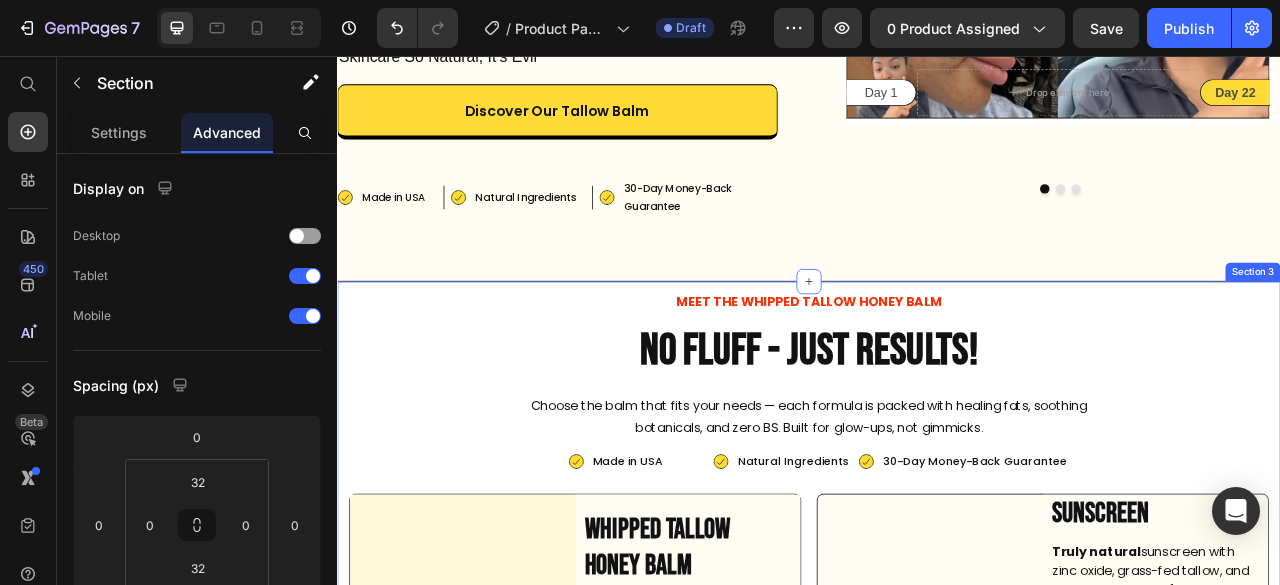 click on "MEET THE WHIPPED TALLOW HONEY BALM Text Block No fluff - Just results! Heading Choose the balm that fits your needs — each formula is packed with healing fats, soothing botanicals, and zero BS. Built for glow-ups, not gimmicks. Text Block
Made in USA Item List Row
Natural Ingredients Item List Row
30-Day Money-Back Guarantee Item List Row Row Image Row Whipped Tallow Honey Balm Heading Organic multipurpose balm that  deeply   moisturizes and nourishes  the face, body, and lips using  natural ingredients  like beef tallow and manuka honey. Text Block
Skin Barrier Support
Fast Absorption
Zero Toxins Item List Have you added products to your store? We couldn’t find any. Add products to Shopify   or pick another  product Product Row" at bounding box center [937, 1058] 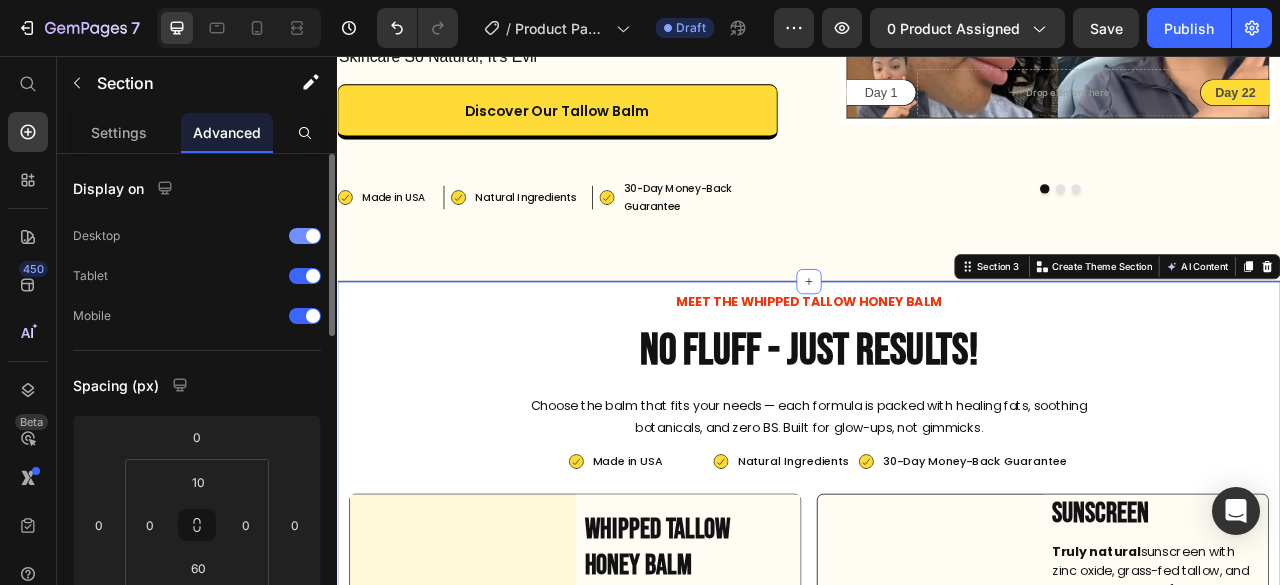 click at bounding box center [305, 236] 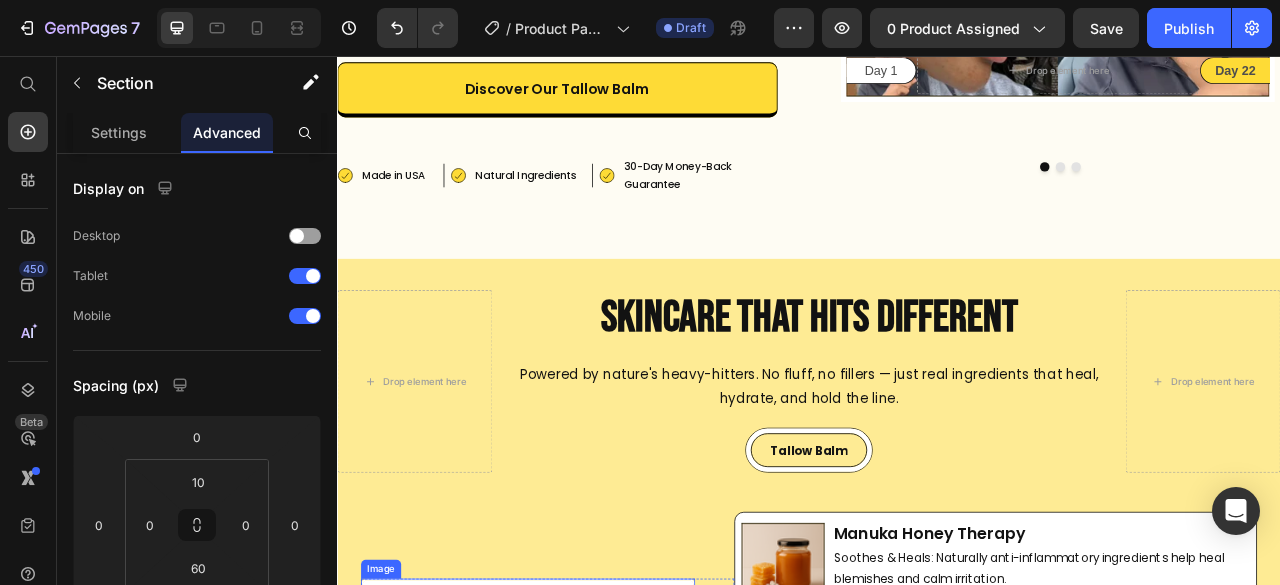 scroll, scrollTop: 373, scrollLeft: 0, axis: vertical 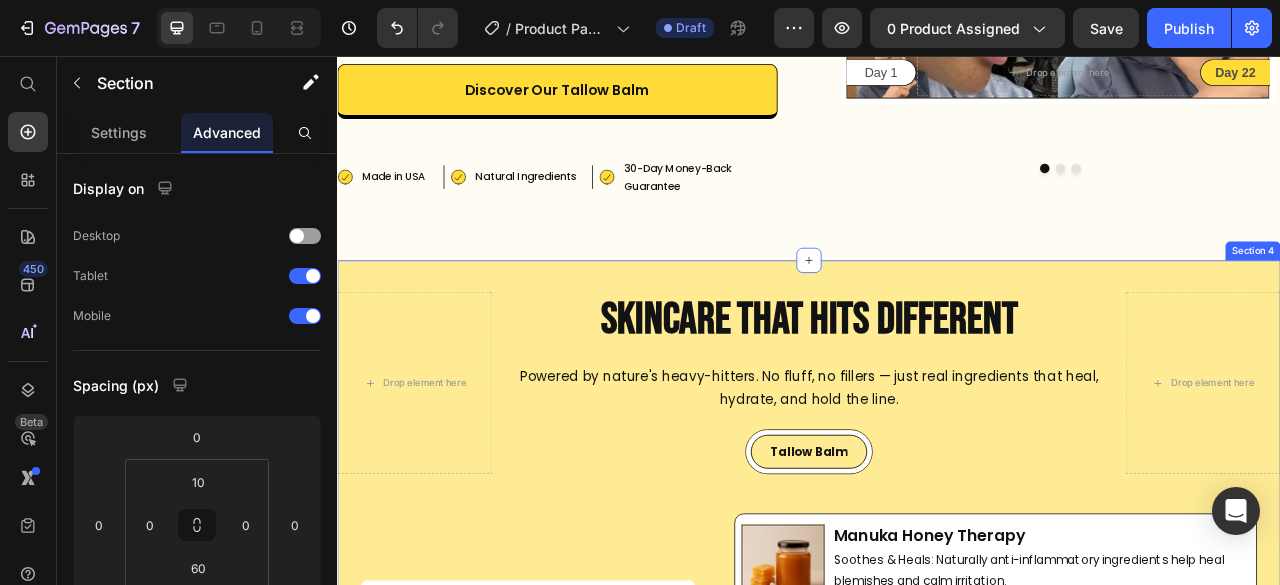 click on "Drop element here SKINCARE THAT HITS DIFFERENT Heading Powered by nature's heavy-hitters. No fluff, no fillers — just real ingredients that heal, hydrate, and hold the line. Text Block Tallow Balm Button Row Row
Drop element here Row Image Row Image Manuka Honey Therapy Heading Soothes & Heals: Naturally anti-inflammatory ingredients help heal blemishes and calm irritation. Text Block Row Row Image Grass-Fed Grass-Finished Tallow Nutrition Heading Nourishes Deeply: Delivers deep moisture and essential vitamins for strong, supple skin. Text Block Row Row Image Olive Oil Absorption Boost Heading Boosts Nutrient Uptake: Cold-pressed olive oil helps your skin absorb nutrients without clogging pores. Text Block Row Row Image Calendula Comfort Heading Soothes & Heals: Naturally anti-inflammatory ingredients help heal blemishes and calm irritation. Text Block Row Row Row Image Section 4" at bounding box center [937, 795] 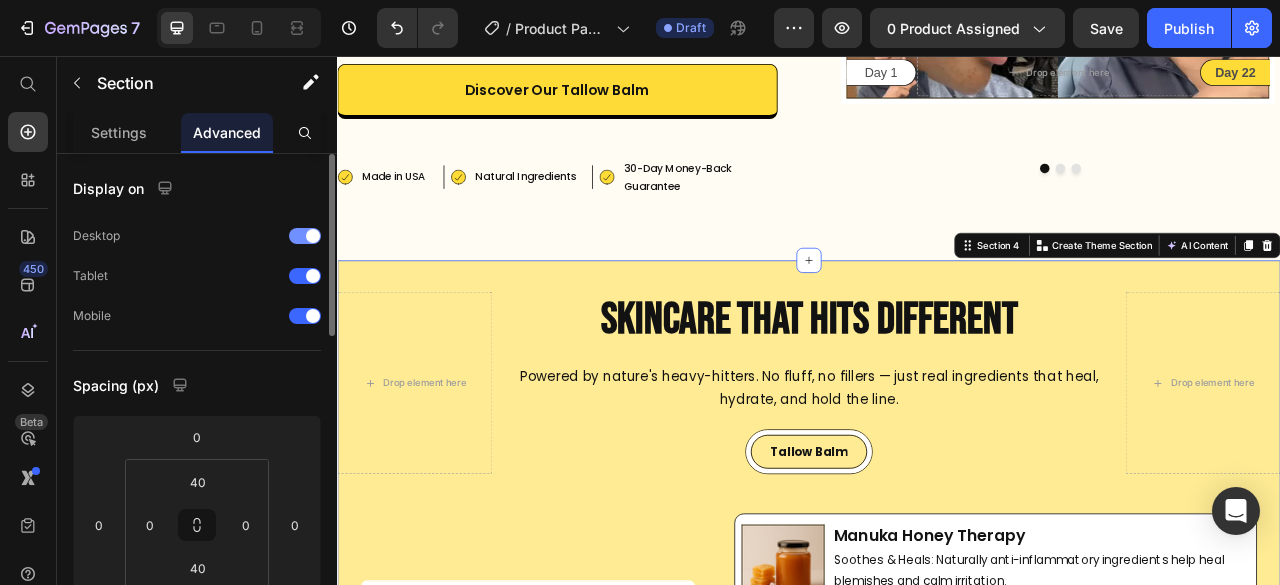 click at bounding box center (305, 236) 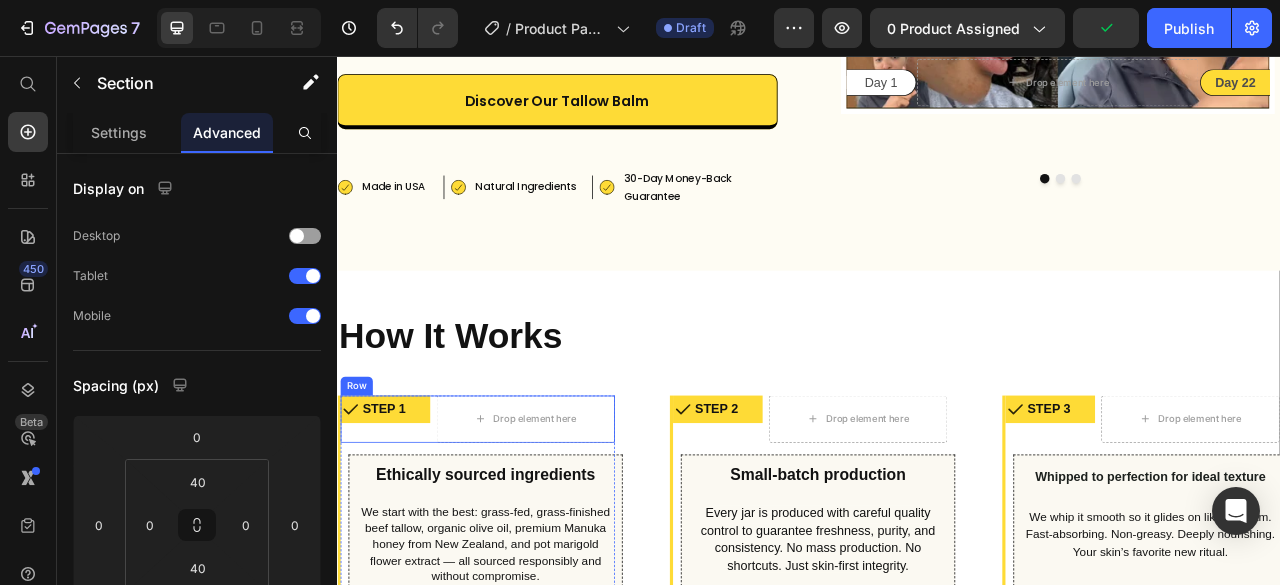 scroll, scrollTop: 359, scrollLeft: 0, axis: vertical 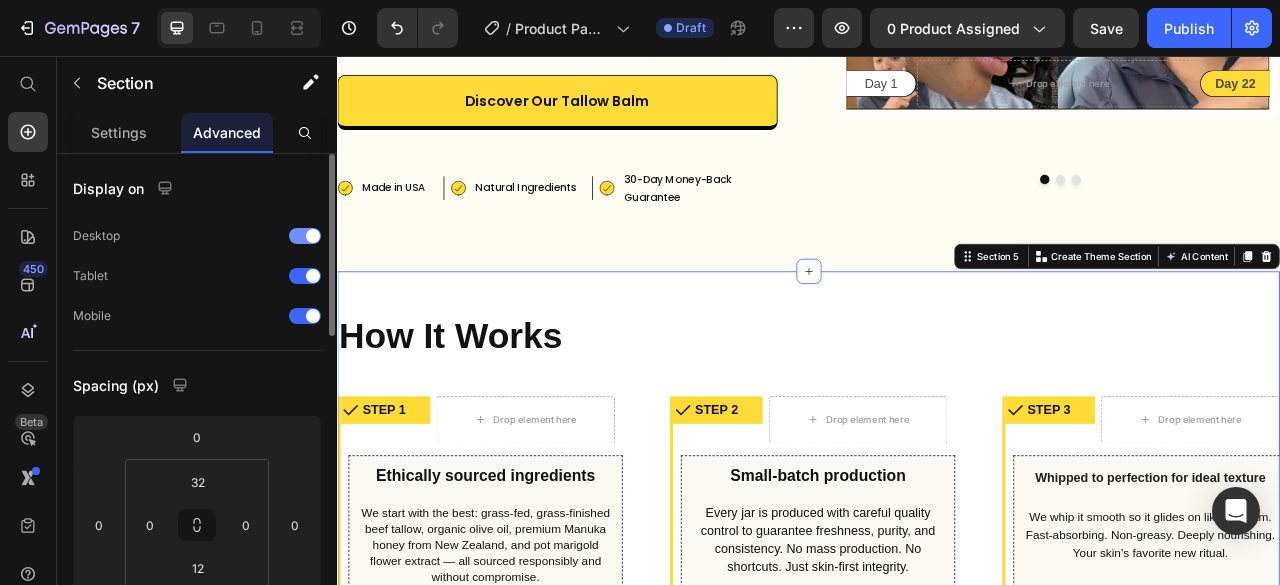 click at bounding box center [305, 236] 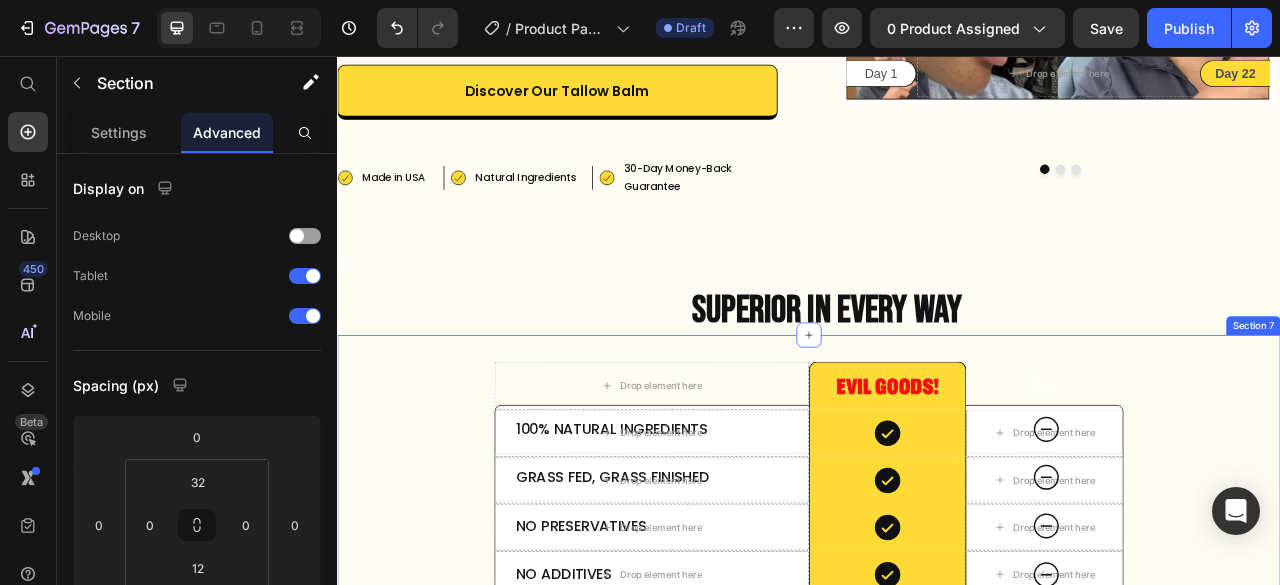 scroll, scrollTop: 359, scrollLeft: 0, axis: vertical 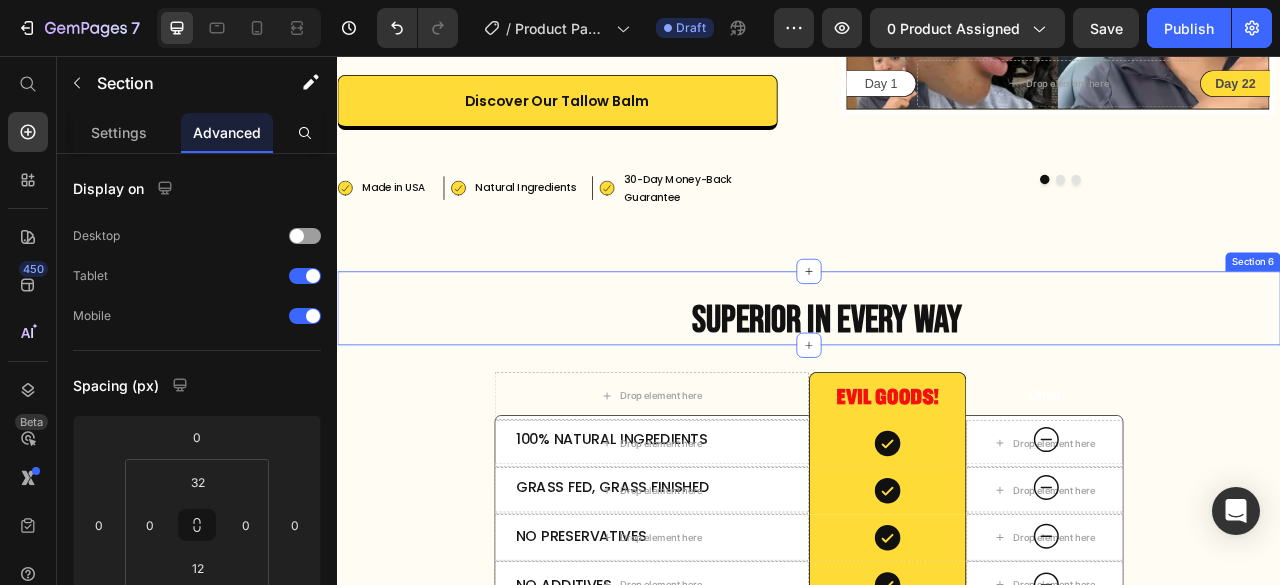 click on "SUPERIOR IN EVERY WAY Heading Section 6" at bounding box center (937, 377) 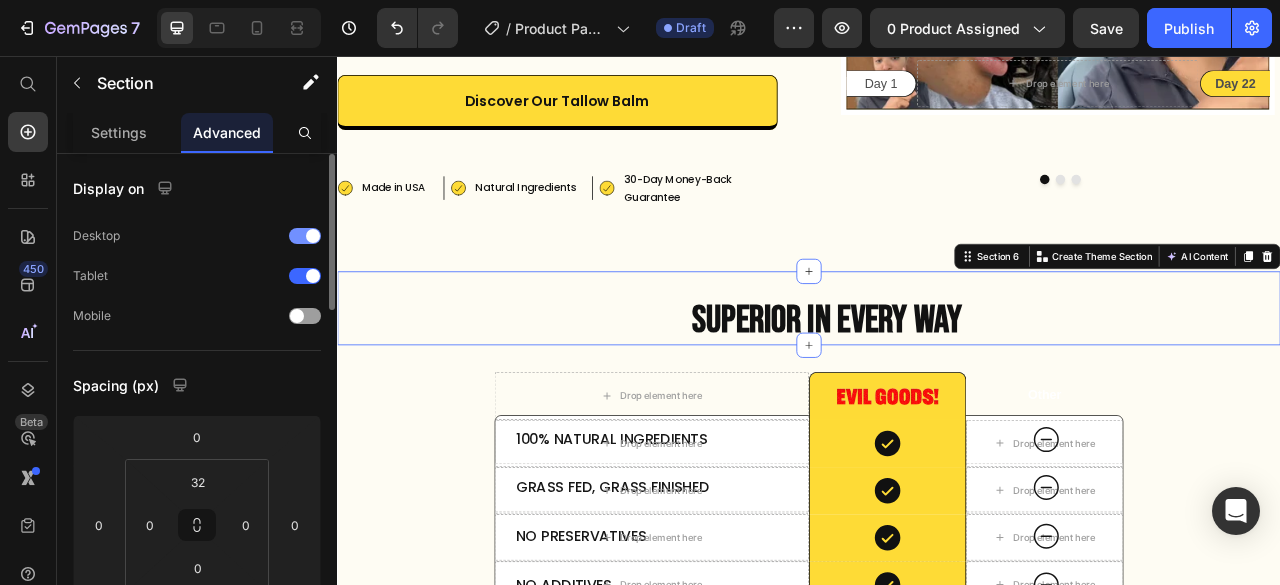 click at bounding box center [305, 236] 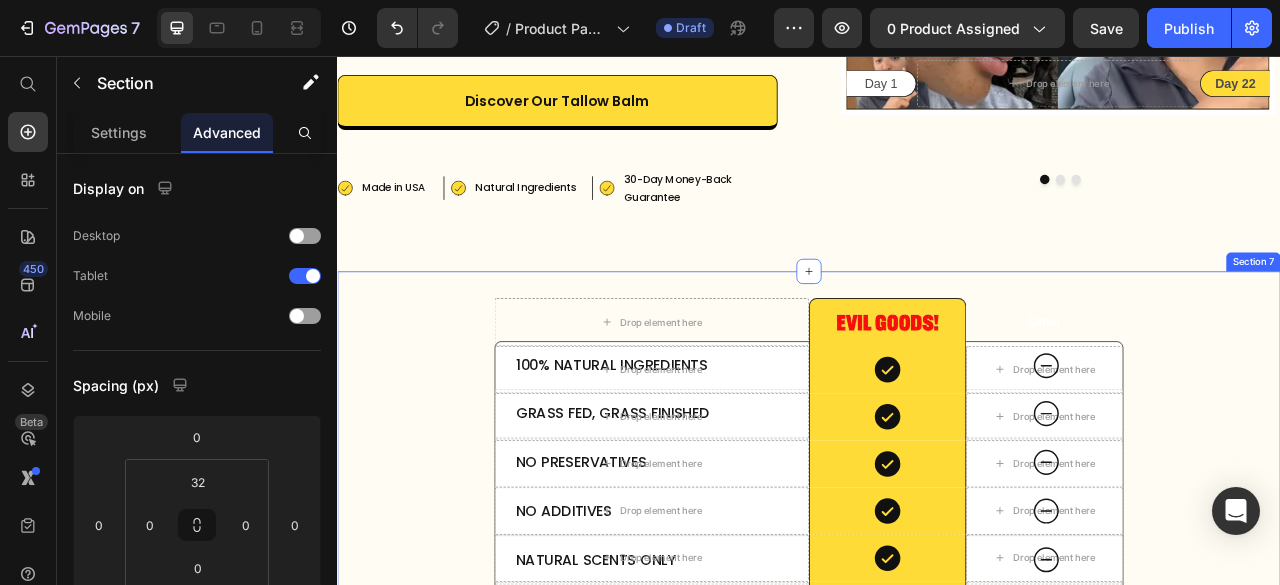 click on "100% Natural Ingredients Text Block
Drop element here
Icon Hero Banner Row Grass Fed, Grass Finished Text Block
Drop element here
Icon Hero Banner Row No Preservatives Text Block
Drop element here
Icon Hero Banner Row No Additives Text Block
Drop element here
Icon Hero Banner Row Natural Scents Only Text Block
Drop element here
Icon Hero Banner Row Made in USA Text Block
Drop element here
Icon Hero Banner Row Row
Drop element here Image Row Other Text Block Row
Drop element here
Icon Row
Drop element here Row
Drop element here
Icon Row
Drop element here Row
Drop element here
Icon Row
Drop element here Row" at bounding box center [937, 608] 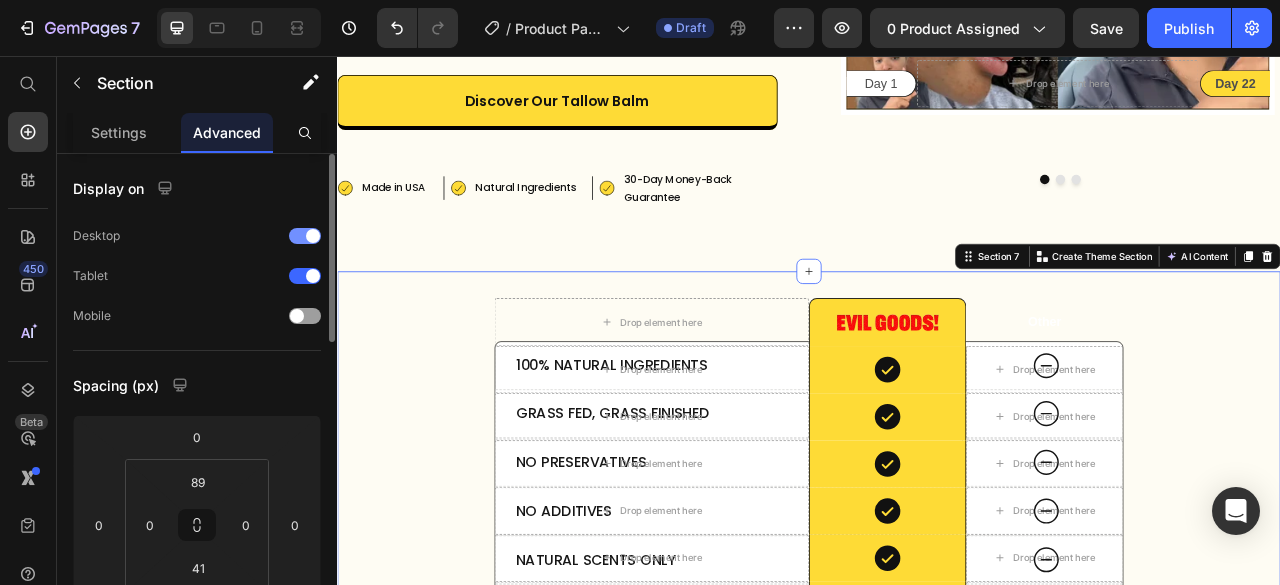 click at bounding box center [305, 236] 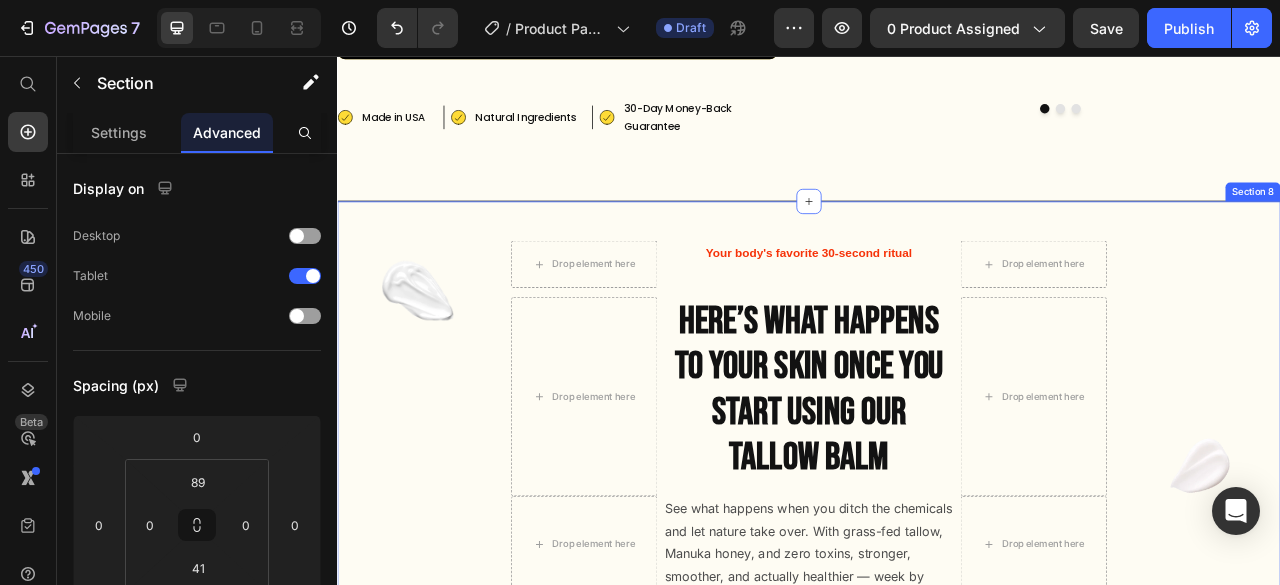 scroll, scrollTop: 451, scrollLeft: 0, axis: vertical 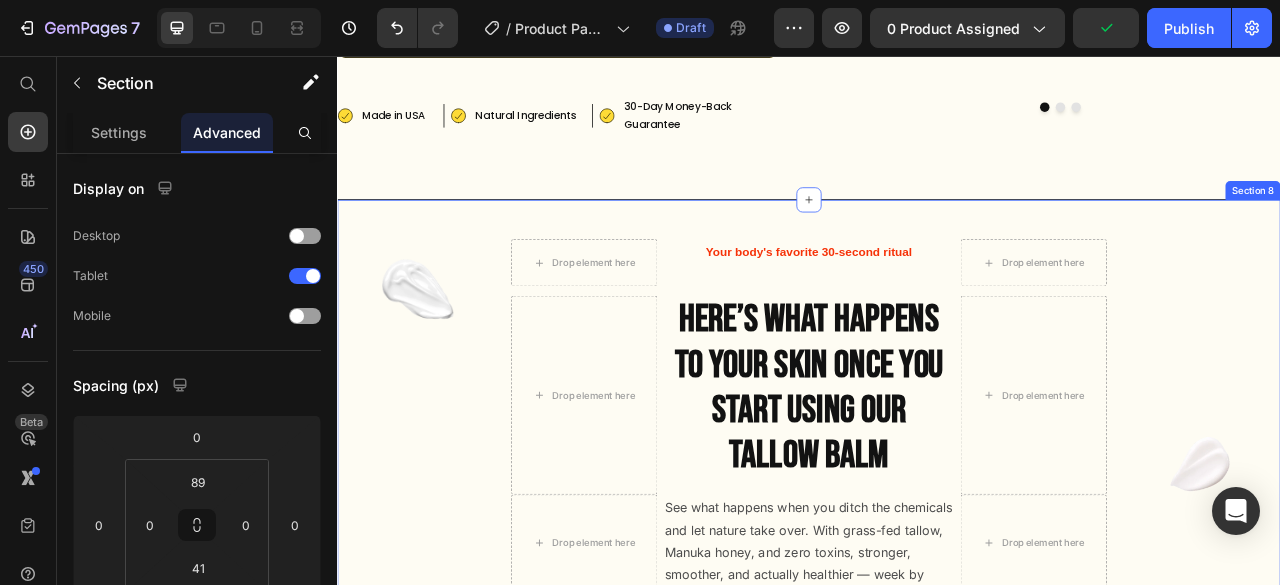 click on "Image
Drop element here Your body's favorite 30-second ritual Text Block
Drop element here Row
Drop element here Here’s What Happens to Your Skin Once You Start Using Our Tallow Balm Heading
Drop element here Row
Drop element here See what happens when you ditch the chemicals and let nature take over. With grass-fed tallow, Manuka honey, and zero toxins, stronger, smoother, and actually healthier — week by week. Text Block
Drop element here Row Image
Drop element here
Drop element here Row Image Deep Hydration & Calming Irritation Heading Your skin will feel more nourished as the natural fats in beef tallow start to restore moisture. Dryness, irritation, and redness begin to subside, especially if your skin has been exposed to harsh skincare products. Text Block Row Row
Icon
Drop element here Row" at bounding box center (937, 1067) 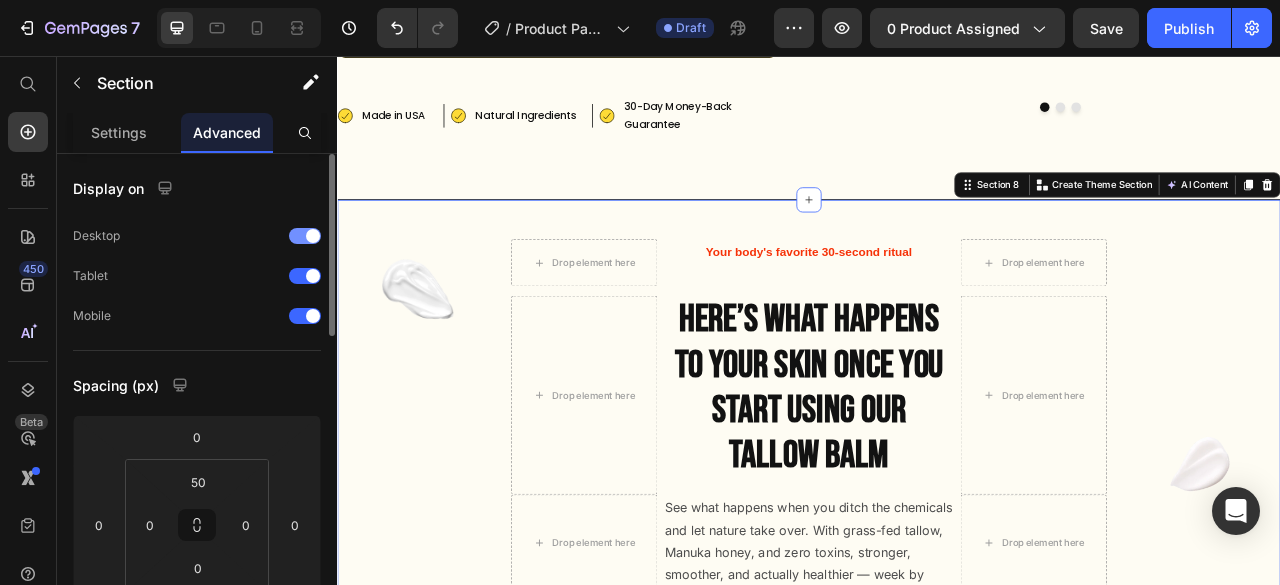 click at bounding box center [305, 236] 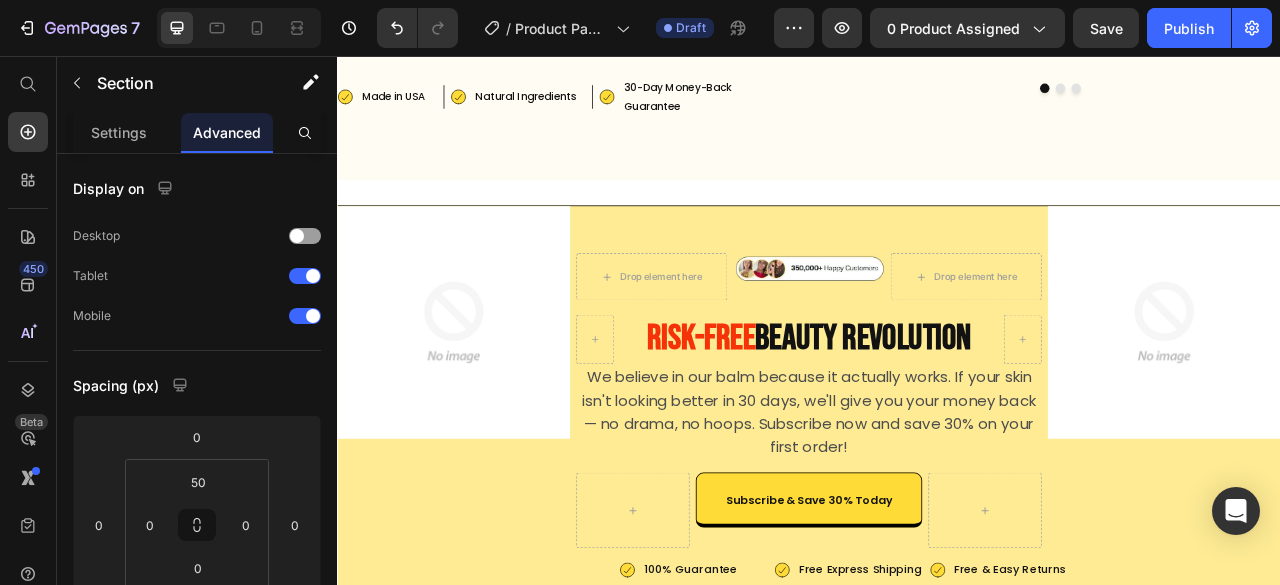scroll, scrollTop: 472, scrollLeft: 0, axis: vertical 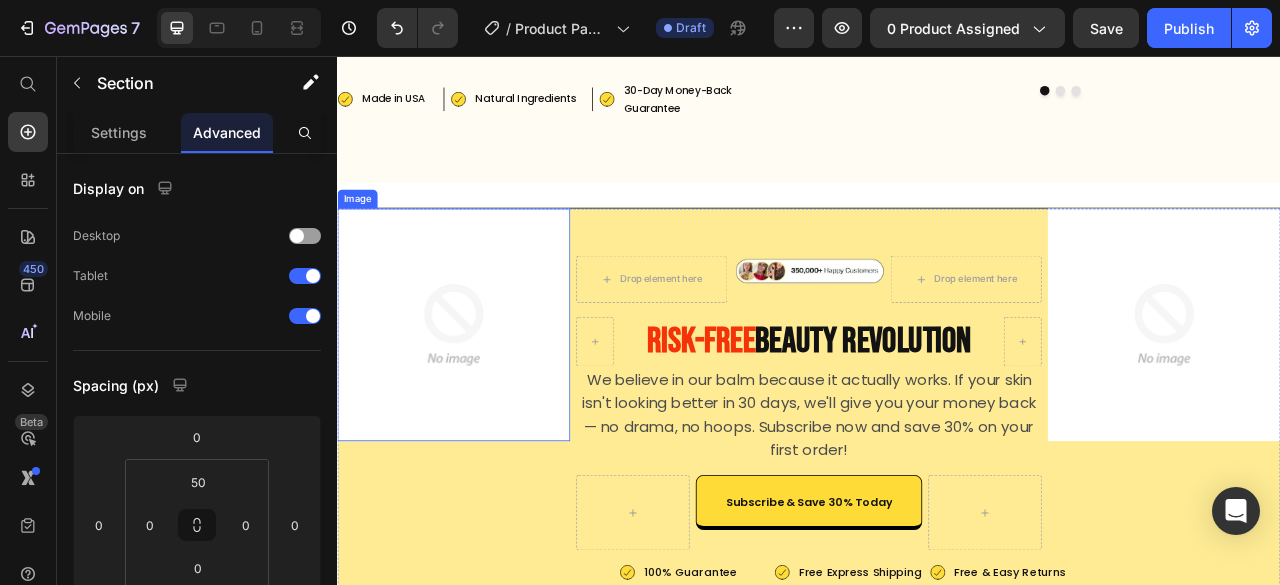 click at bounding box center (485, 398) 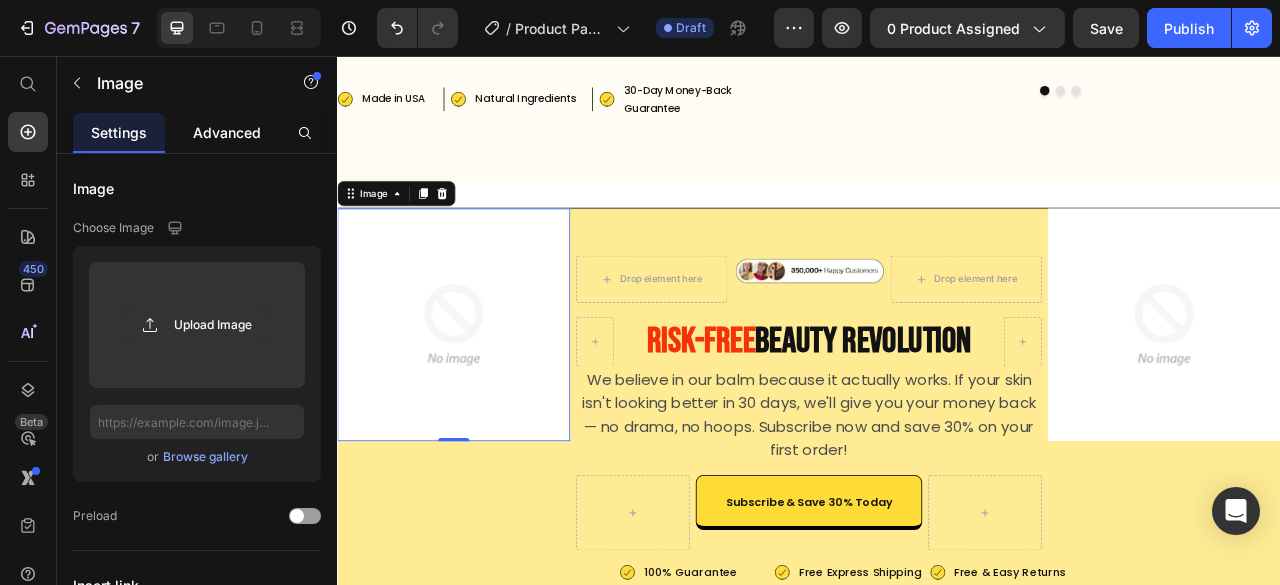 click on "Advanced" at bounding box center (227, 132) 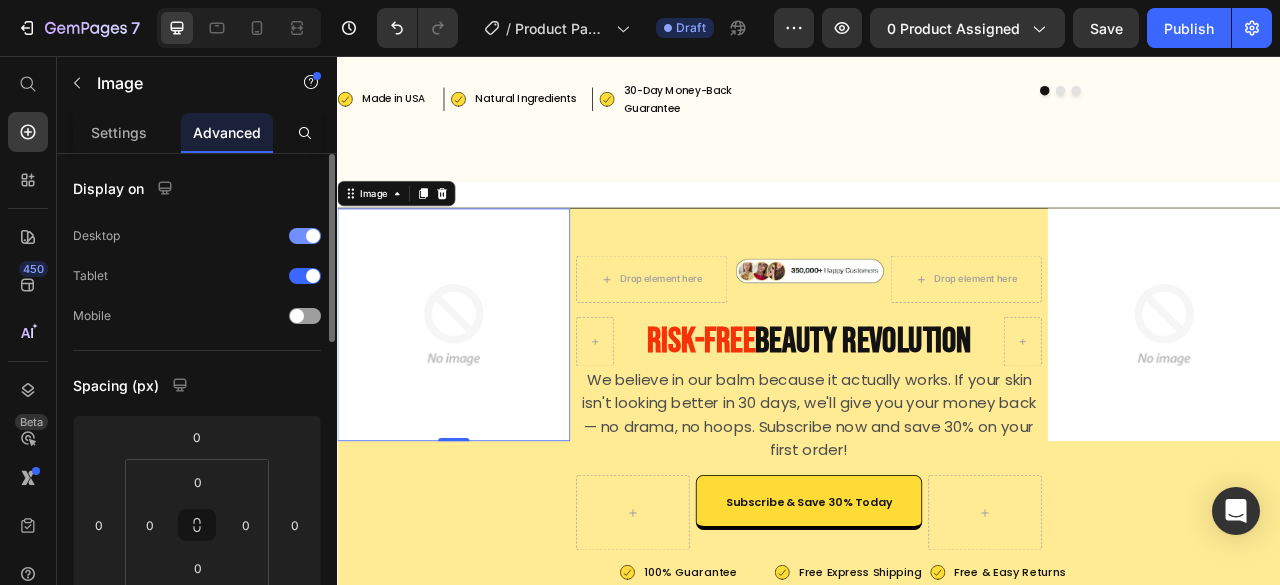 click on "Desktop" at bounding box center (197, 236) 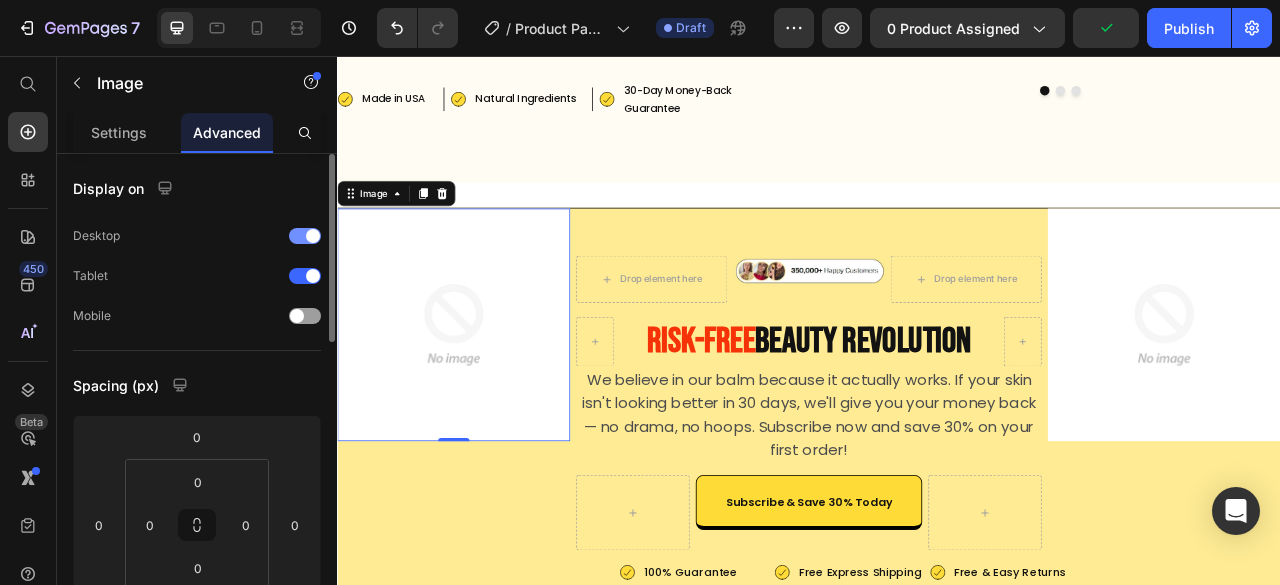 click at bounding box center (305, 236) 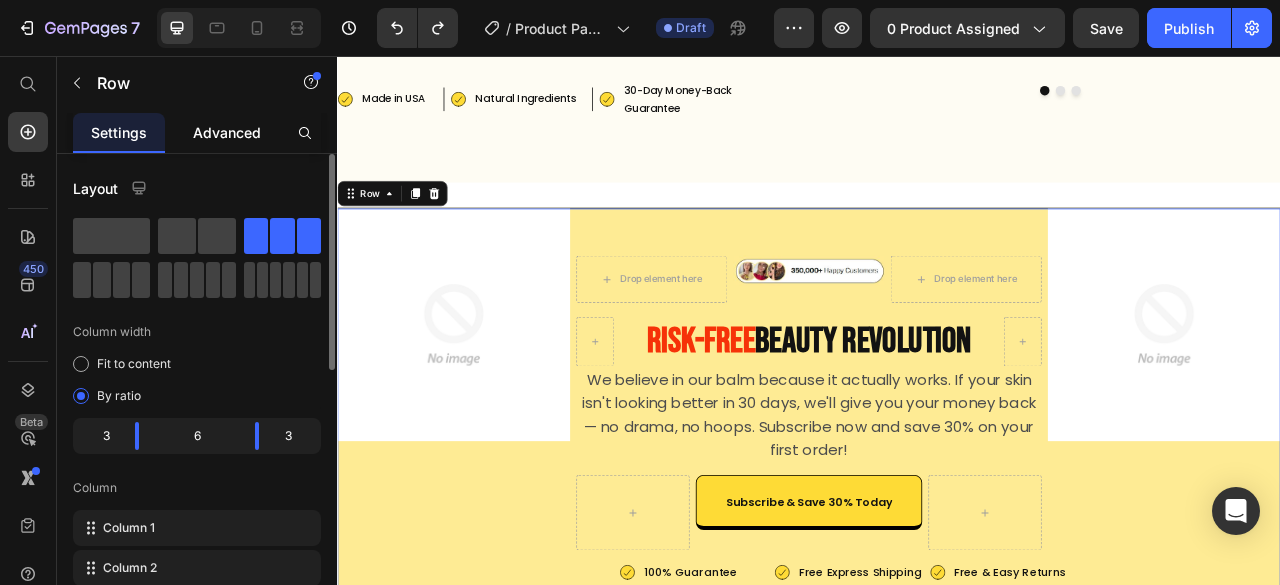 click on "Advanced" at bounding box center [227, 132] 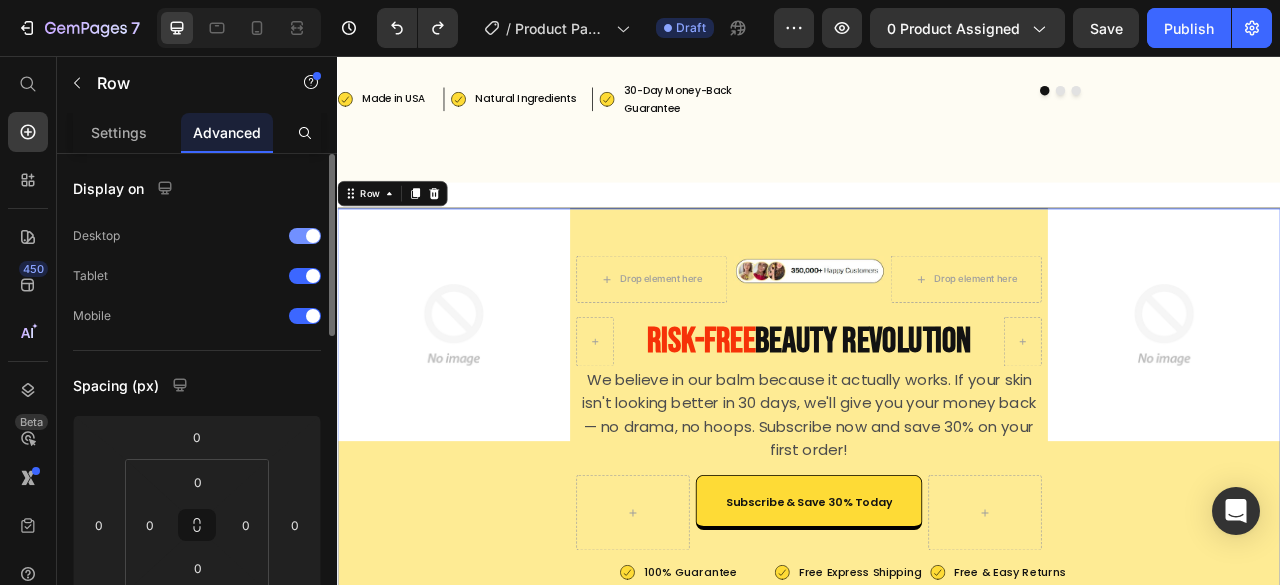 click at bounding box center [305, 236] 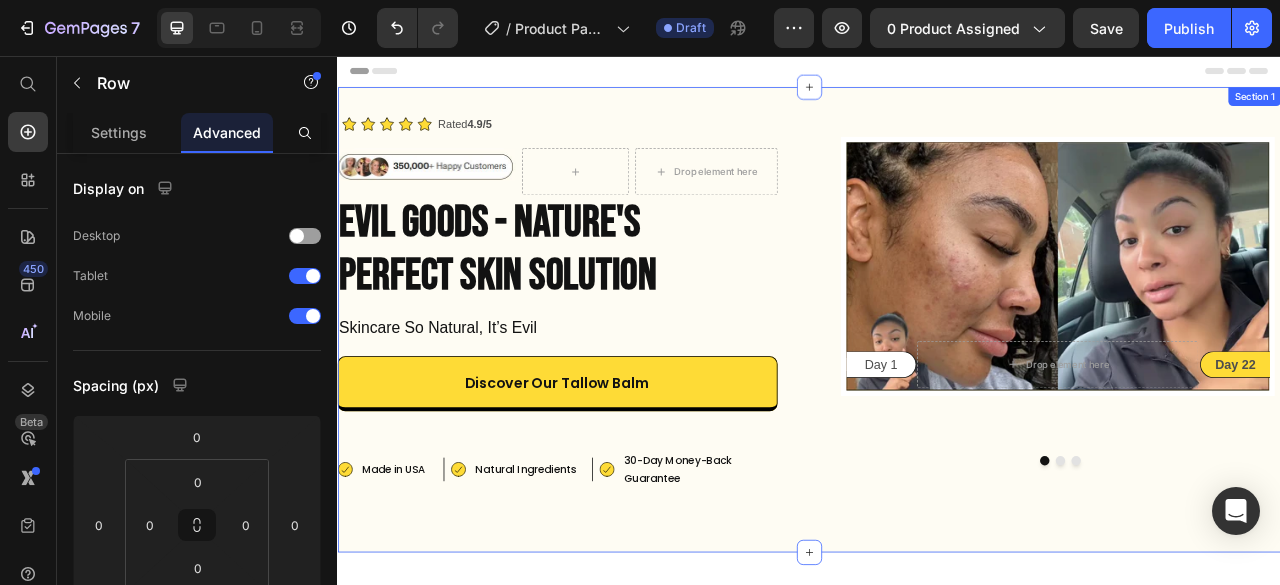 scroll, scrollTop: 0, scrollLeft: 0, axis: both 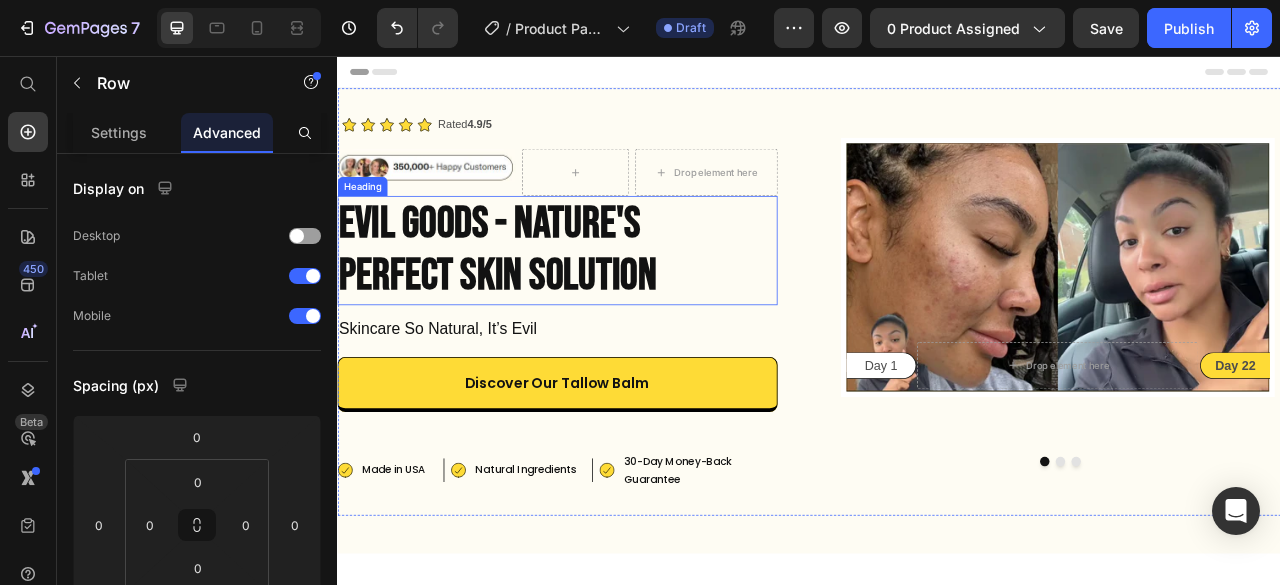 click on "Evil Goods - Nature's" at bounding box center (531, 269) 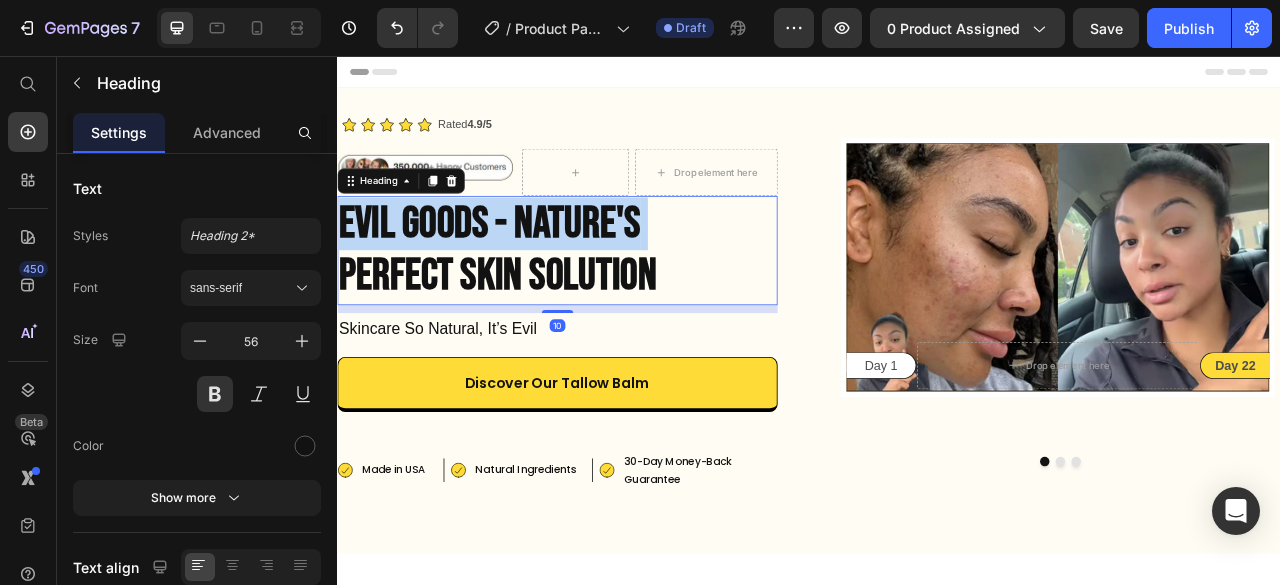 click on "Evil Goods - Nature's" at bounding box center [531, 269] 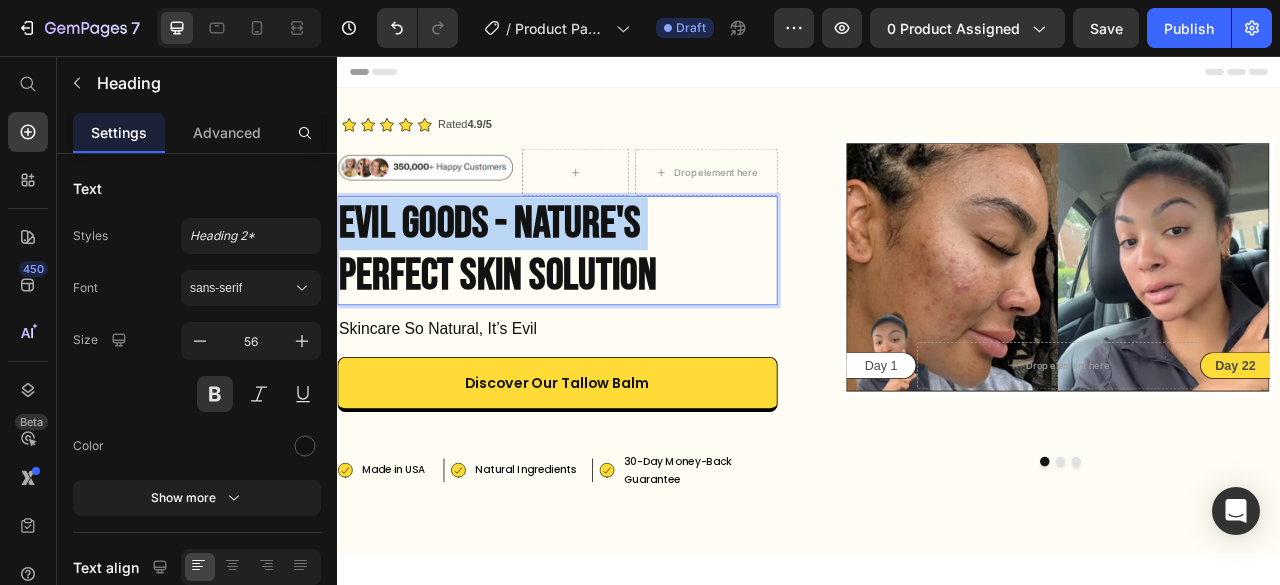 click on "Evil Goods - Nature's" at bounding box center (531, 269) 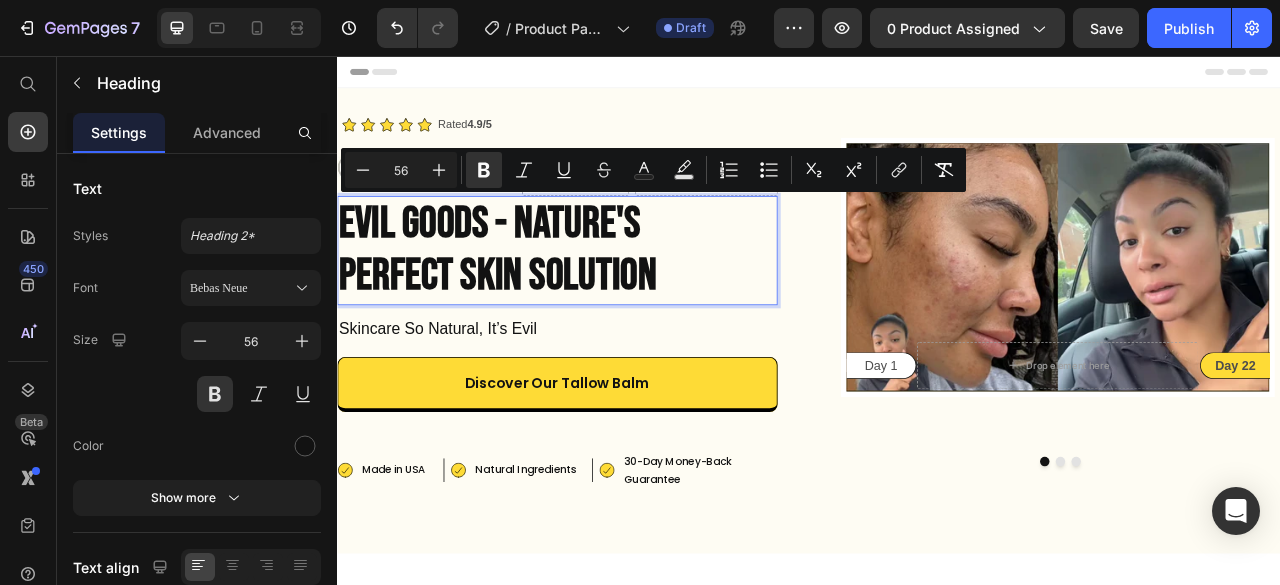 click on "Evil Goods - Nature's Perfect SKIN SOLUTION" at bounding box center [617, 303] 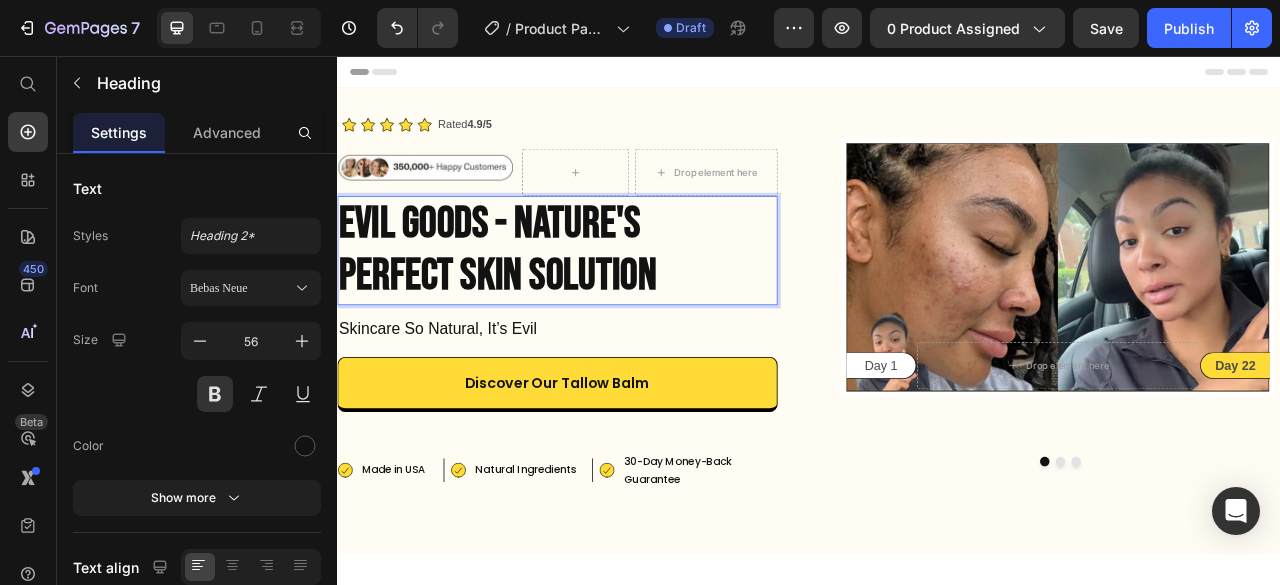 click on "Evil Goods - Nature's Perfect SKIN SOLUTION" at bounding box center (617, 303) 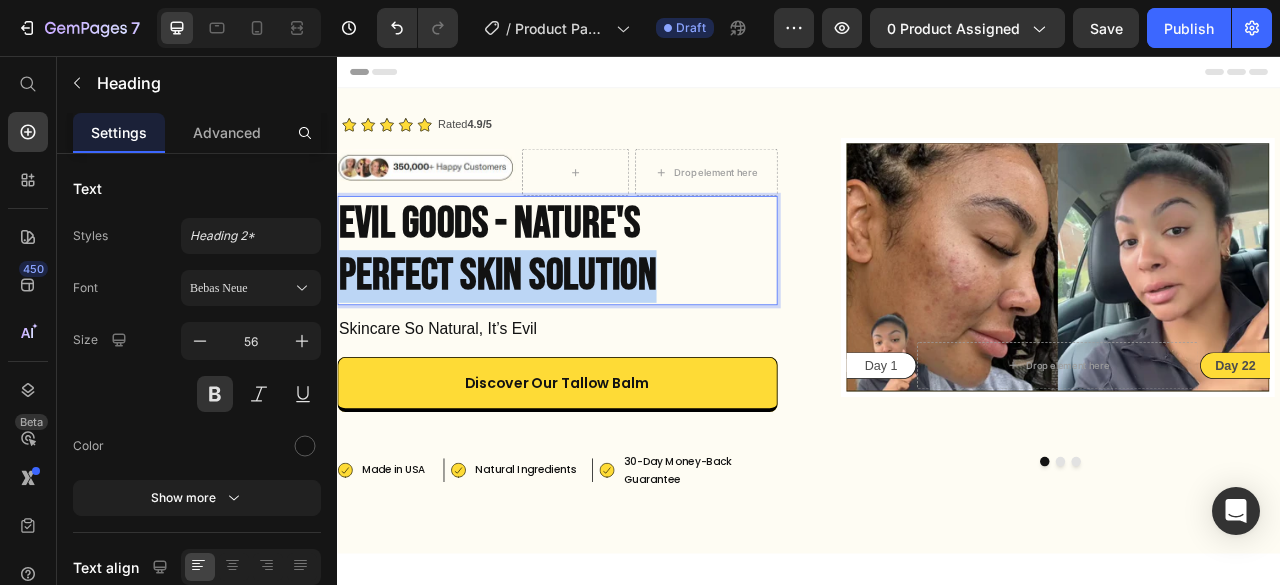 click on "Evil Goods - Nature's Perfect SKIN SOLUTION" at bounding box center (617, 303) 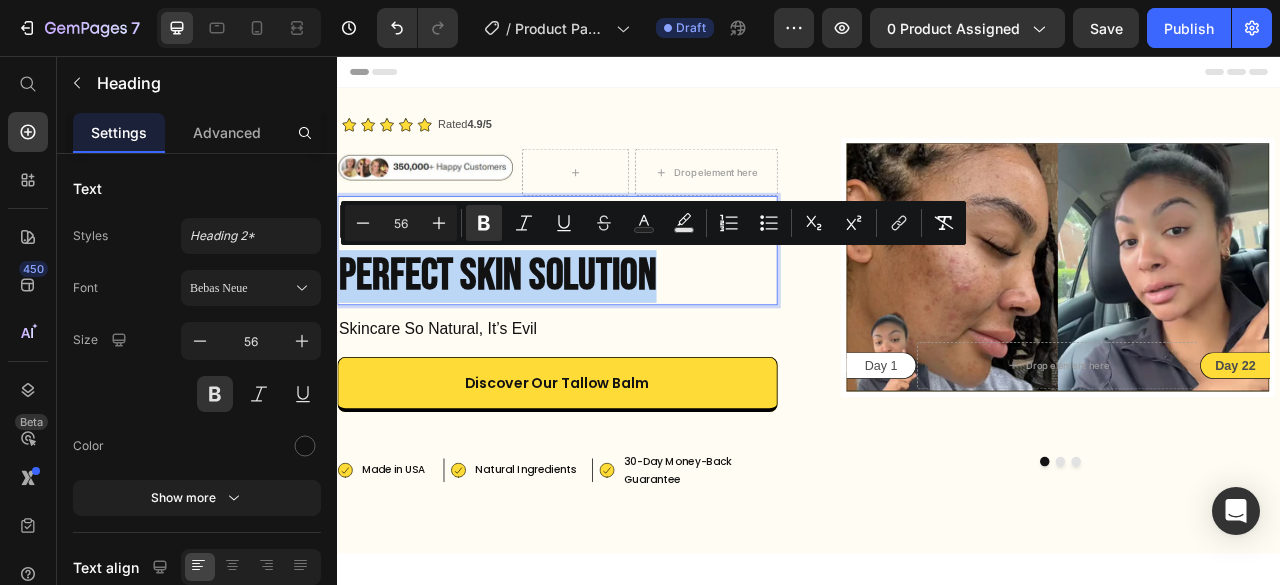 click on "Evil Goods - Nature's Perfect SKIN SOLUTION" at bounding box center [617, 303] 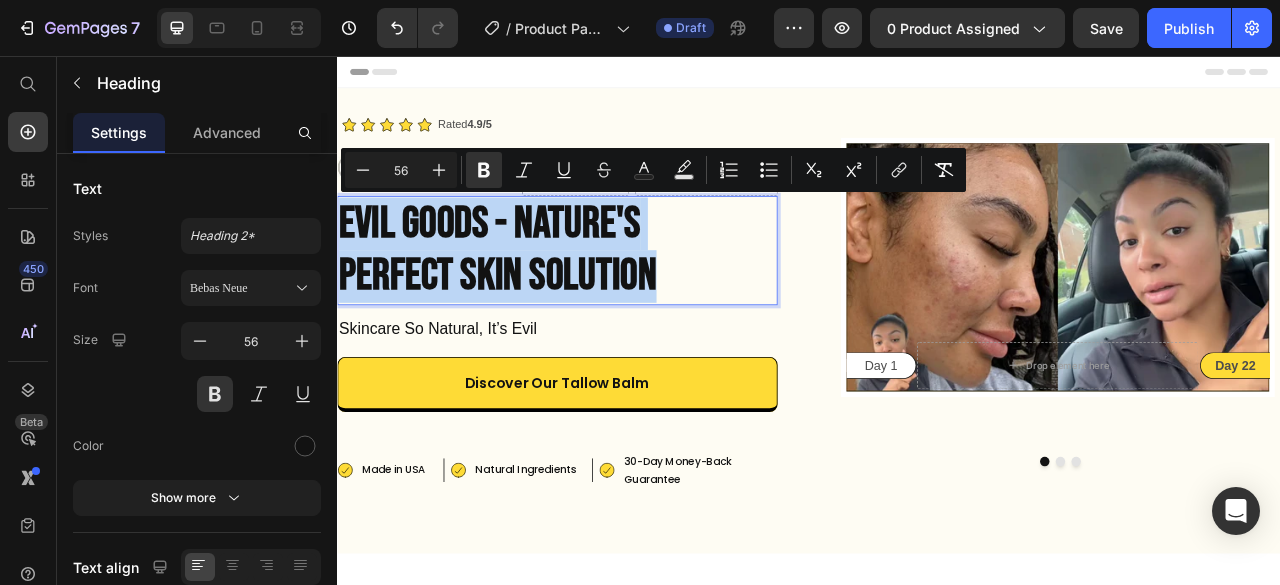 drag, startPoint x: 758, startPoint y: 329, endPoint x: 342, endPoint y: 248, distance: 423.81247 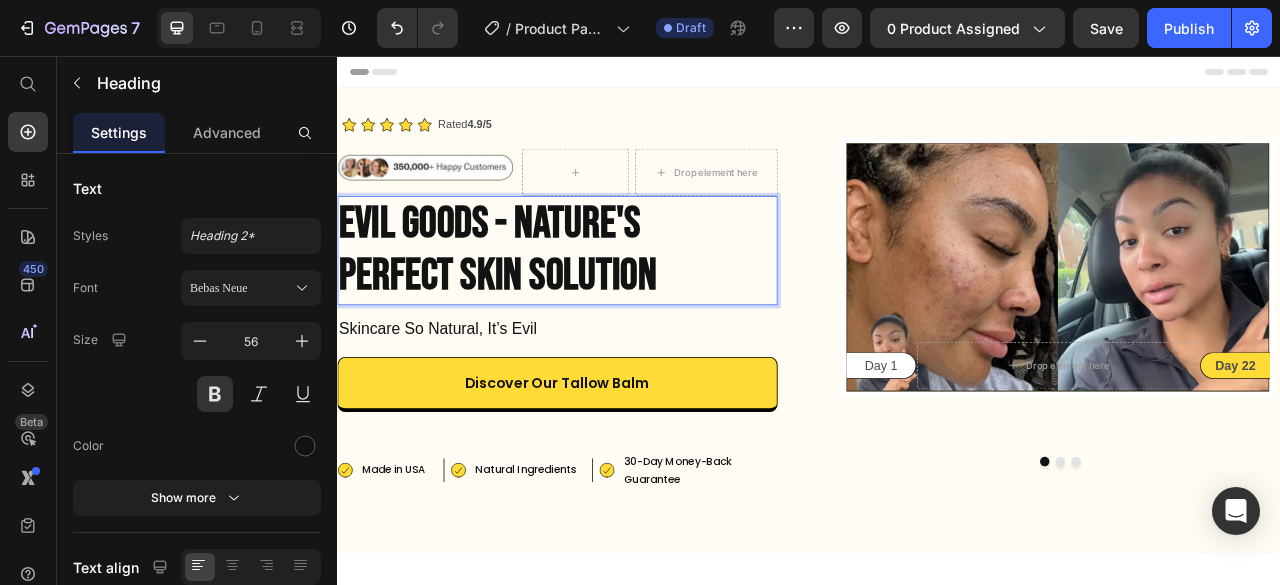 click on "Evil Goods - Nature's Perfect SKIN SOLUTION" at bounding box center (617, 303) 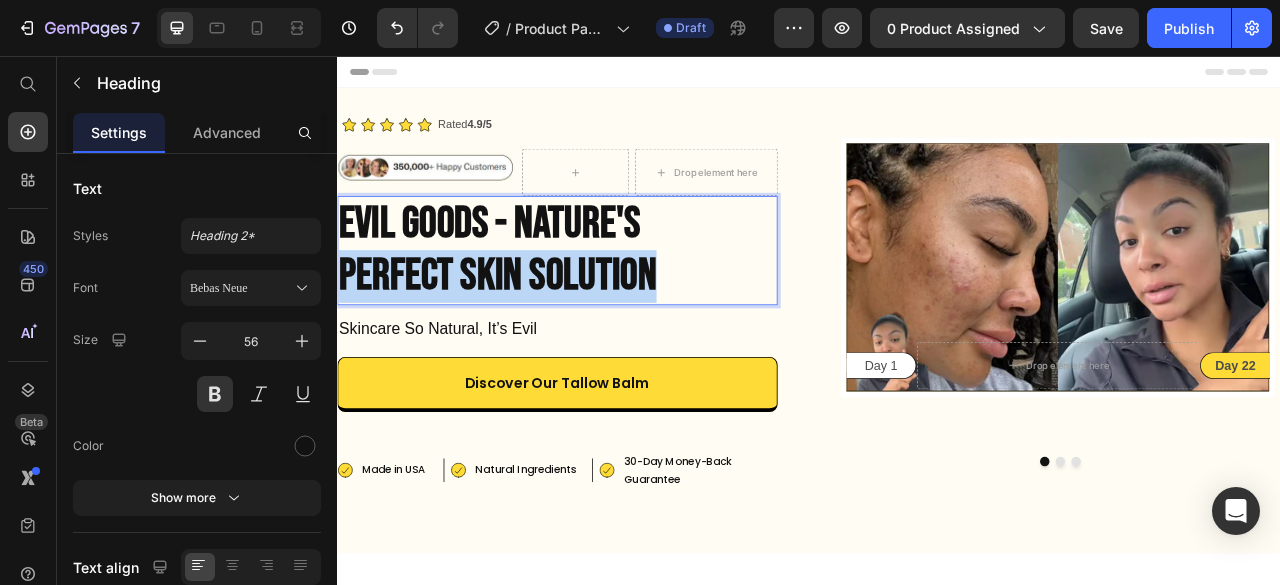 click on "Evil Goods - Nature's Perfect SKIN SOLUTION" at bounding box center [617, 303] 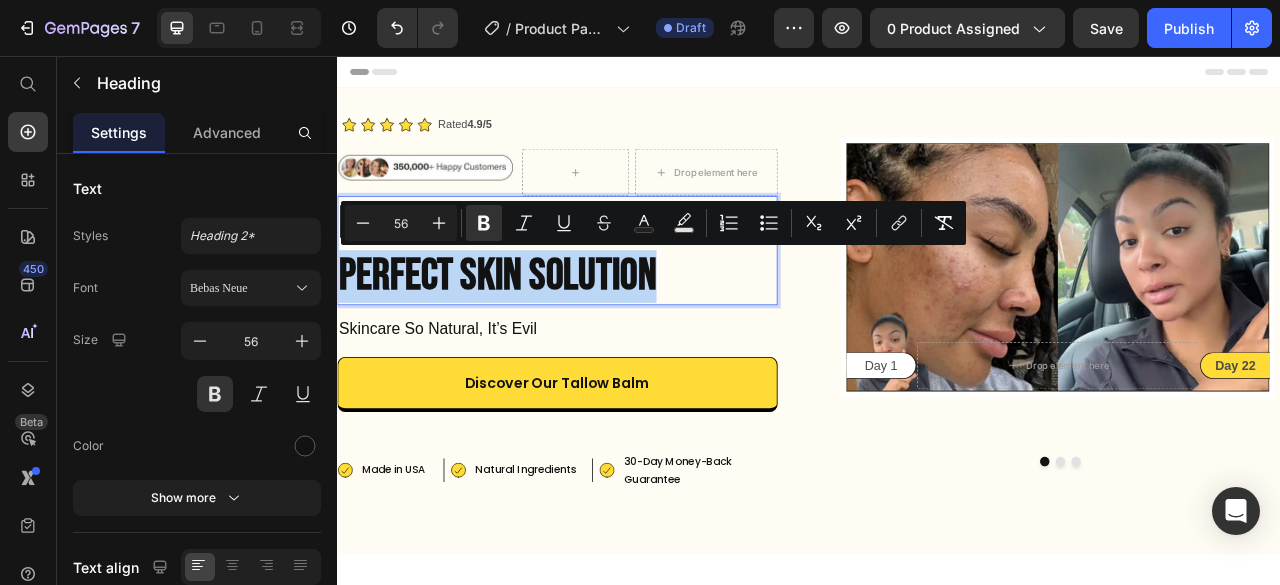 click on "Evil Goods - Nature's Perfect SKIN SOLUTION" at bounding box center [617, 303] 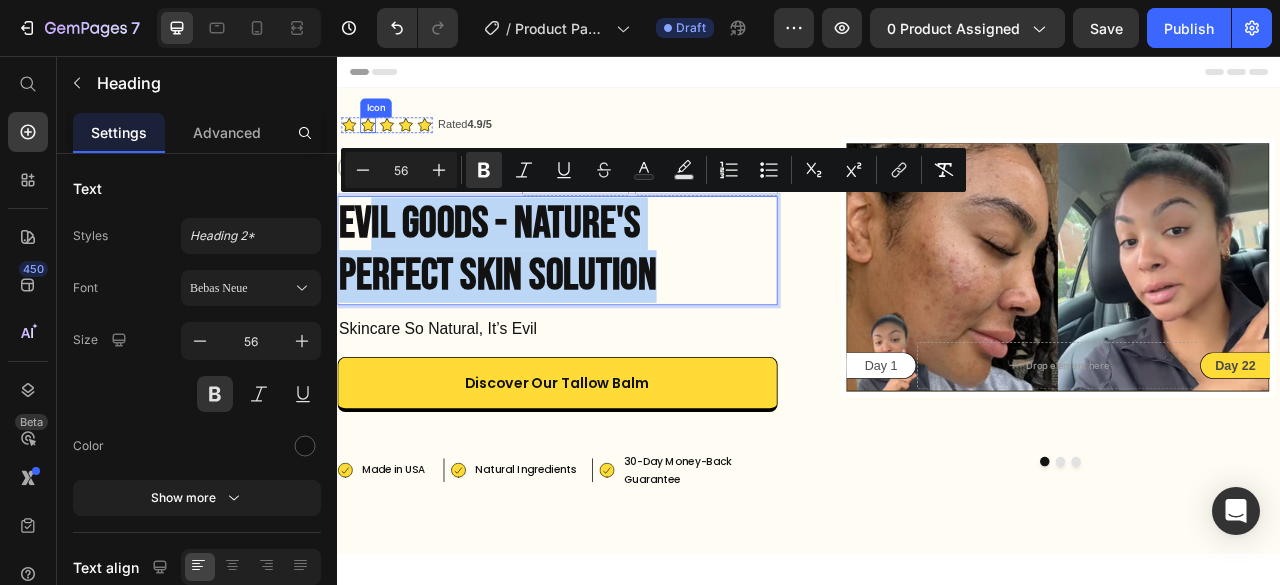 drag, startPoint x: 786, startPoint y: 317, endPoint x: 379, endPoint y: 142, distance: 443.02823 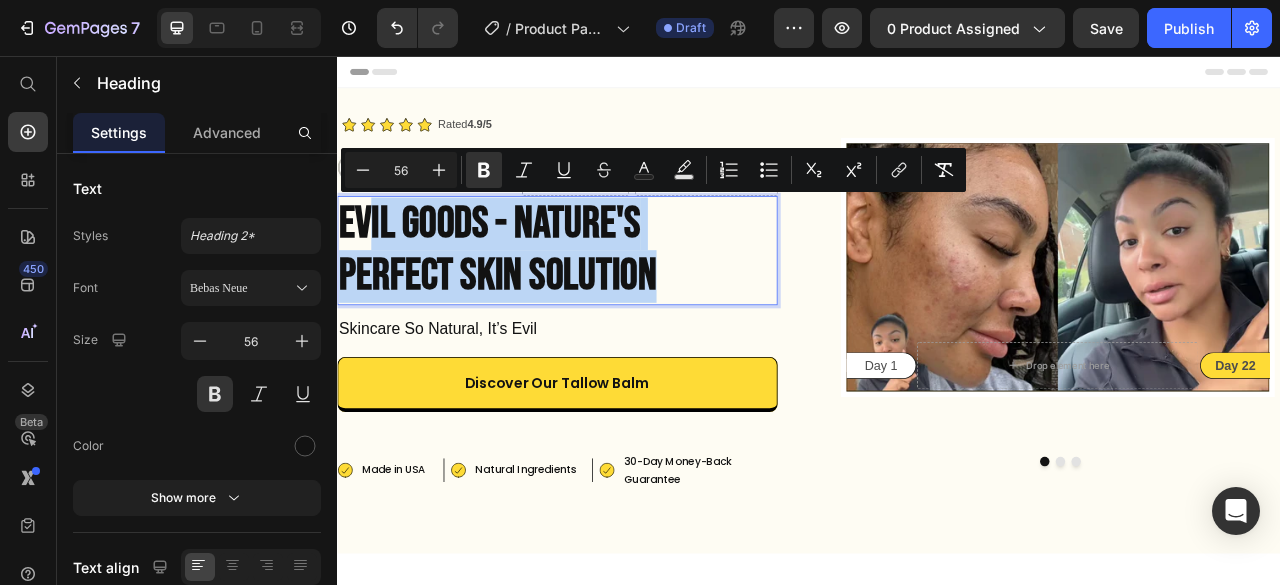 click on "Evil Goods - Nature's Perfect SKIN SOLUTION" at bounding box center [617, 303] 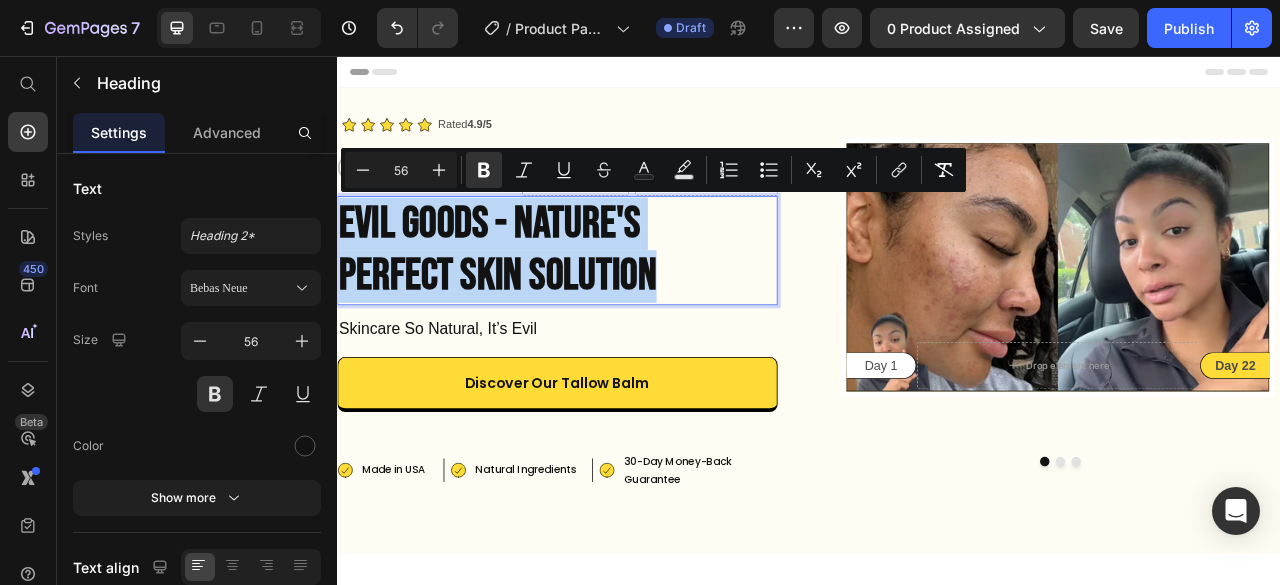 click on "Evil Goods - Nature's Perfect SKIN SOLUTION" at bounding box center (617, 303) 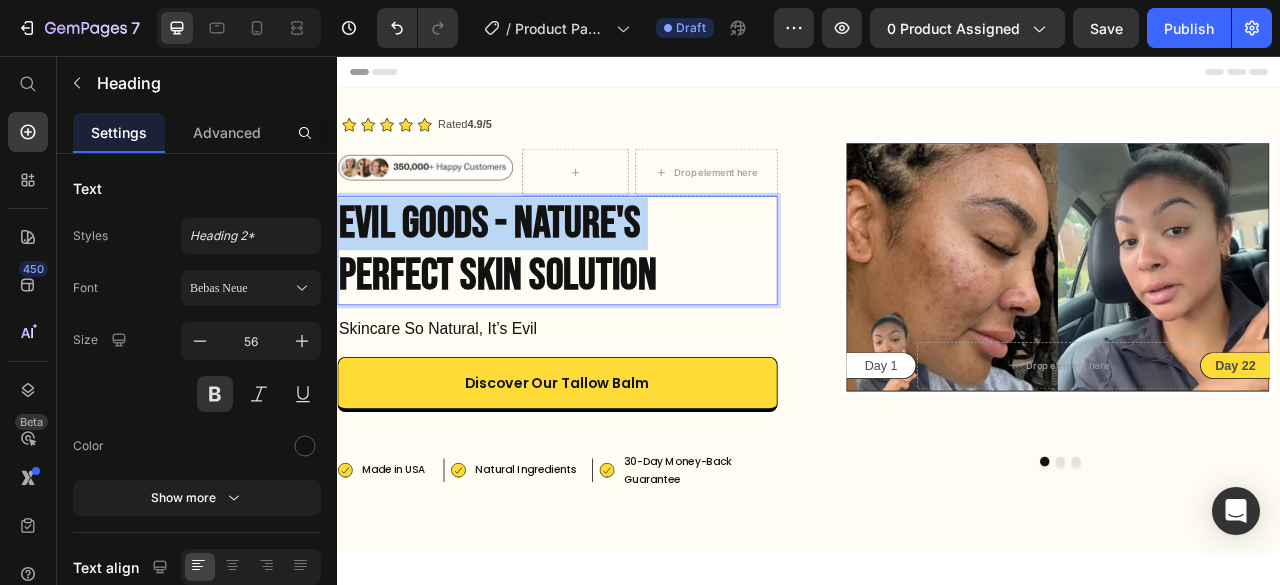 click on "Evil Goods - Nature's Perfect SKIN SOLUTION" at bounding box center [617, 303] 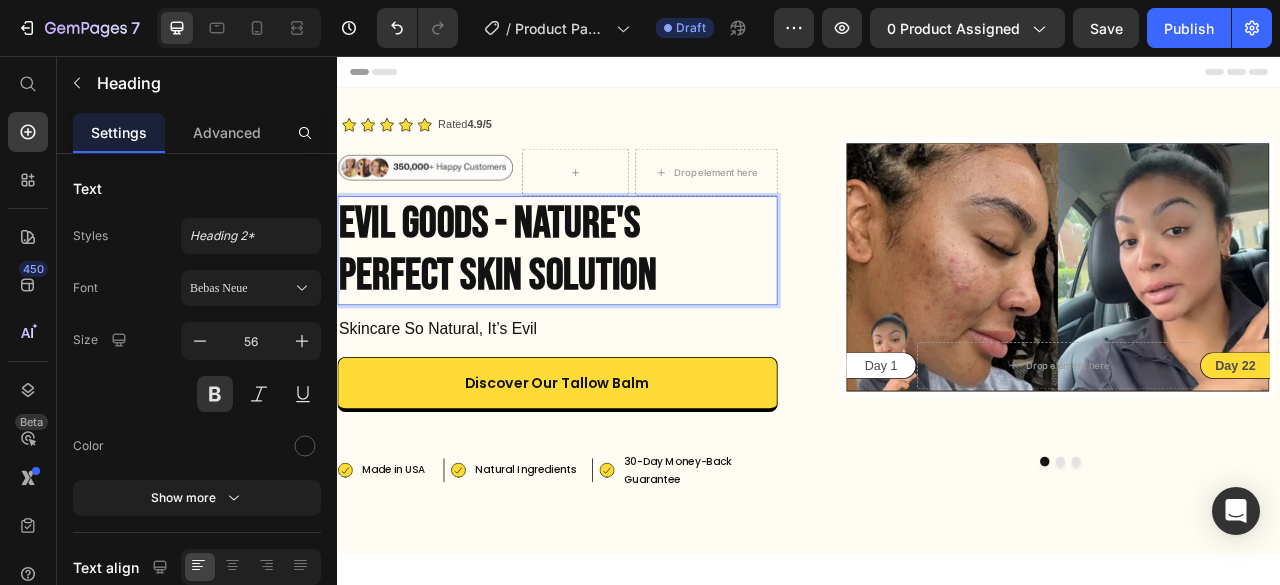 click on "Evil Goods - Nature's Perfect SKIN SOLUTION" at bounding box center (617, 303) 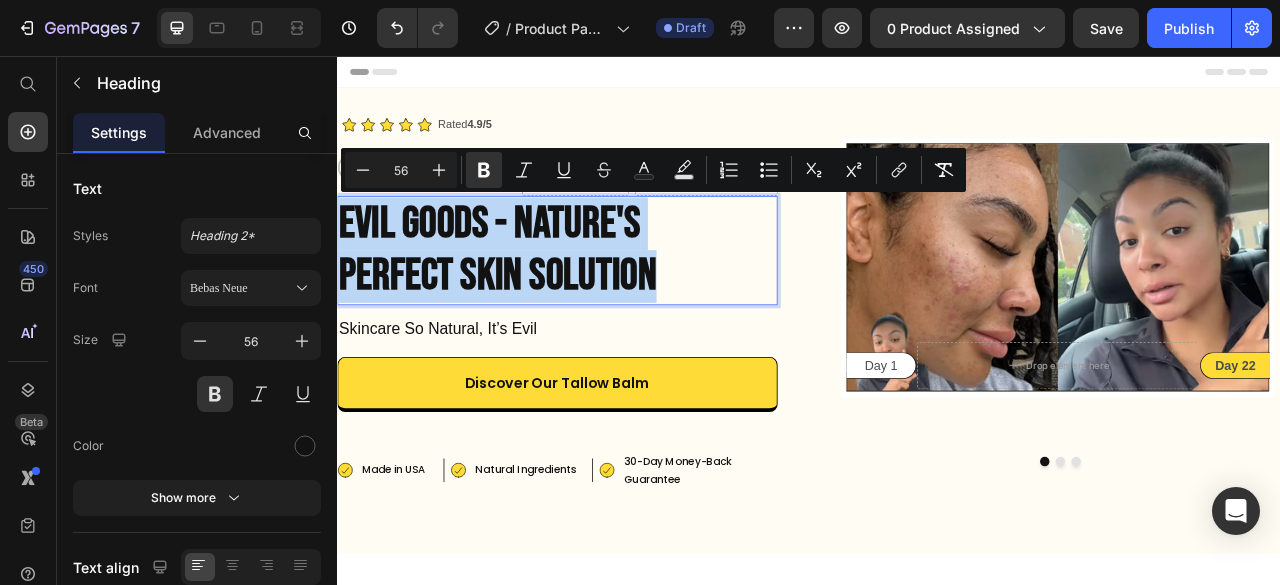 drag, startPoint x: 758, startPoint y: 324, endPoint x: 307, endPoint y: 274, distance: 453.76315 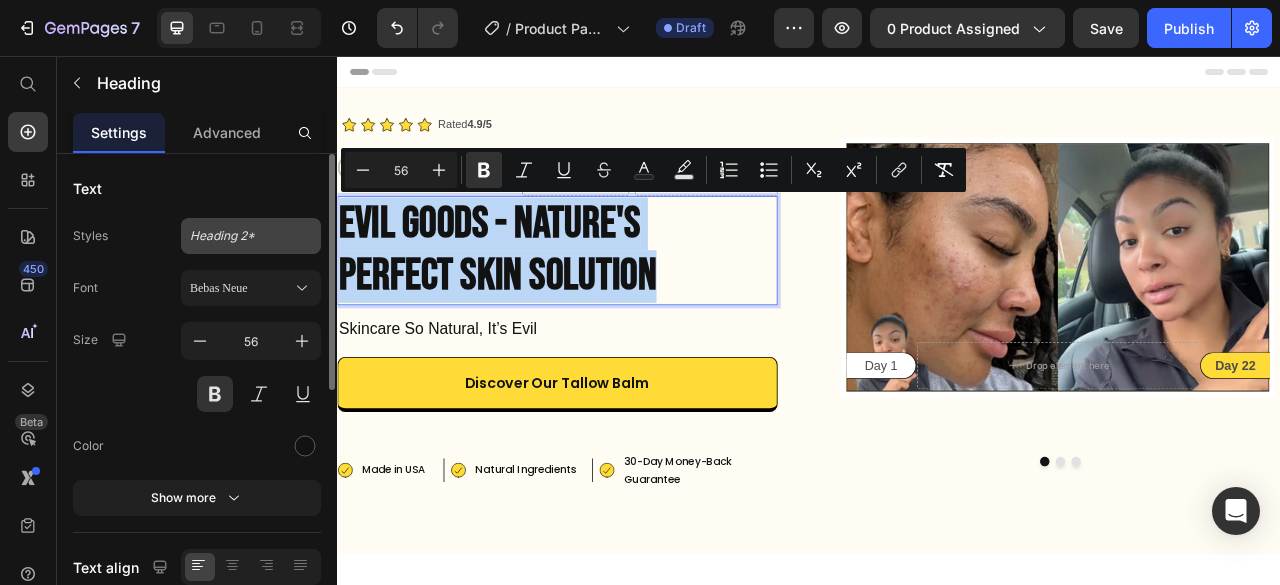 copy on "Evil Goods - Nature's Perfect SKIN SOLUTION" 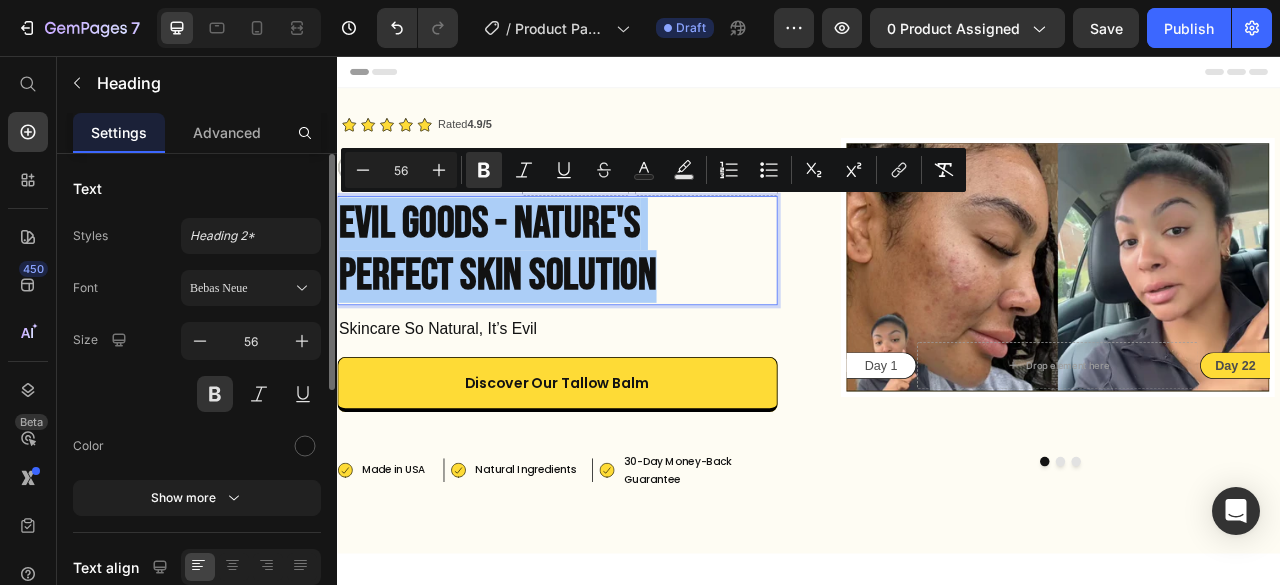click on "Text align" at bounding box center (122, 567) 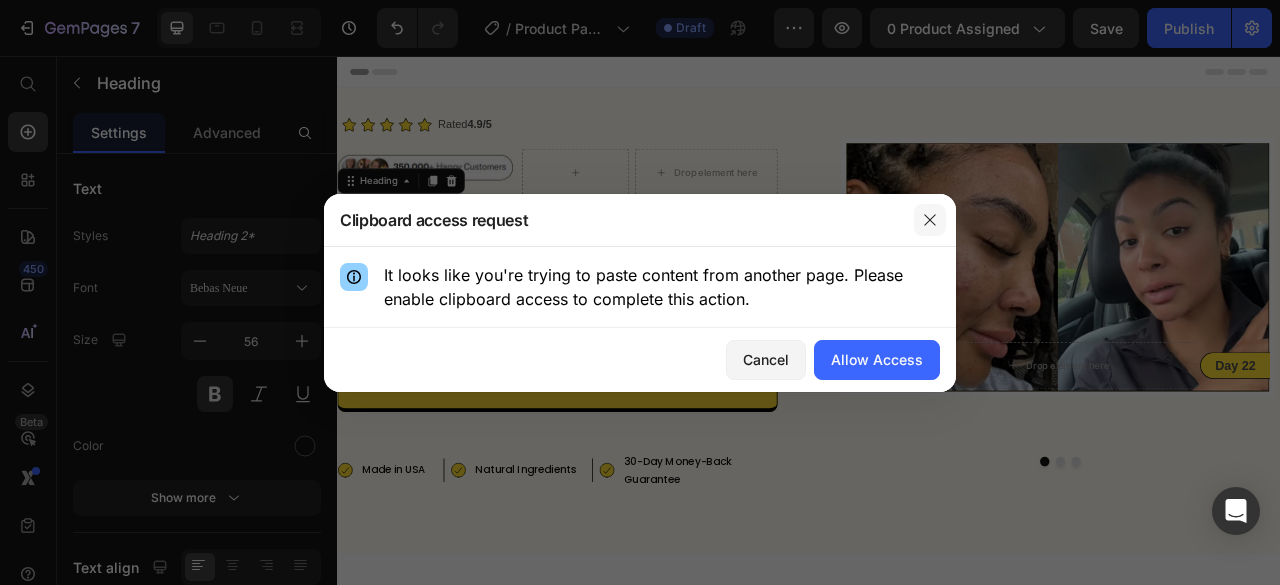 click 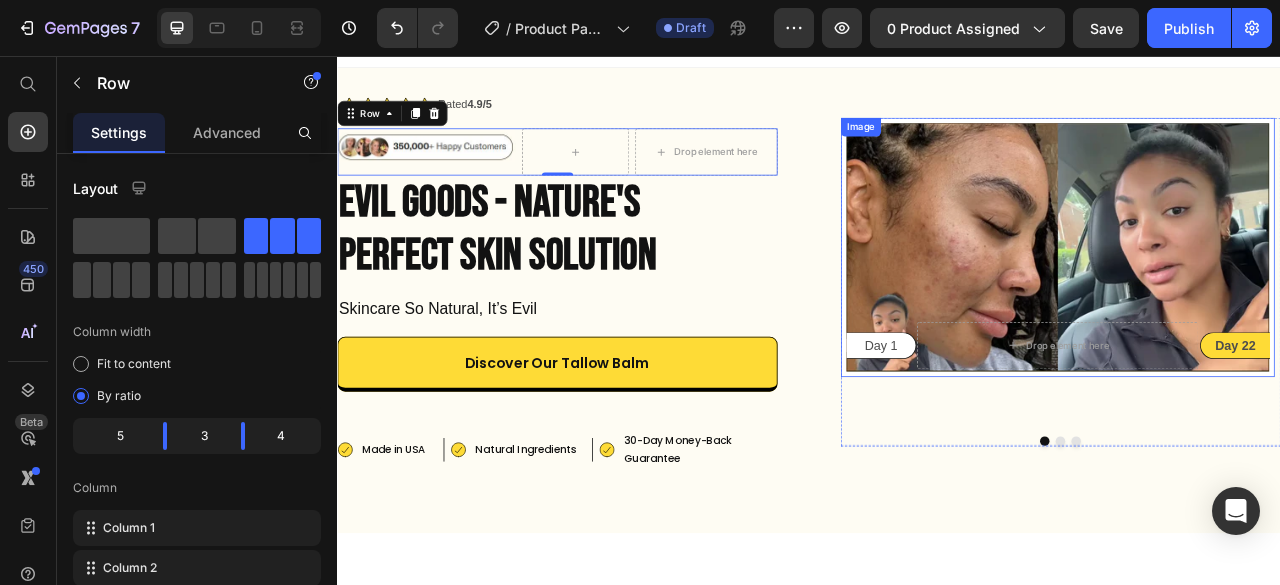 scroll, scrollTop: 24, scrollLeft: 0, axis: vertical 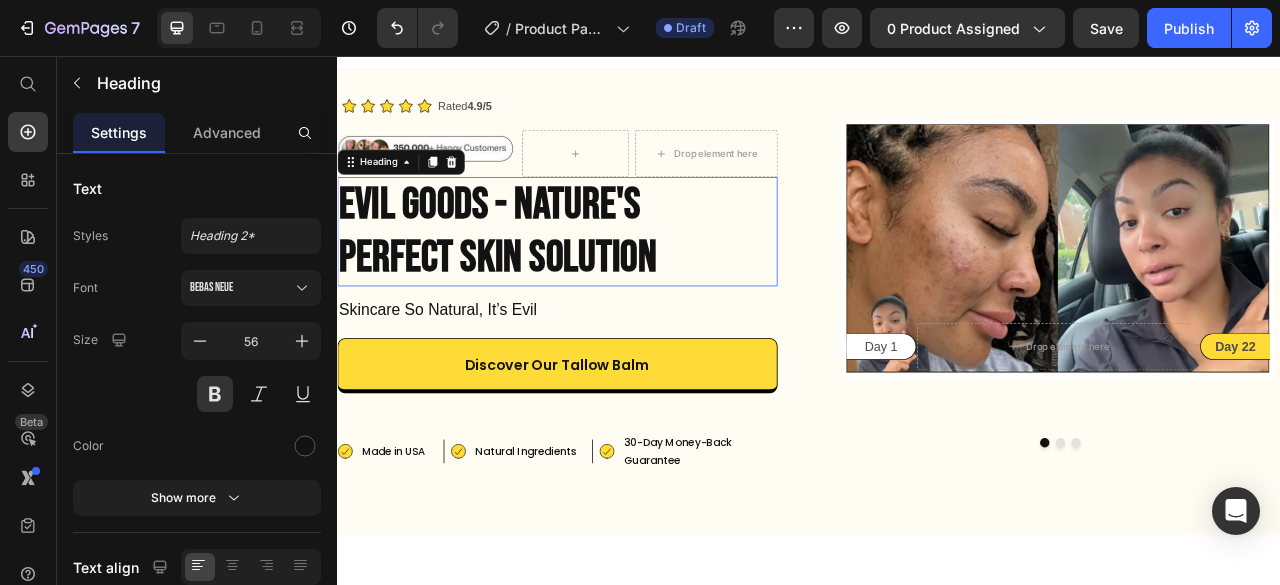 click on "Evil Goods - Nature's" at bounding box center [531, 245] 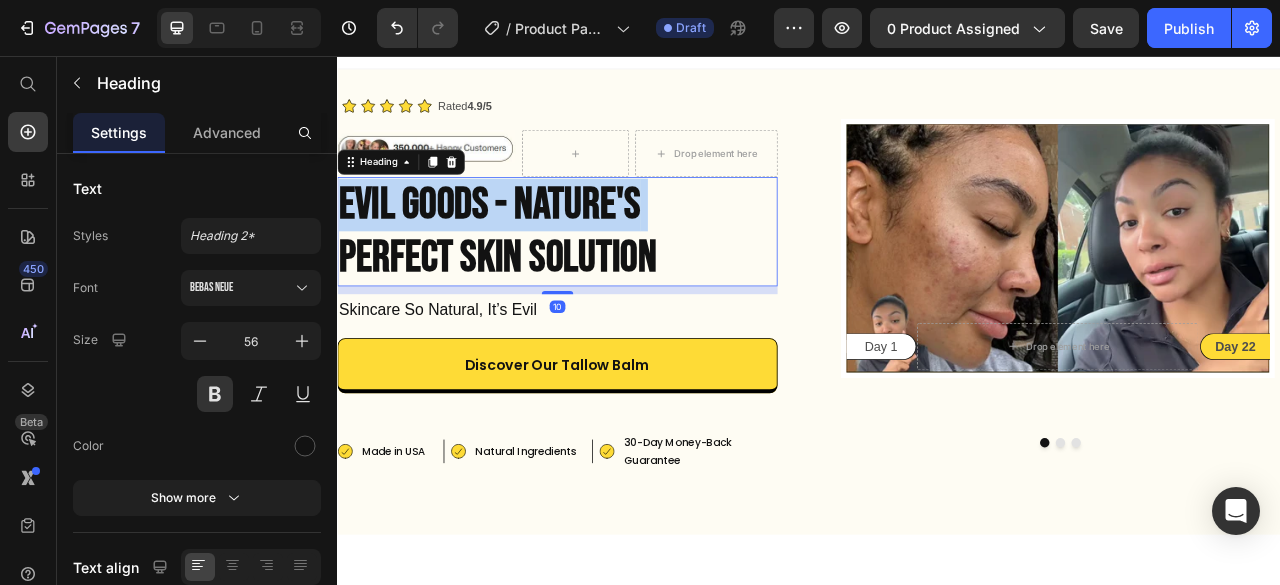 click on "Evil Goods - Nature's" at bounding box center (531, 245) 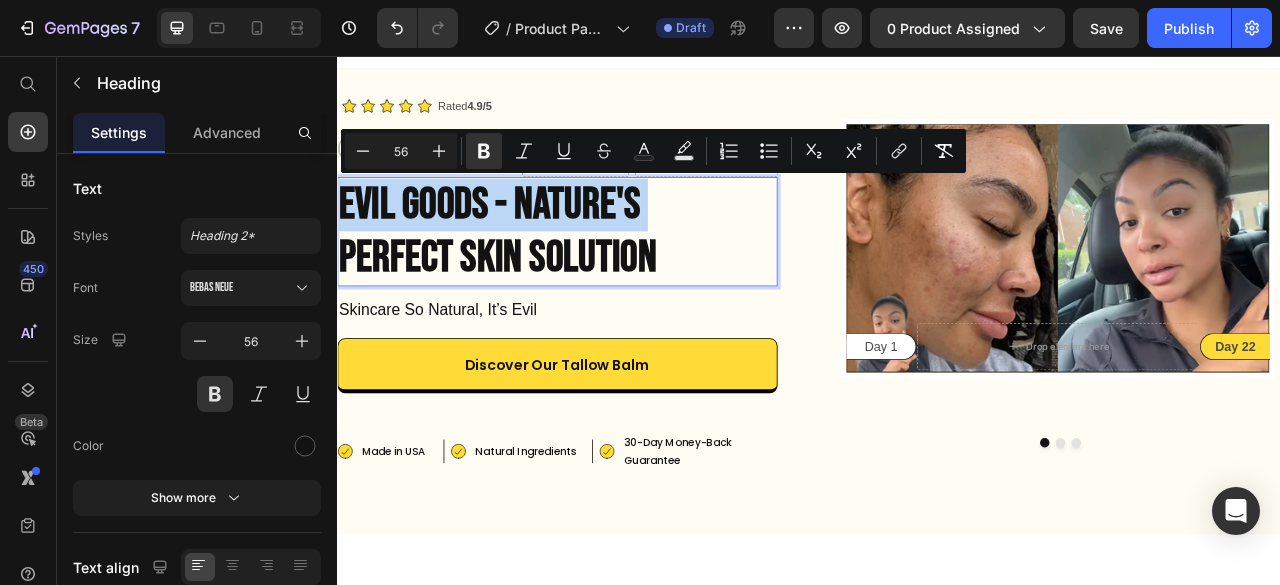 click on "Evil Goods - Nature's" at bounding box center (531, 245) 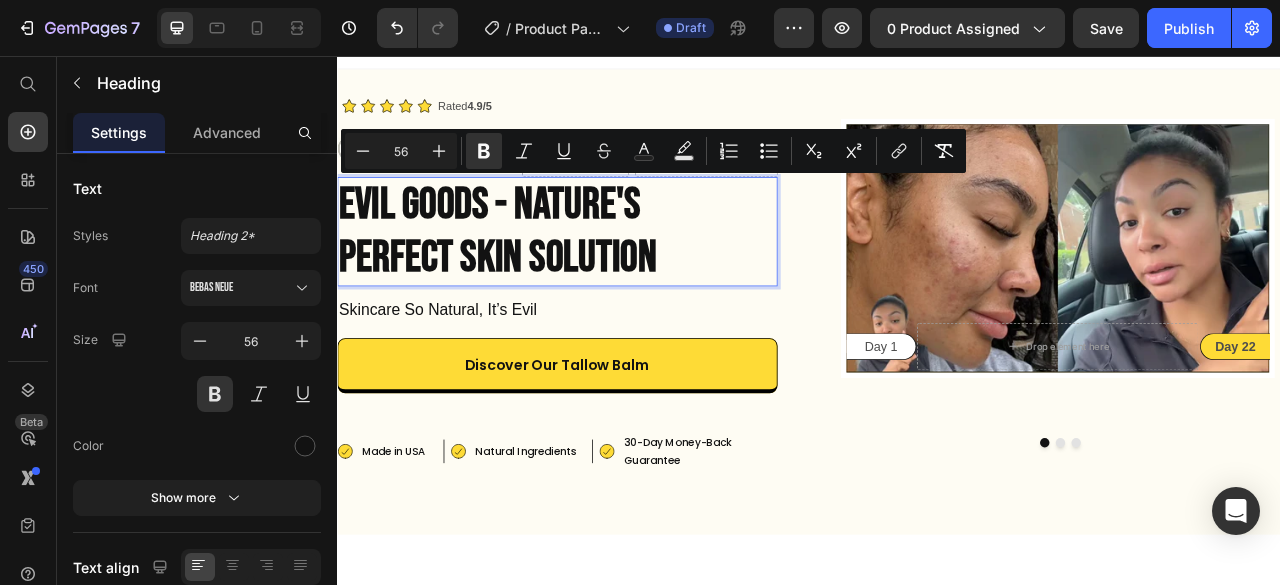 scroll, scrollTop: 26, scrollLeft: 0, axis: vertical 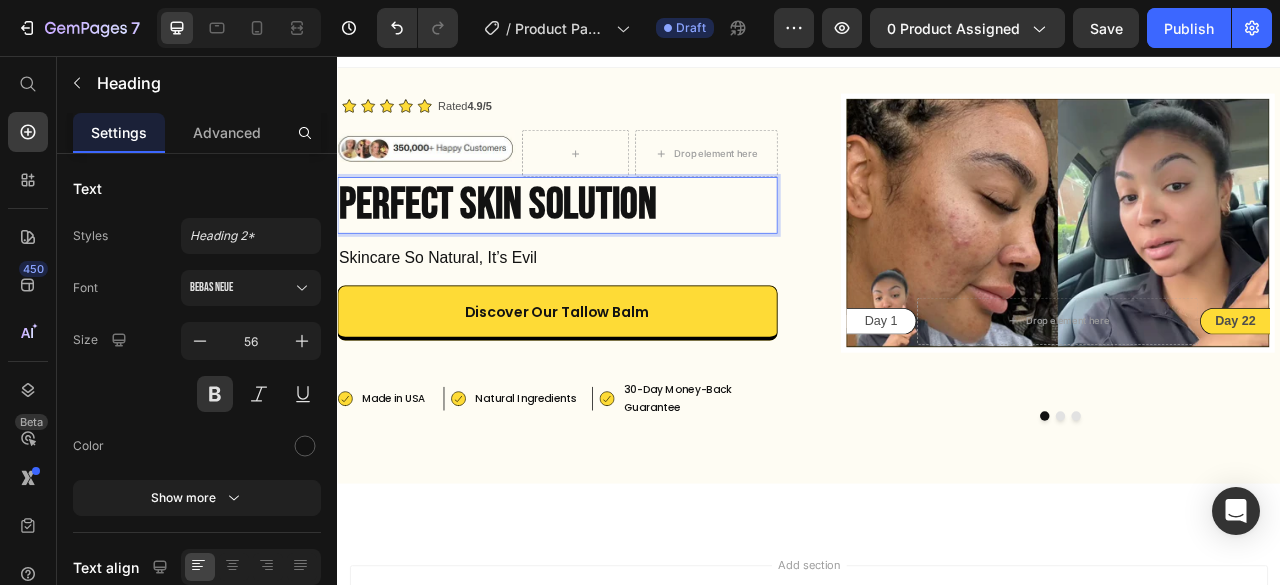 click on "Perfect SKIN SOLUTION" at bounding box center (541, 245) 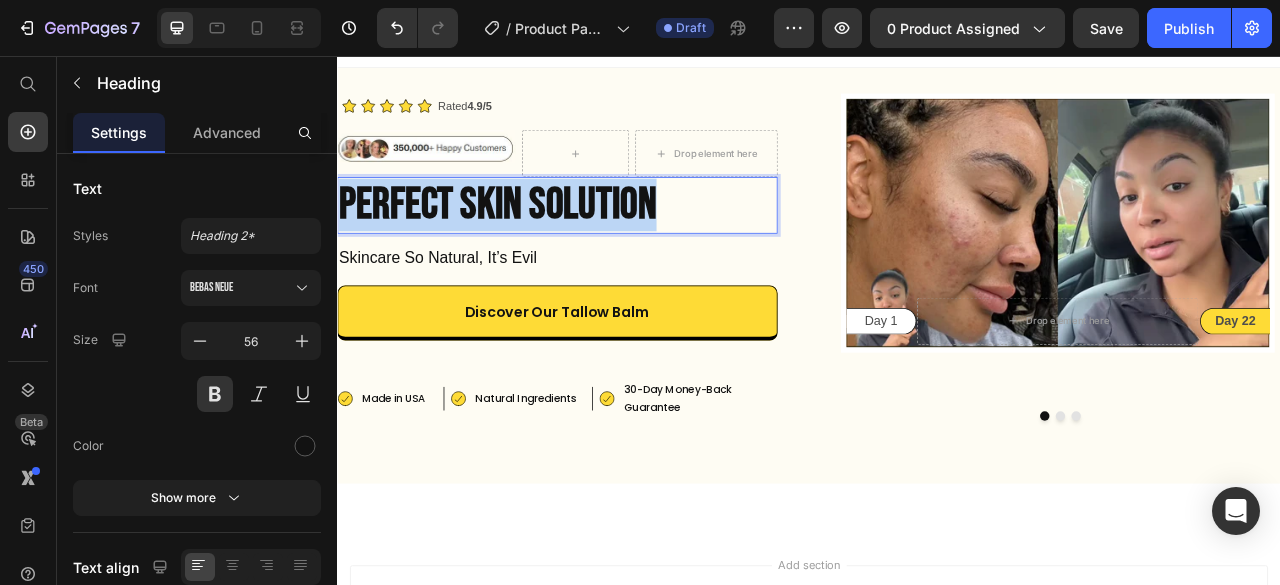 click on "Perfect SKIN SOLUTION" at bounding box center [541, 245] 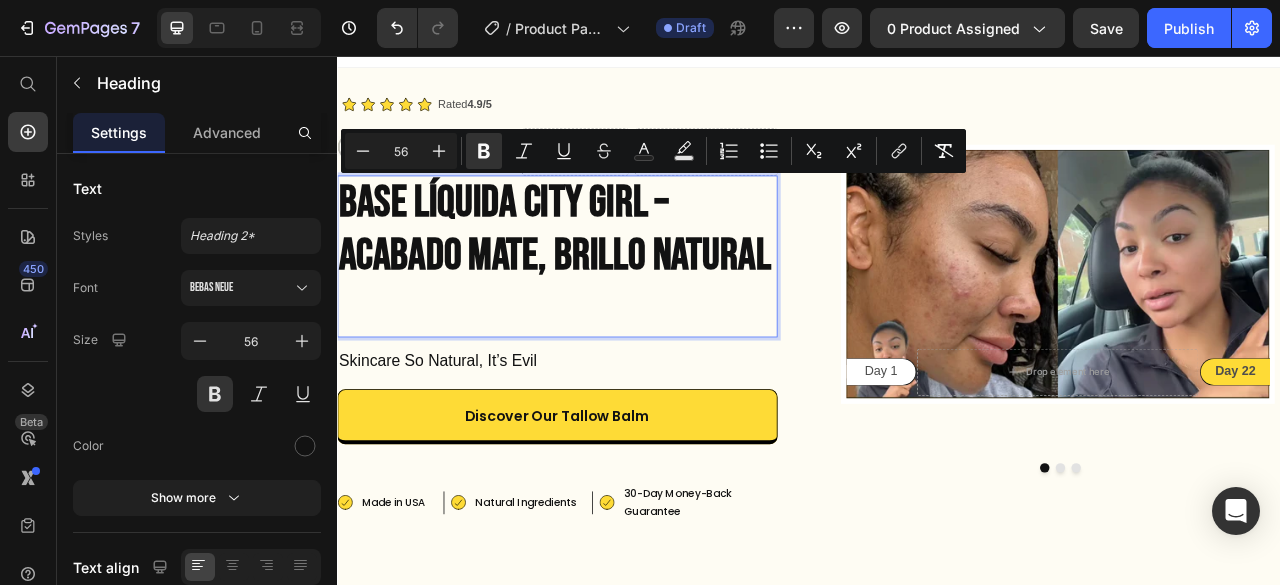 scroll, scrollTop: 24, scrollLeft: 0, axis: vertical 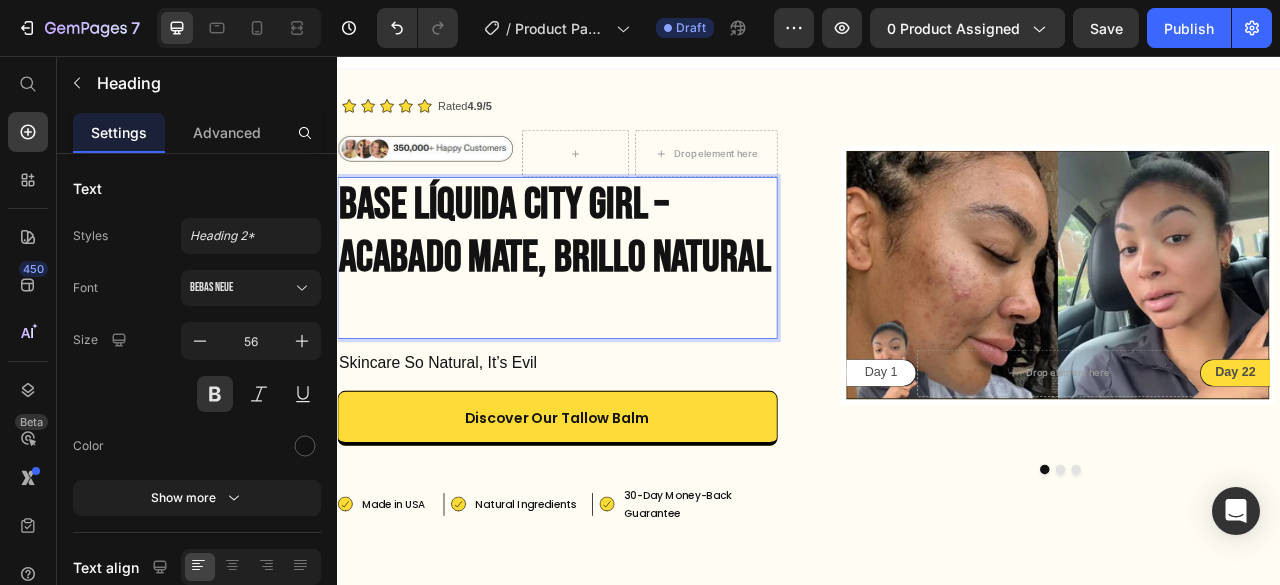 click at bounding box center (617, 380) 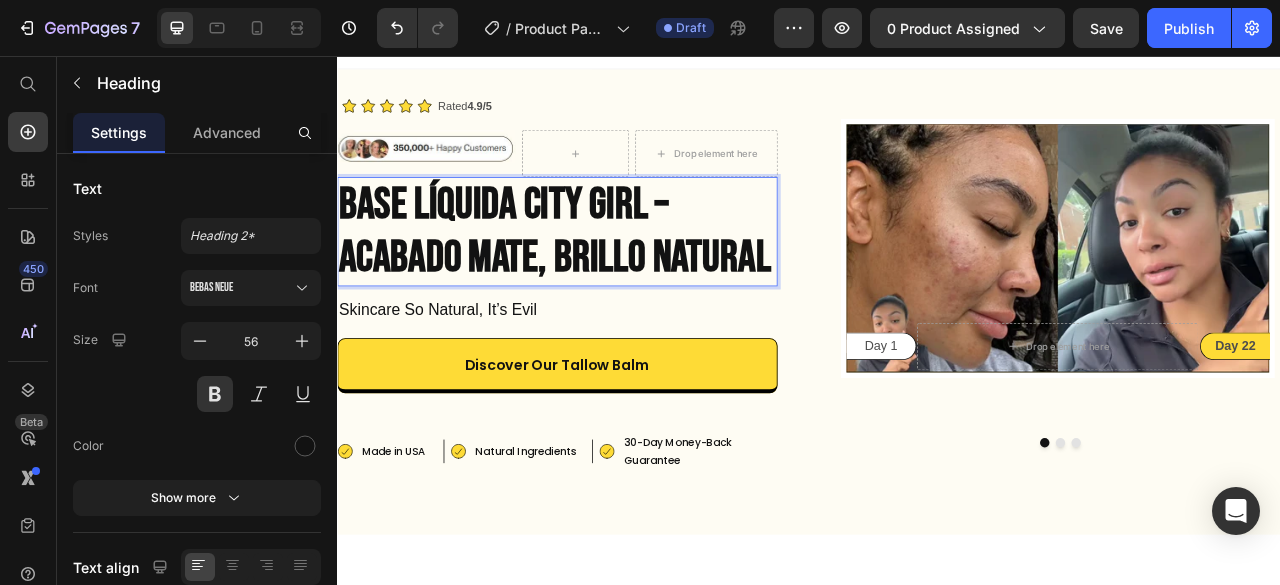 scroll, scrollTop: 0, scrollLeft: 0, axis: both 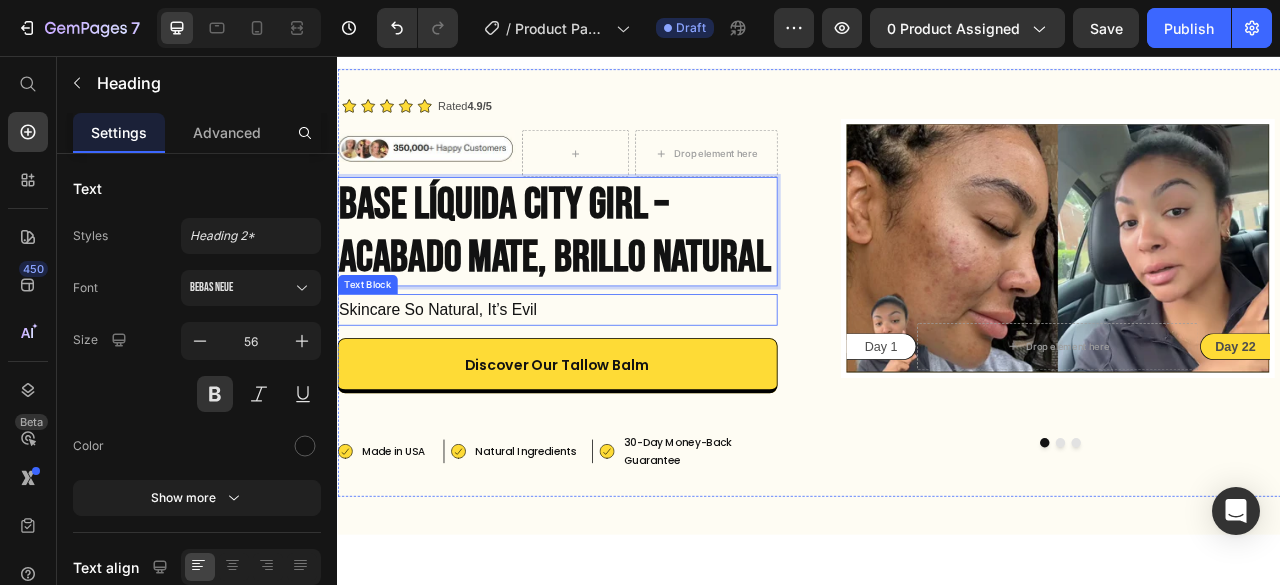 click on "Skincare So Natural, It’s Evil" at bounding box center (617, 379) 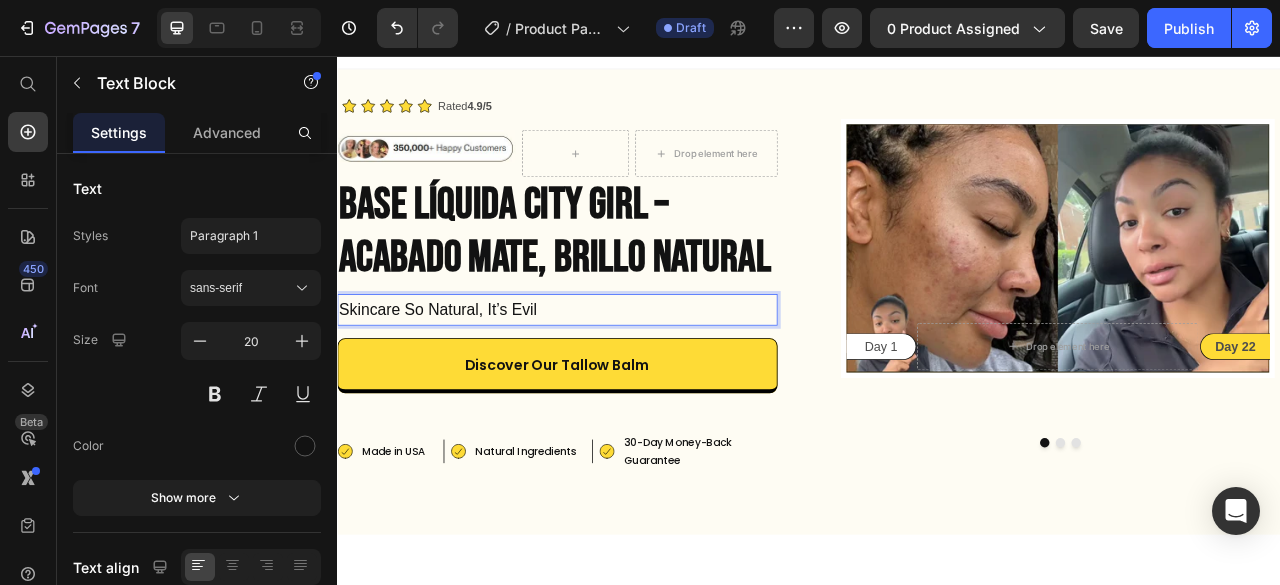 click on "Skincare So Natural, It’s Evil" at bounding box center (617, 379) 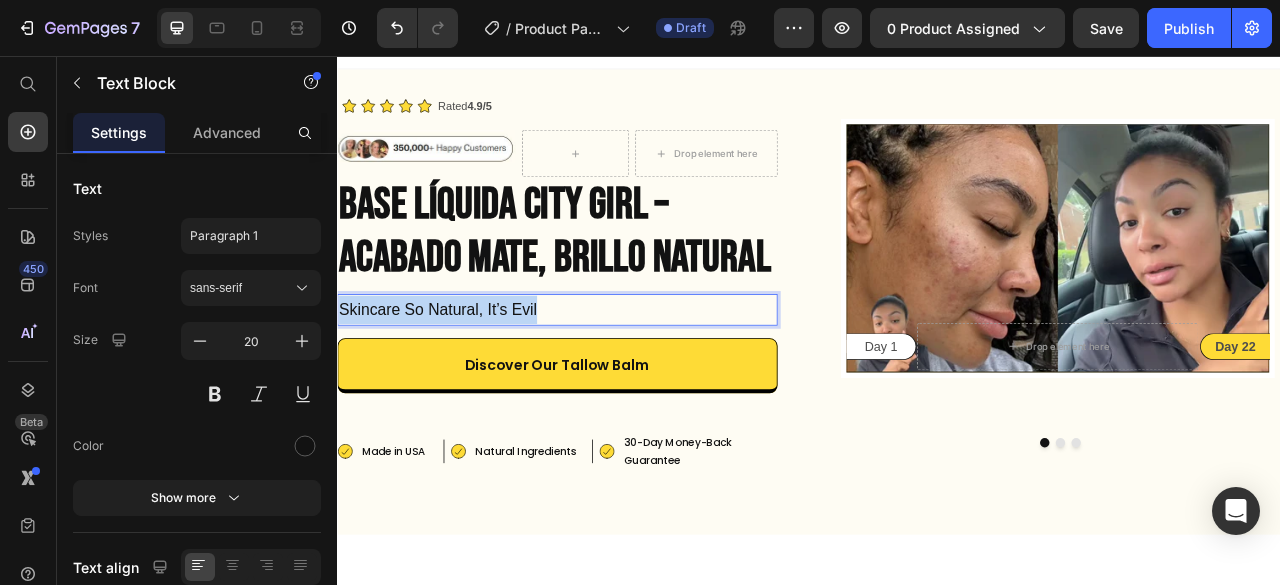 click on "Skincare So Natural, It’s Evil" at bounding box center [617, 379] 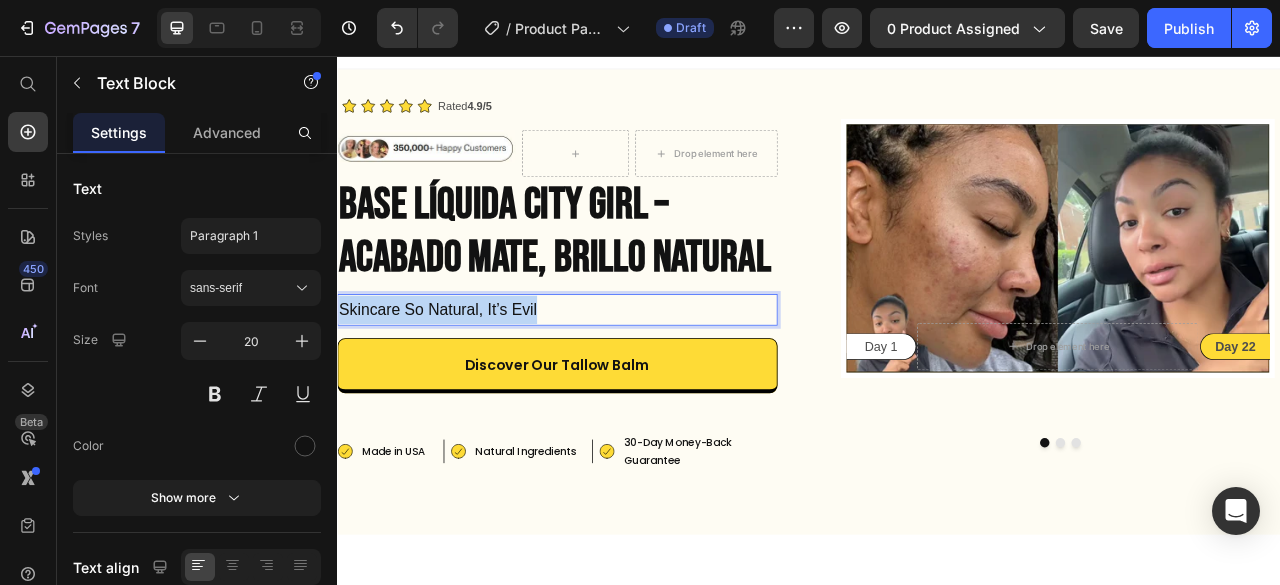 click on "Skincare So Natural, It’s Evil" at bounding box center (617, 379) 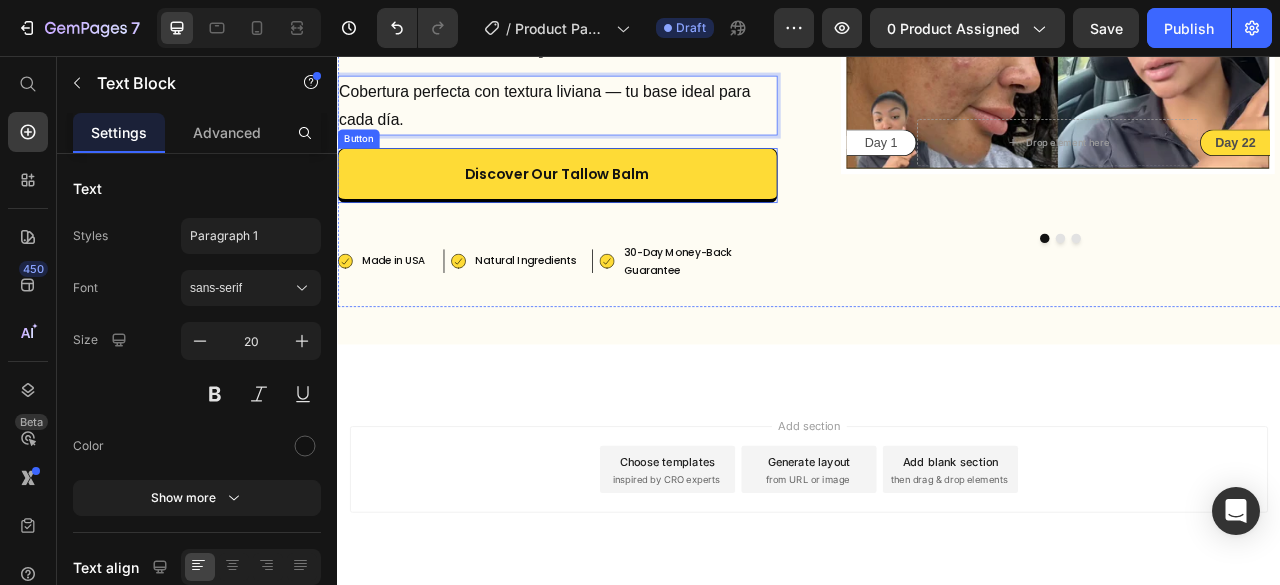 scroll, scrollTop: 412, scrollLeft: 0, axis: vertical 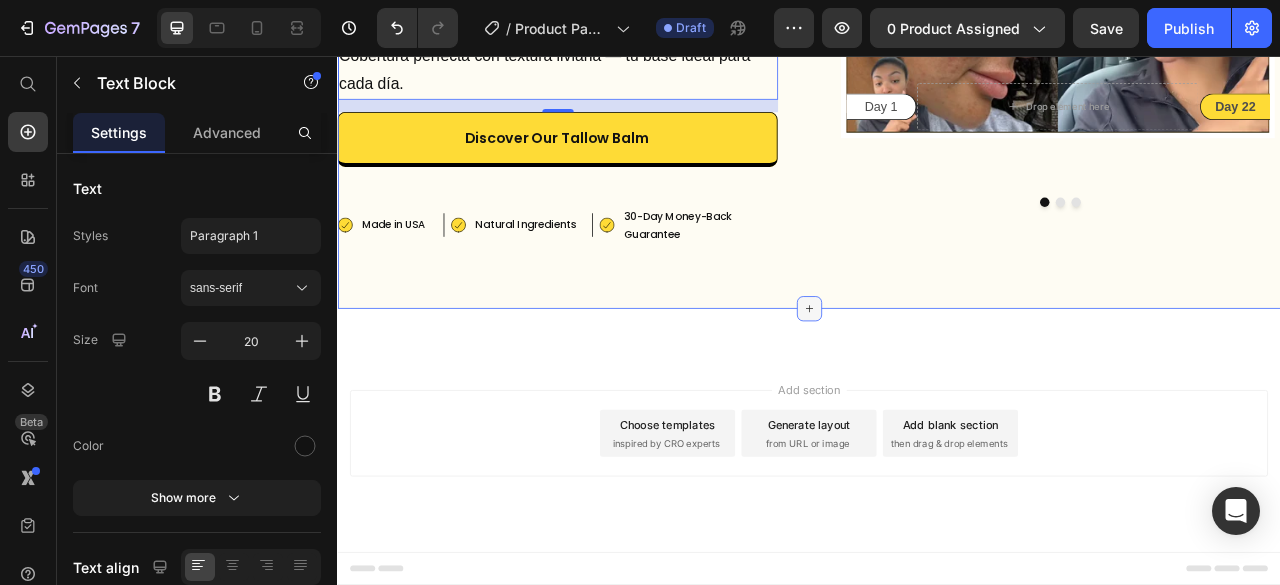 click at bounding box center (937, 377) 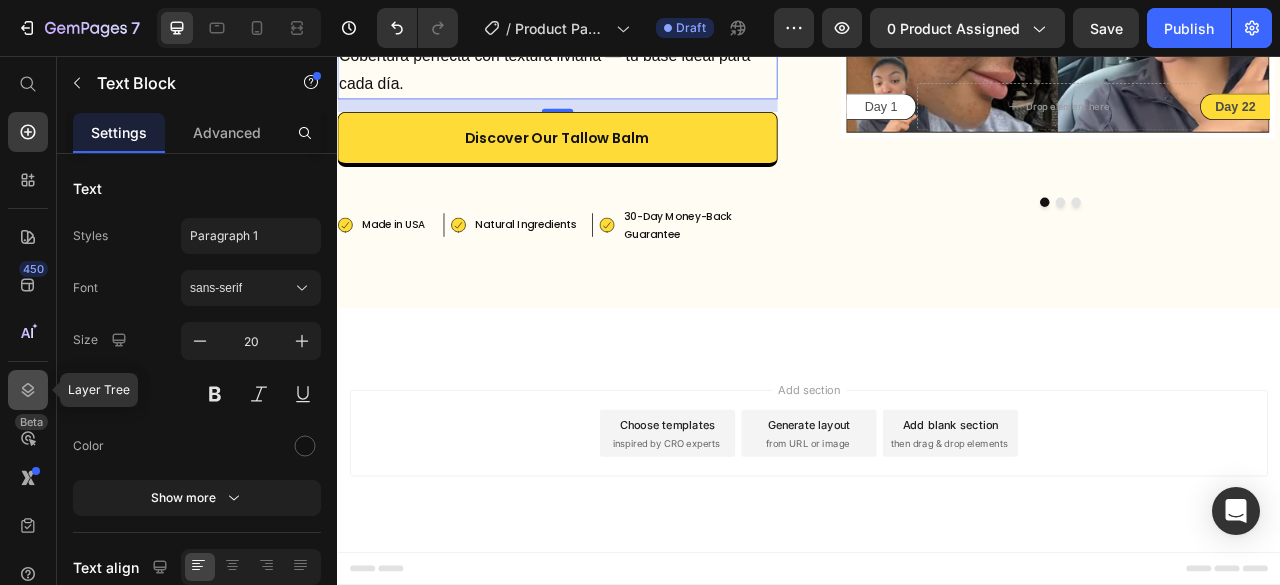 click 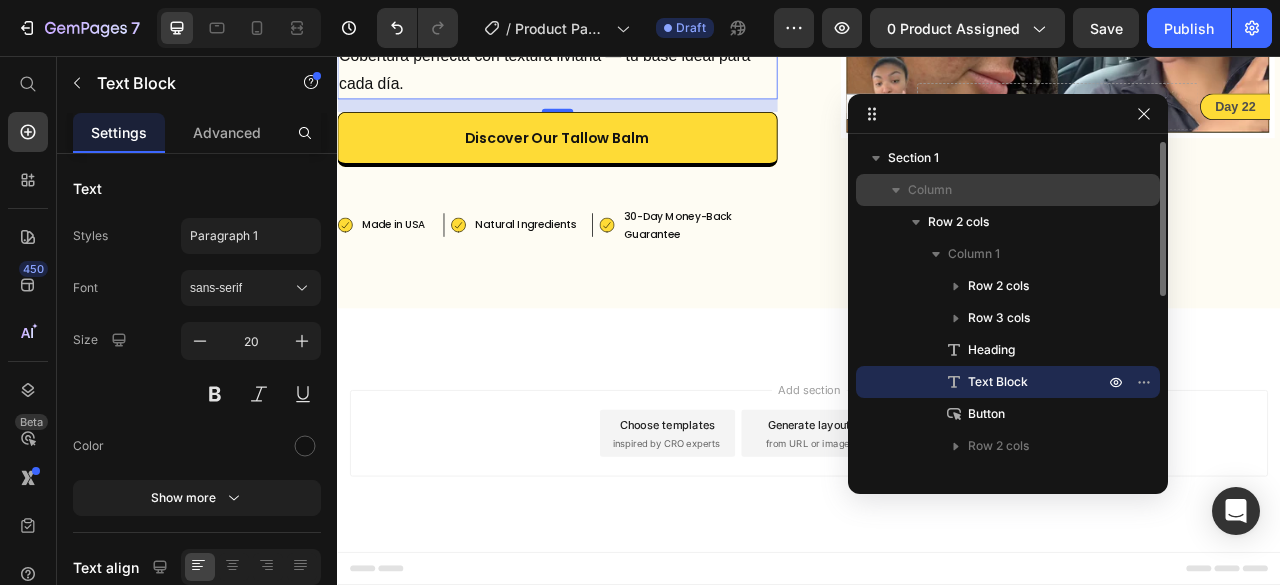 click on "Column" at bounding box center [930, 190] 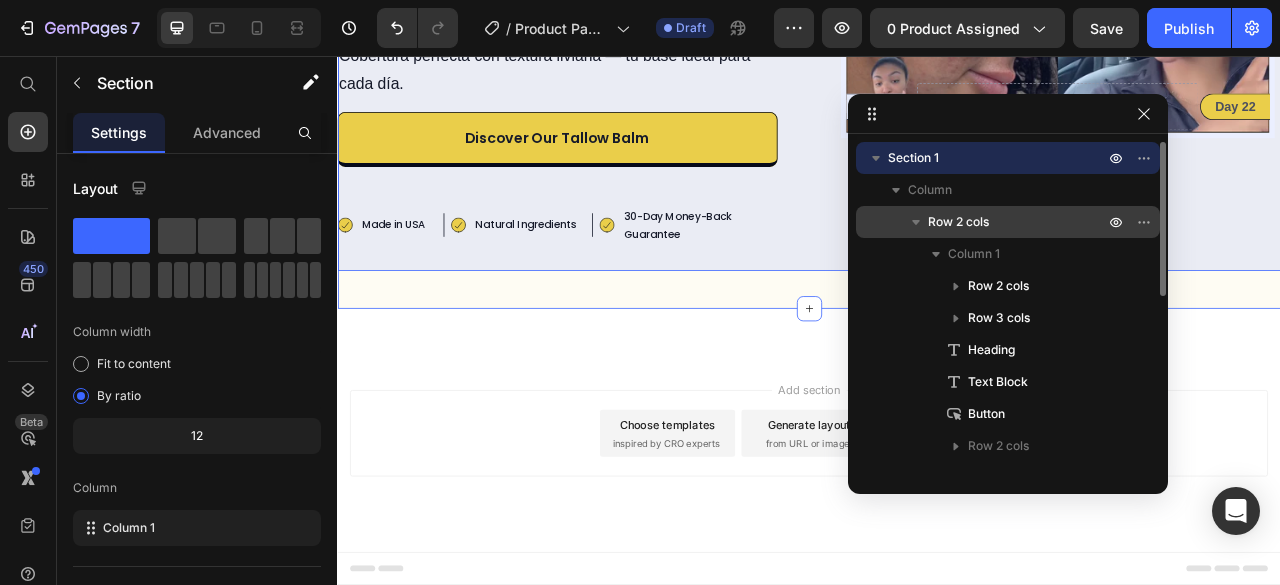 click on "Row 2 cols" at bounding box center [958, 222] 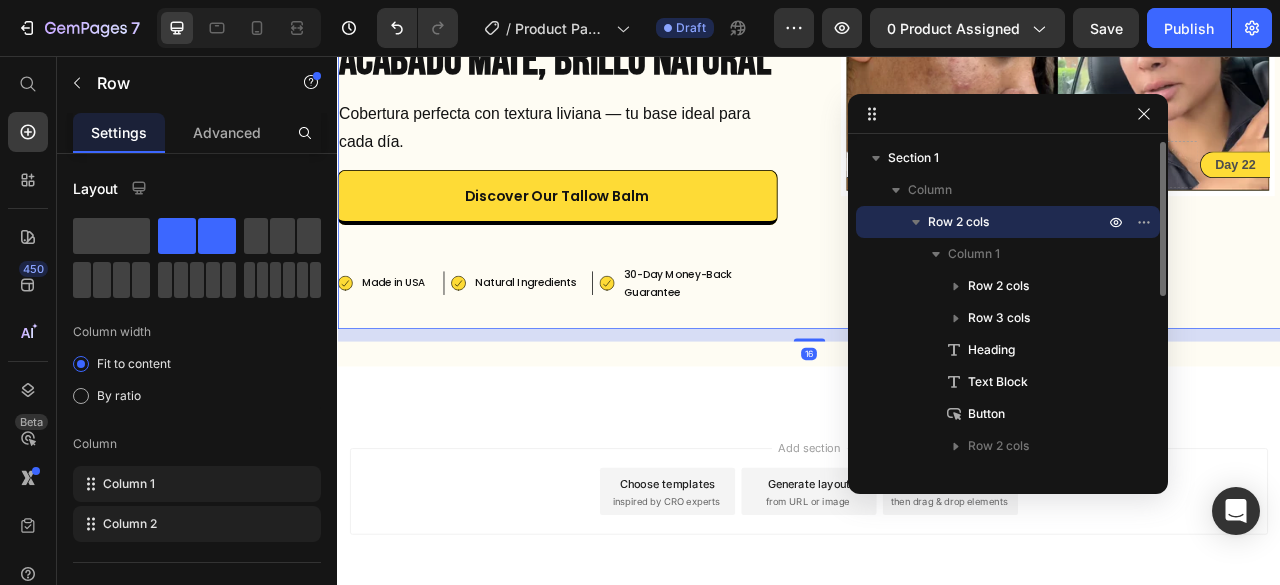 scroll, scrollTop: 0, scrollLeft: 0, axis: both 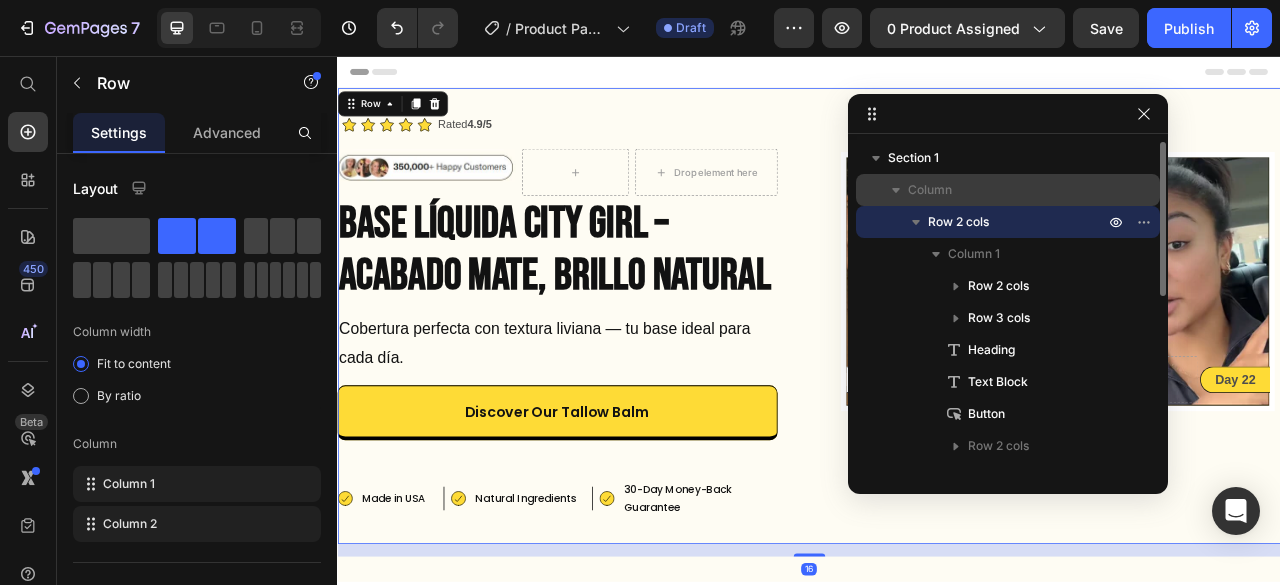 click on "Column" at bounding box center (930, 190) 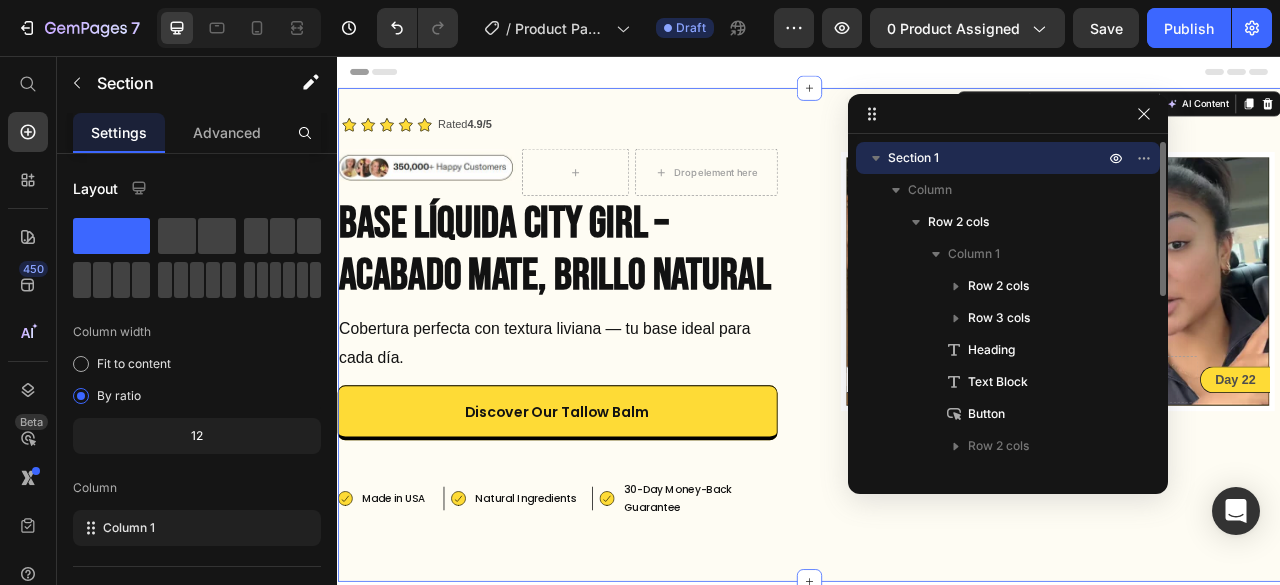 click on "Section 1" at bounding box center [913, 158] 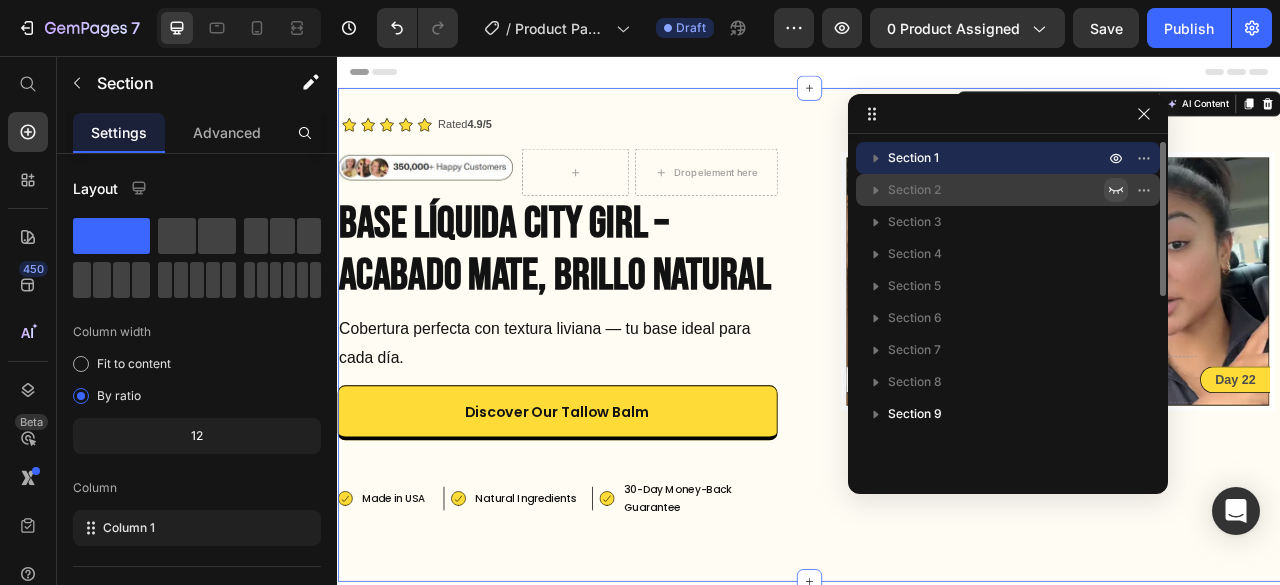 click 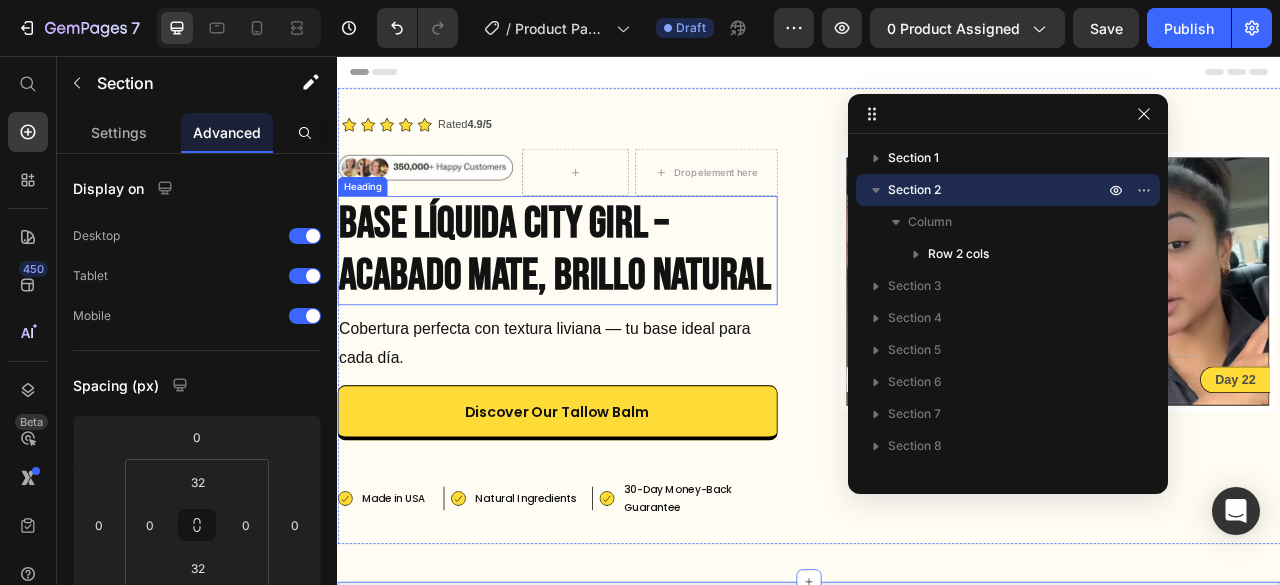 click on "⁠⁠⁠⁠⁠⁠⁠ Base Líquida City Girl – Acabado Mate, Brillo Natural" at bounding box center [617, 303] 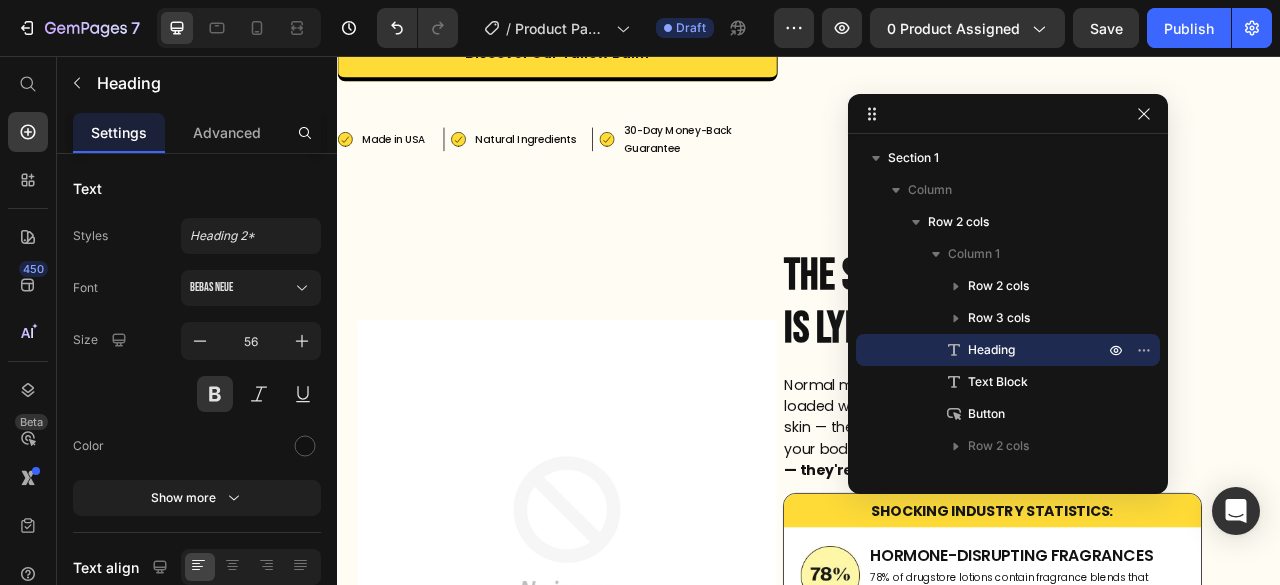 scroll, scrollTop: 462, scrollLeft: 0, axis: vertical 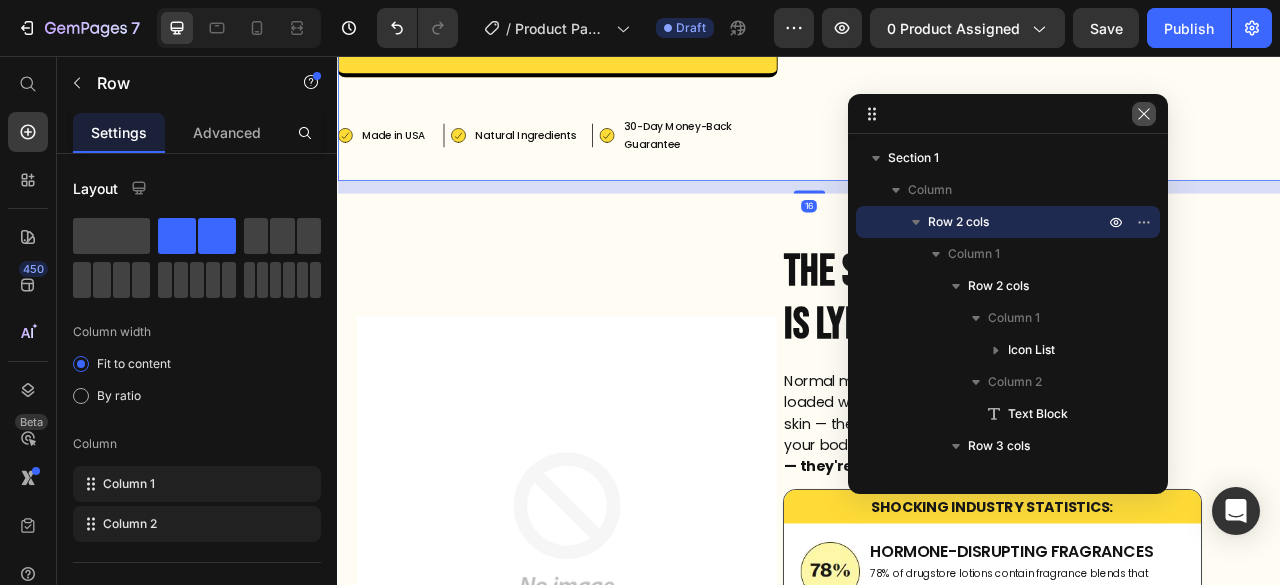 click 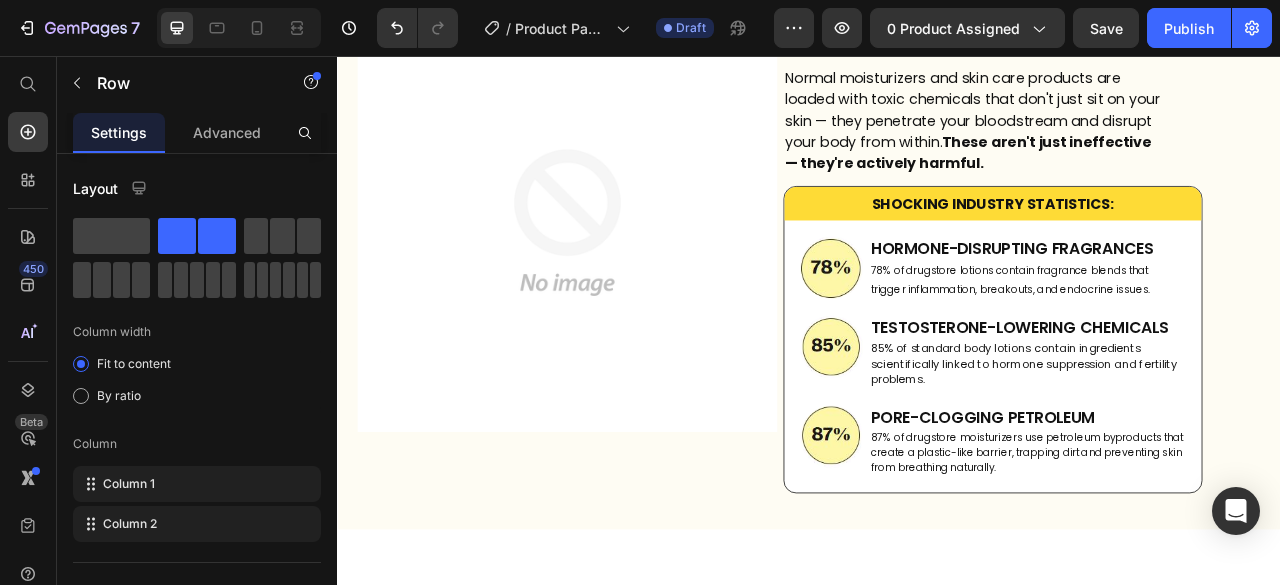 scroll, scrollTop: 634, scrollLeft: 0, axis: vertical 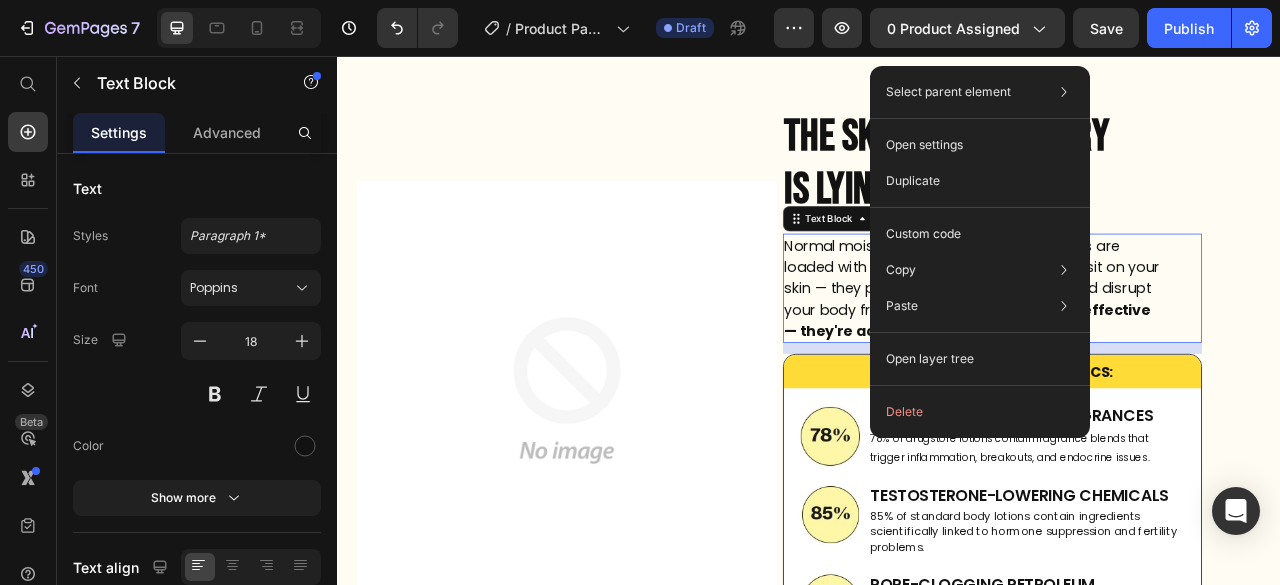 drag, startPoint x: 1296, startPoint y: 462, endPoint x: 1262, endPoint y: 513, distance: 61.294373 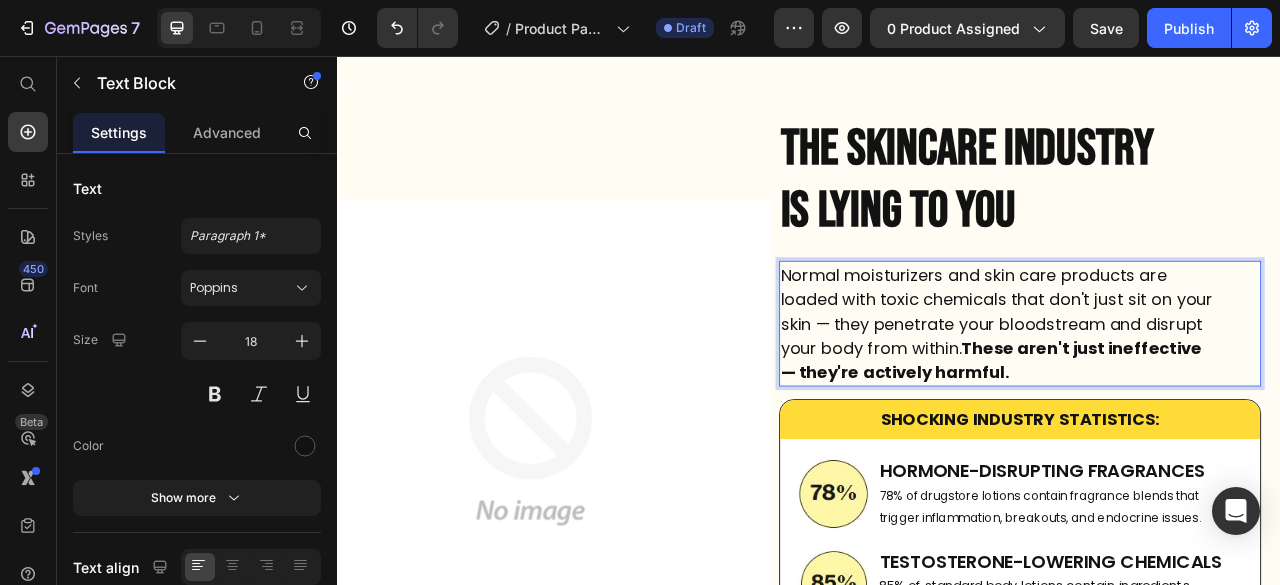 scroll, scrollTop: 634, scrollLeft: 0, axis: vertical 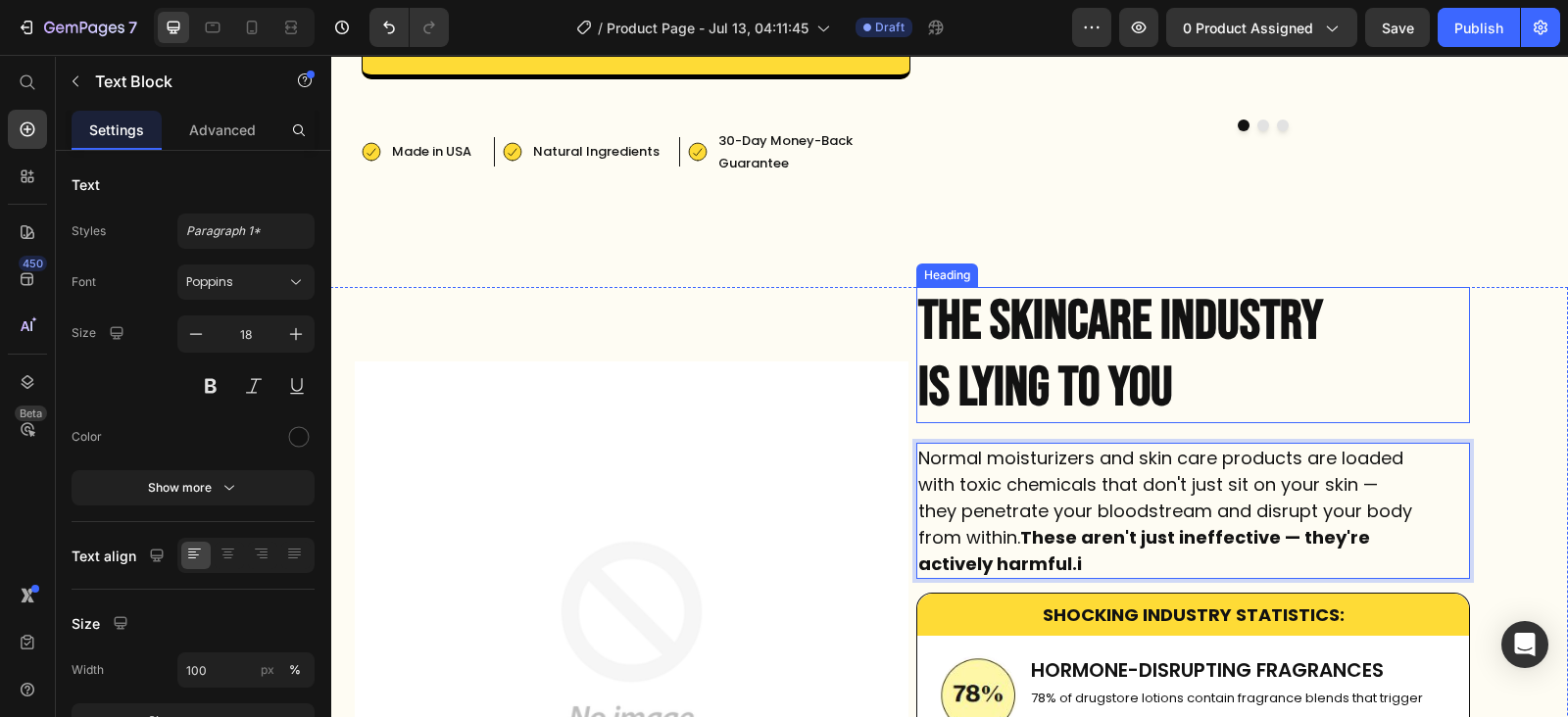 click on "THE SKINCARE INDUSTRY" at bounding box center (1120, 321) 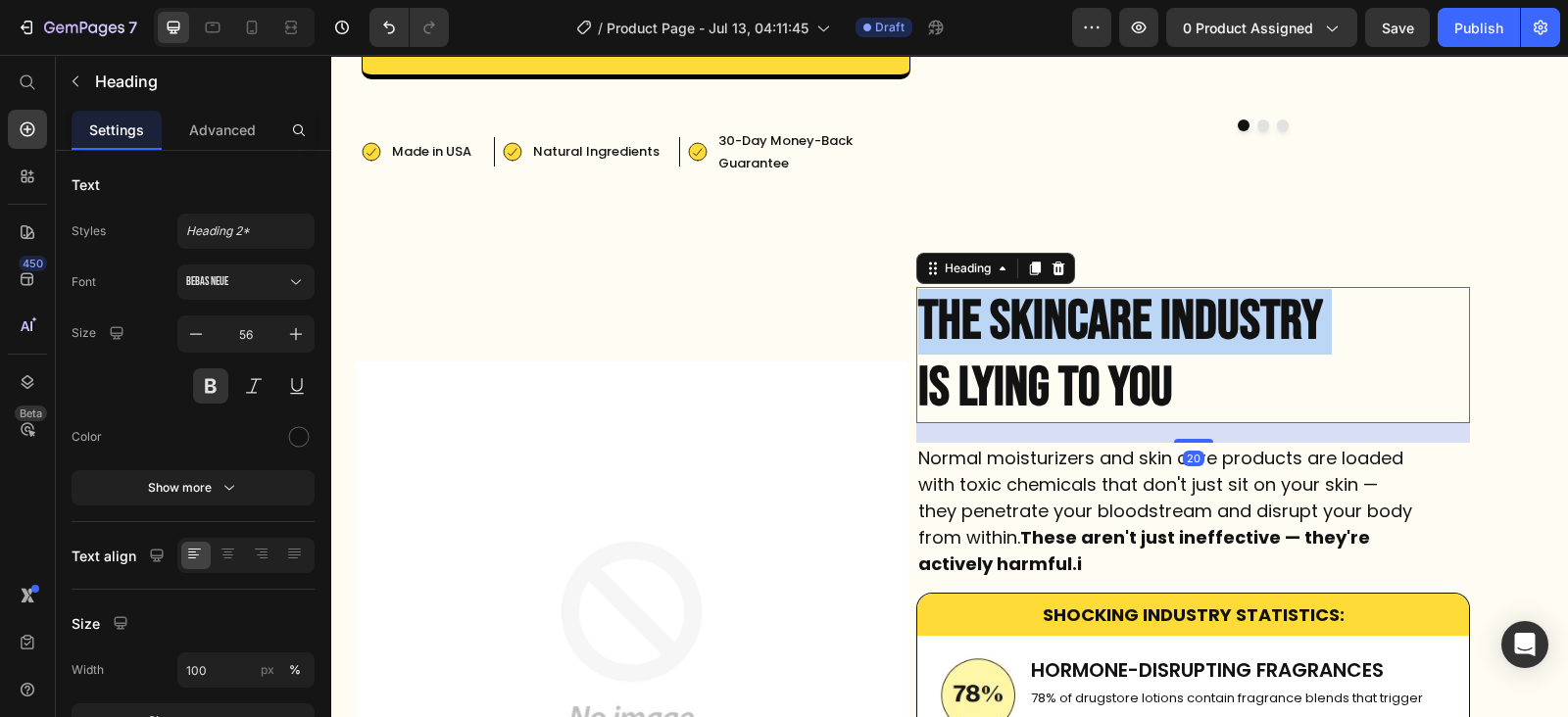 click on "THE SKINCARE INDUSTRY" at bounding box center (1120, 321) 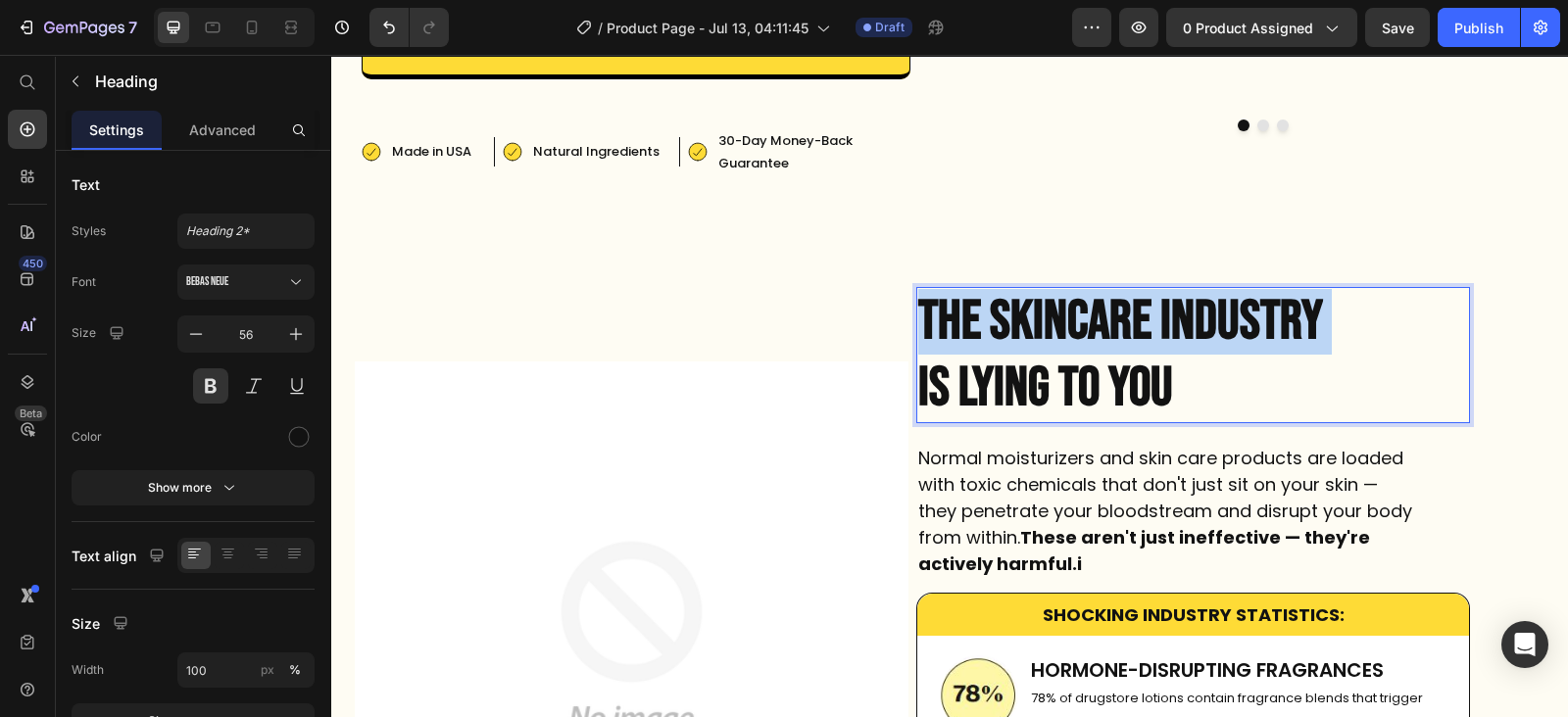 click on "THE SKINCARE INDUSTRY" at bounding box center [1120, 321] 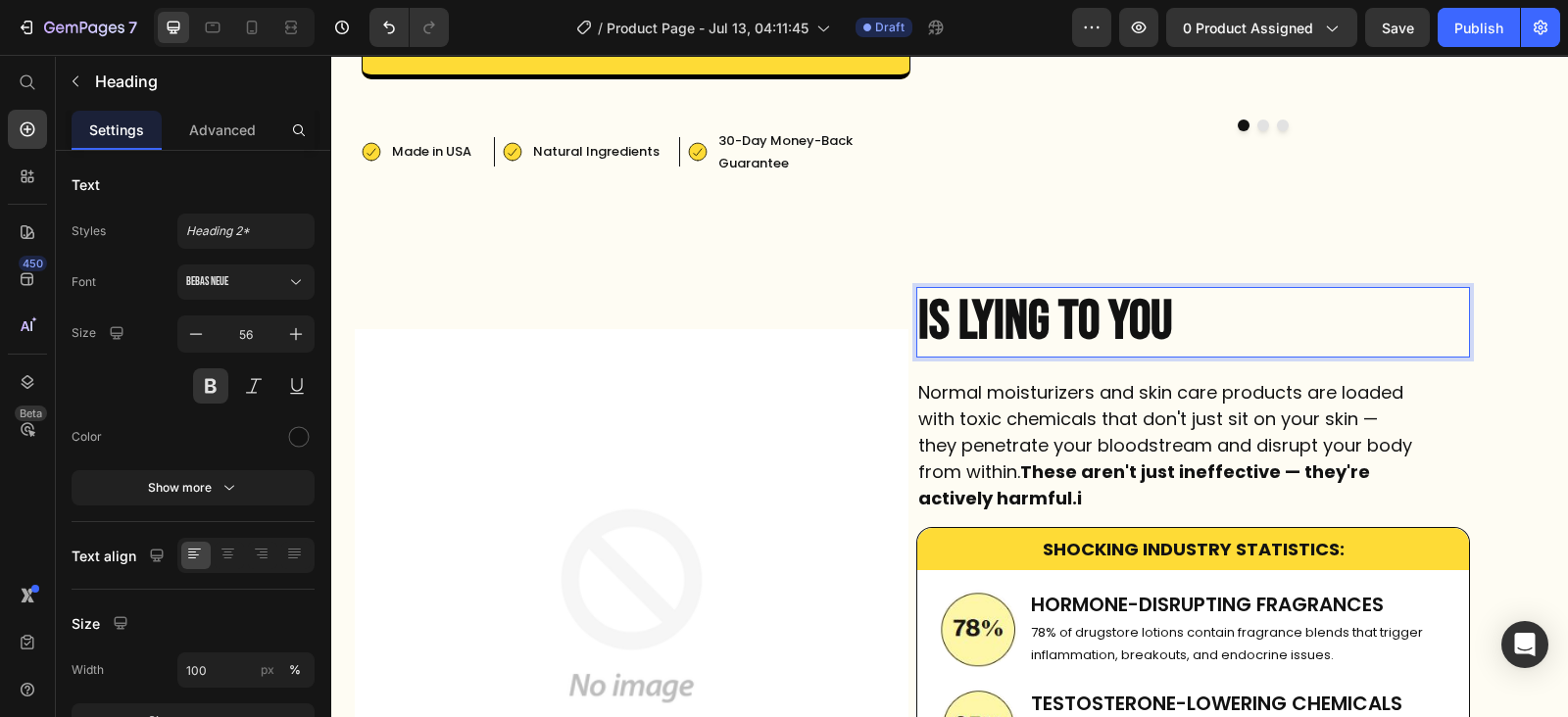 click on "IS LYING TO YOU" at bounding box center (1193, 321) 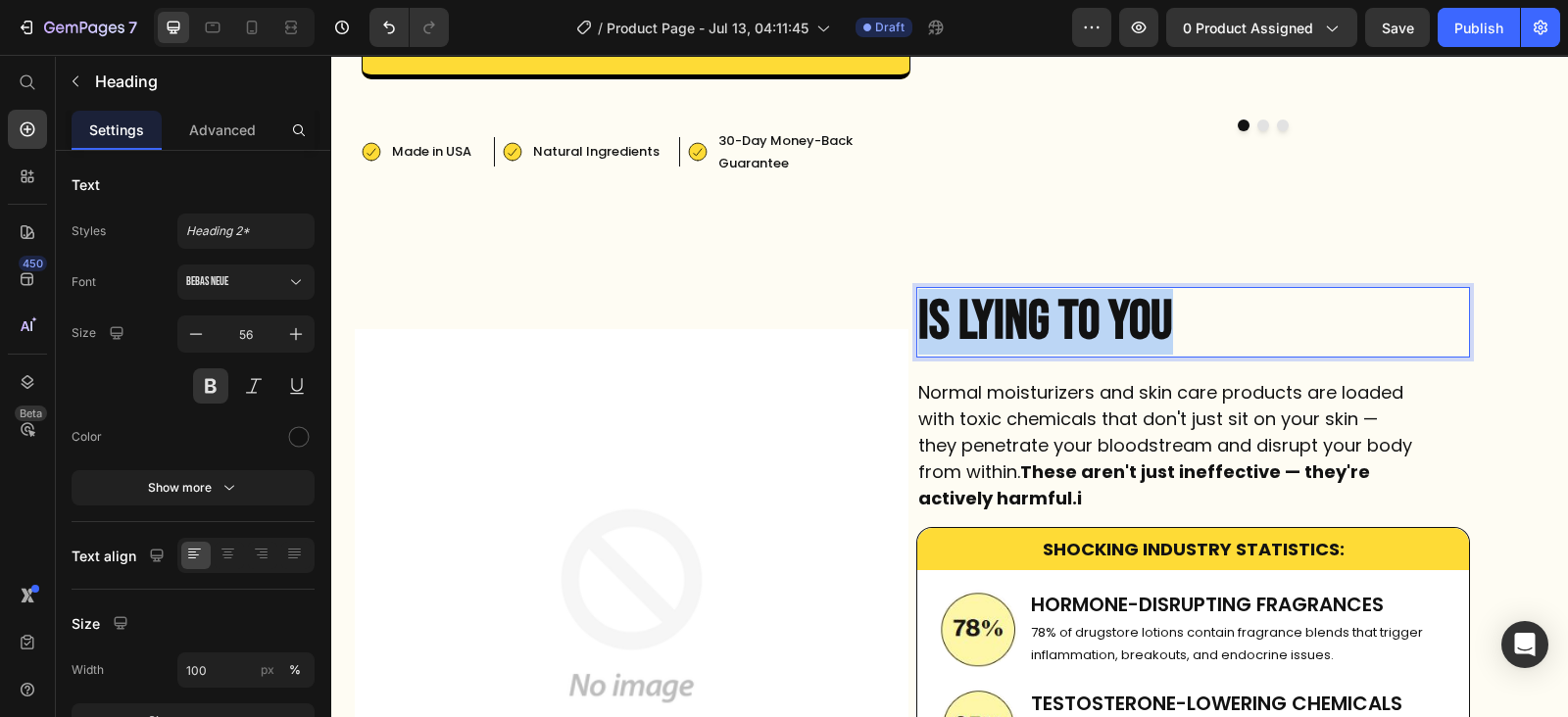 click on "IS LYING TO YOU" at bounding box center [1193, 321] 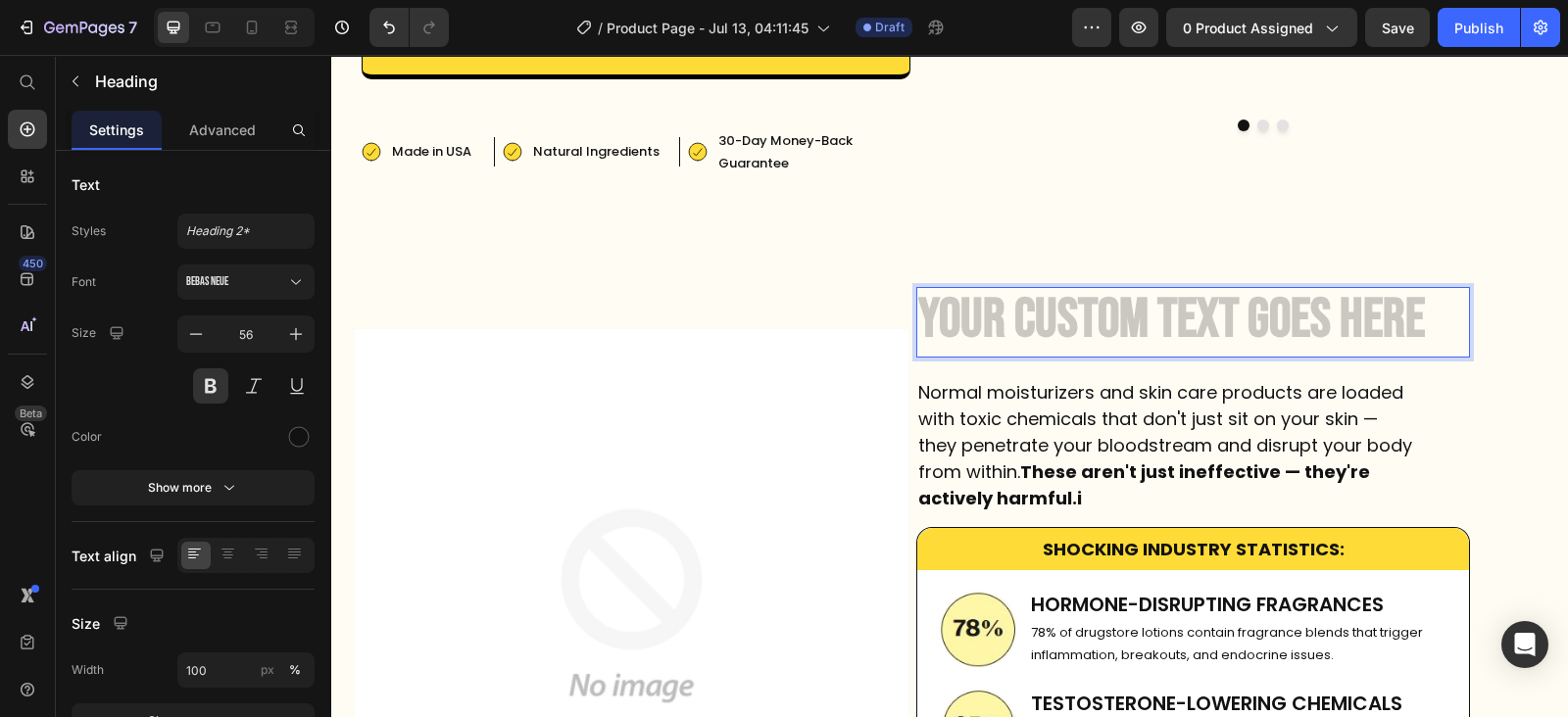 scroll, scrollTop: 0, scrollLeft: 0, axis: both 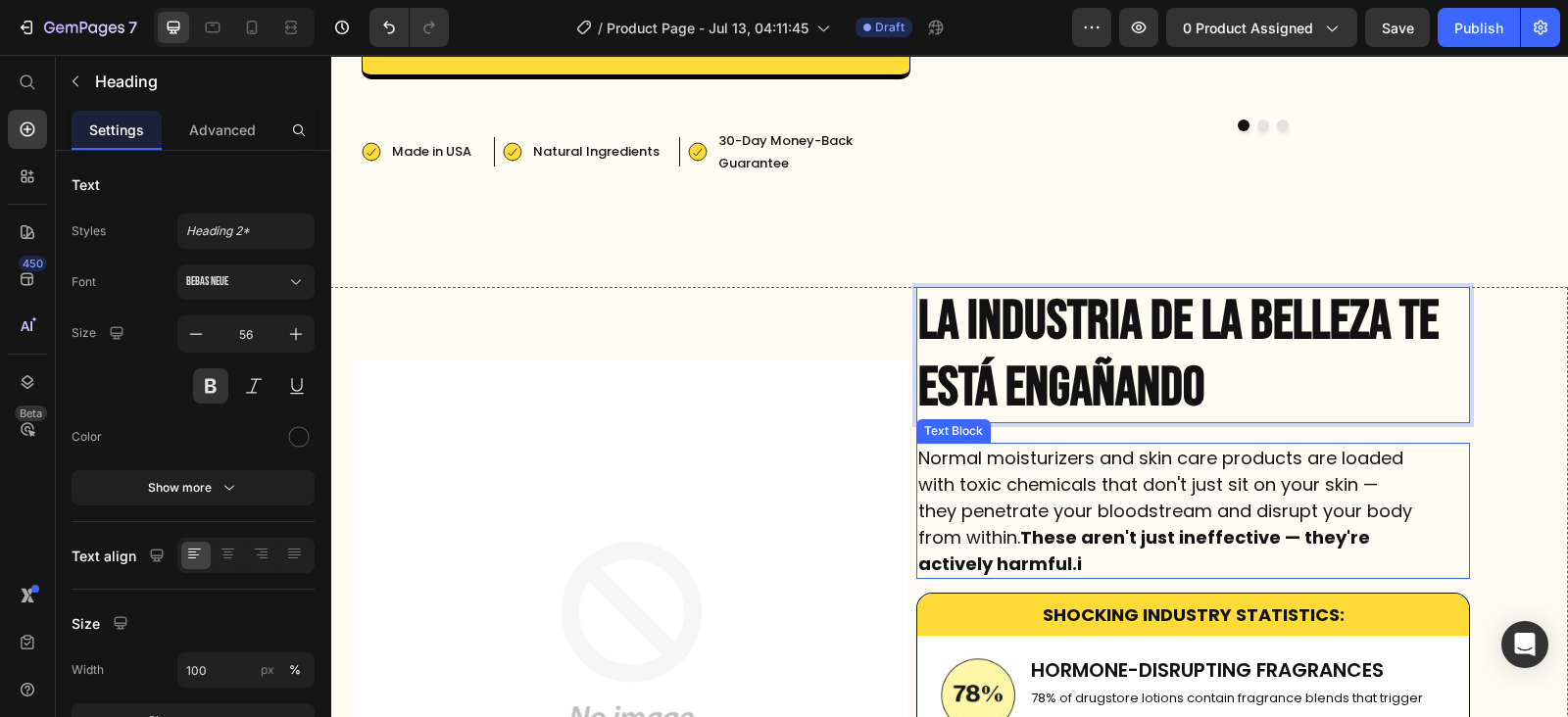 click on "Normal moisturizers and skin care products are loaded with toxic chemicals that don't just sit on your skin — they penetrate your bloodstream and disrupt your body from within. These aren't just ineffective — they're actively harmful.i" at bounding box center (1168, 510) 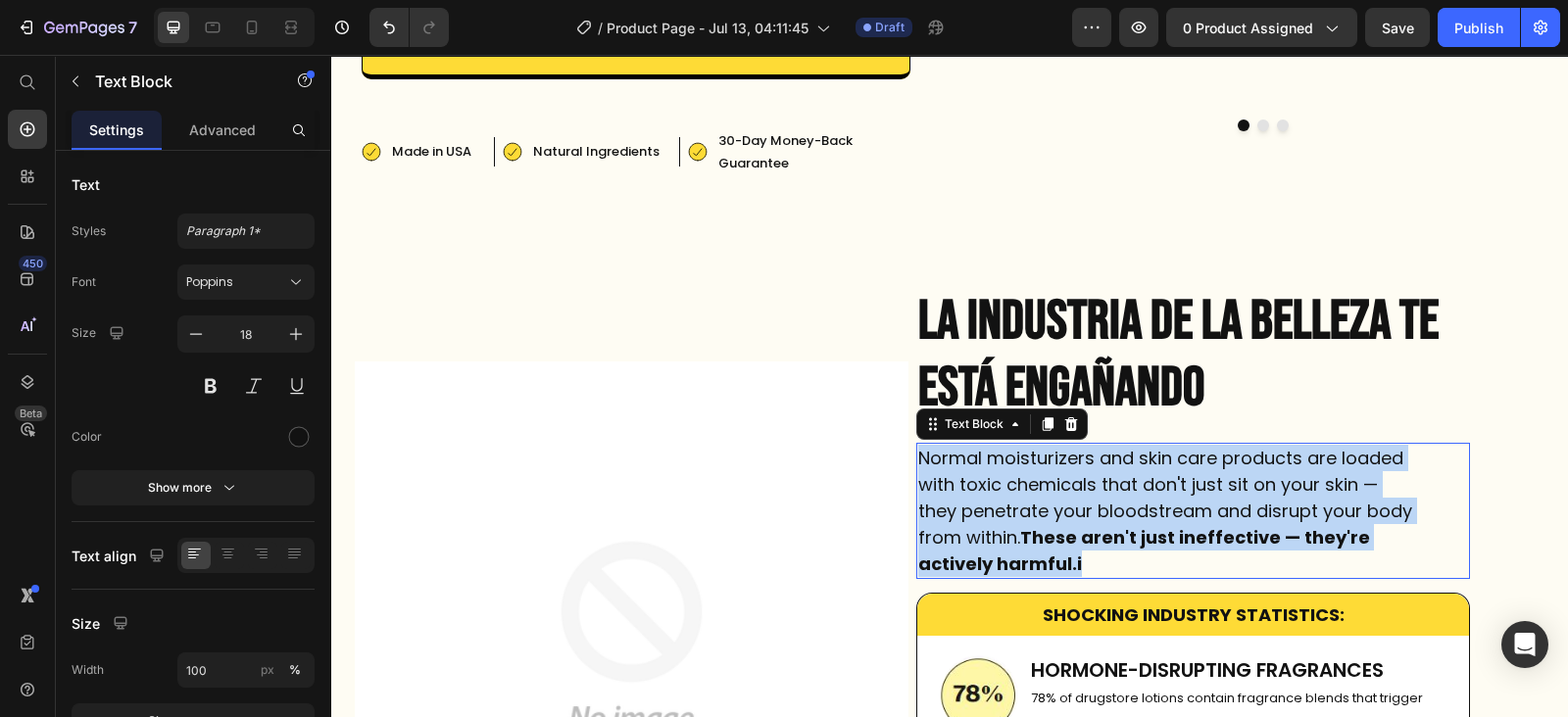 click on "Normal moisturizers and skin care products are loaded with toxic chemicals that don't just sit on your skin — they penetrate your bloodstream and disrupt your body from within. These aren't just ineffective — they're actively harmful.i" at bounding box center [1168, 510] 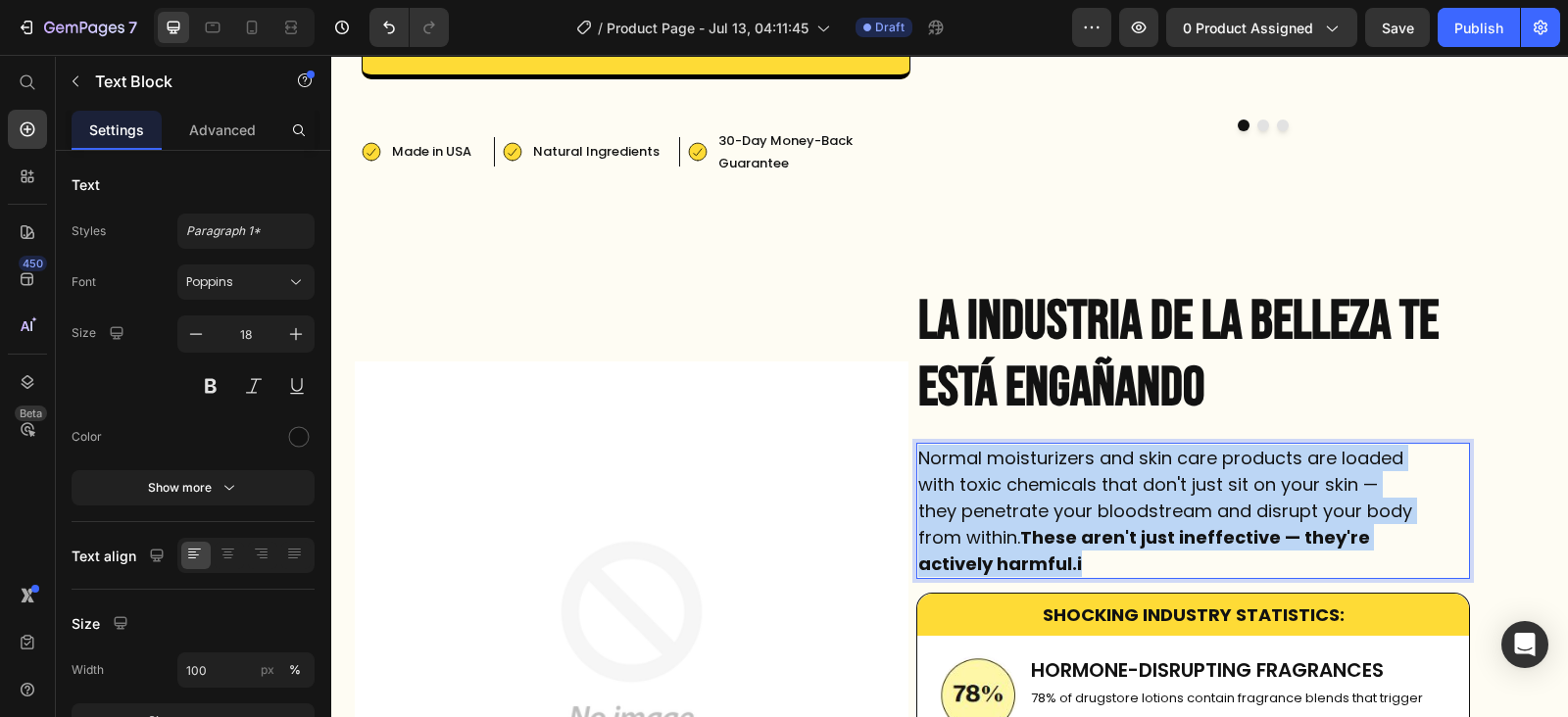 click on "Normal moisturizers and skin care products are loaded with toxic chemicals that don't just sit on your skin — they penetrate your bloodstream and disrupt your body from within. These aren't just ineffective — they're actively harmful.i" at bounding box center (1168, 510) 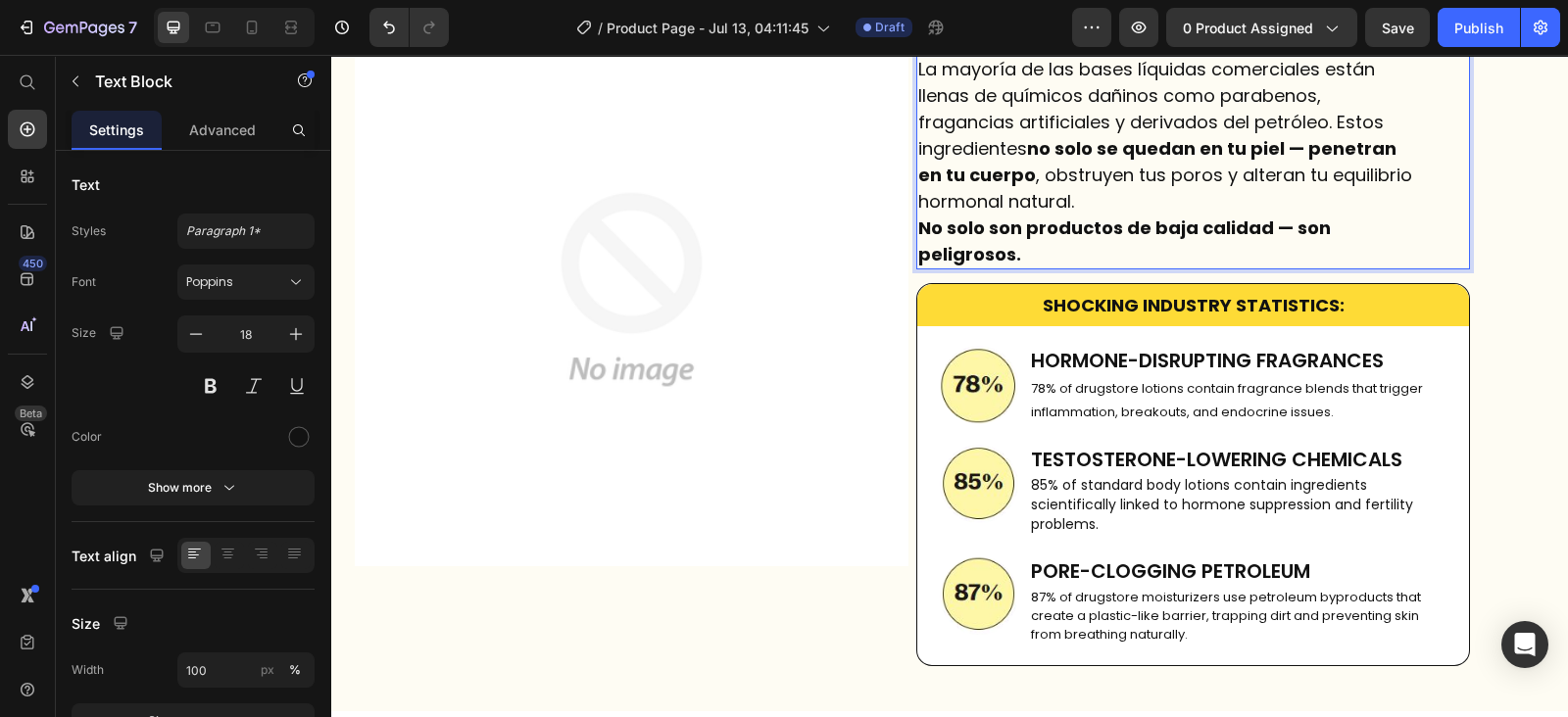 scroll, scrollTop: 890, scrollLeft: 0, axis: vertical 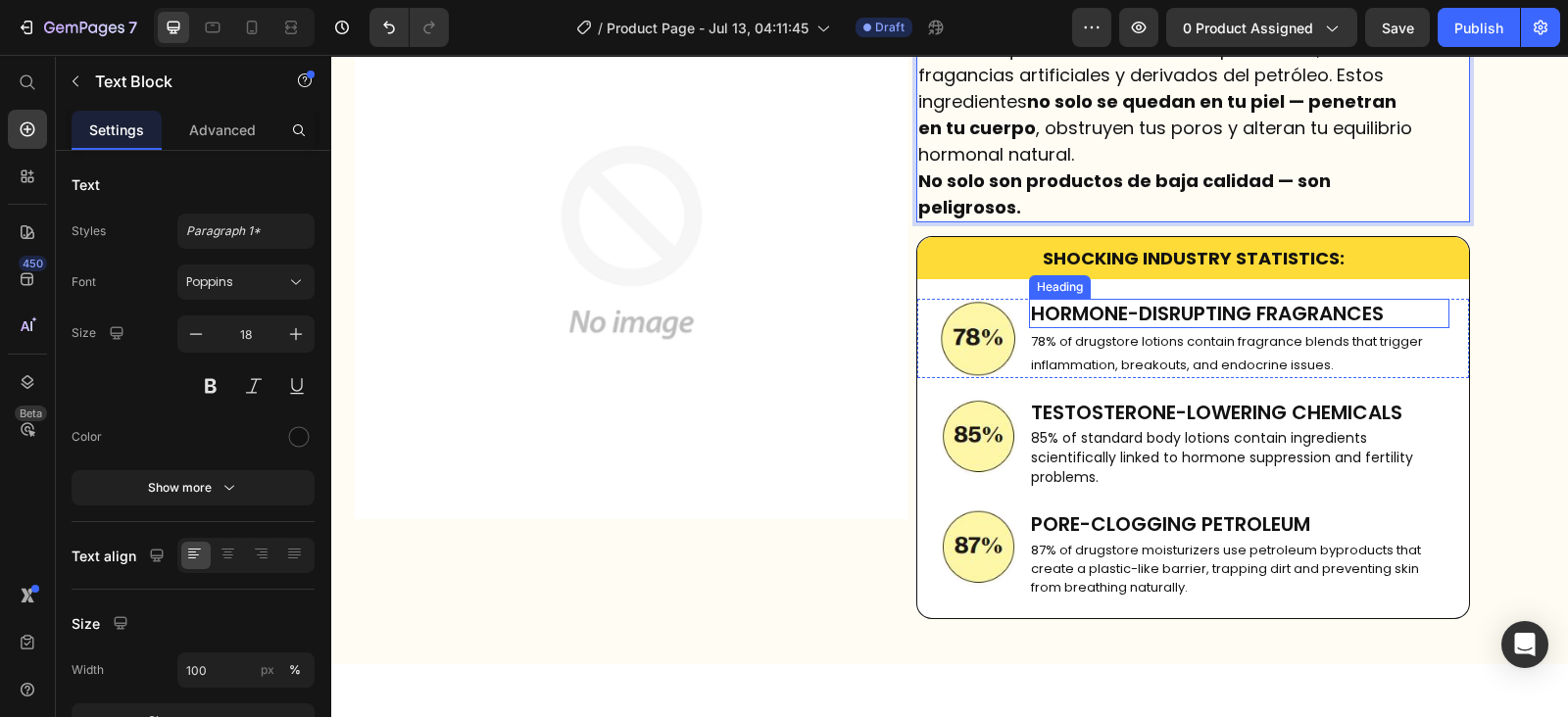 click on "HORMONE-DISRUPTING FRAGRANCES" at bounding box center [1239, 313] 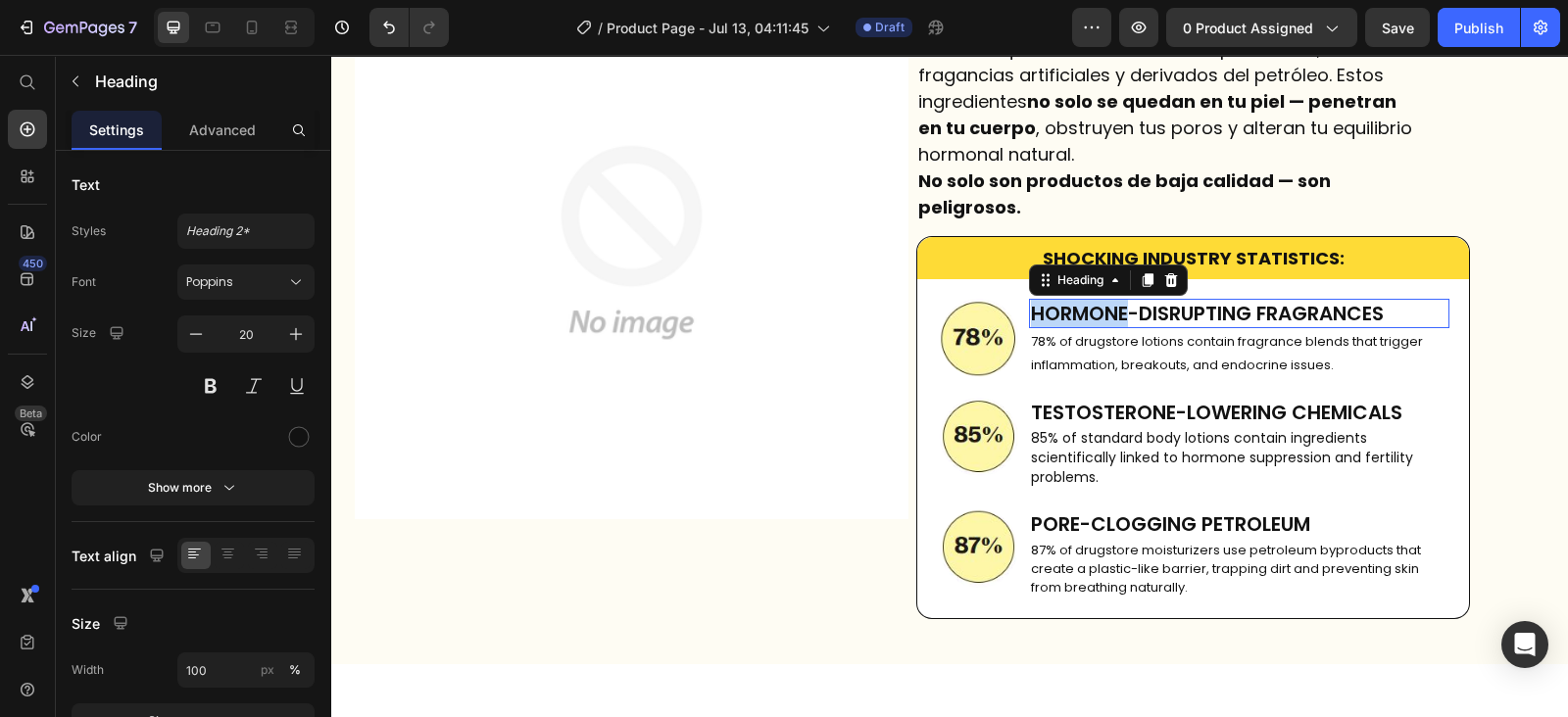 click on "HORMONE-DISRUPTING FRAGRANCES" at bounding box center [1239, 313] 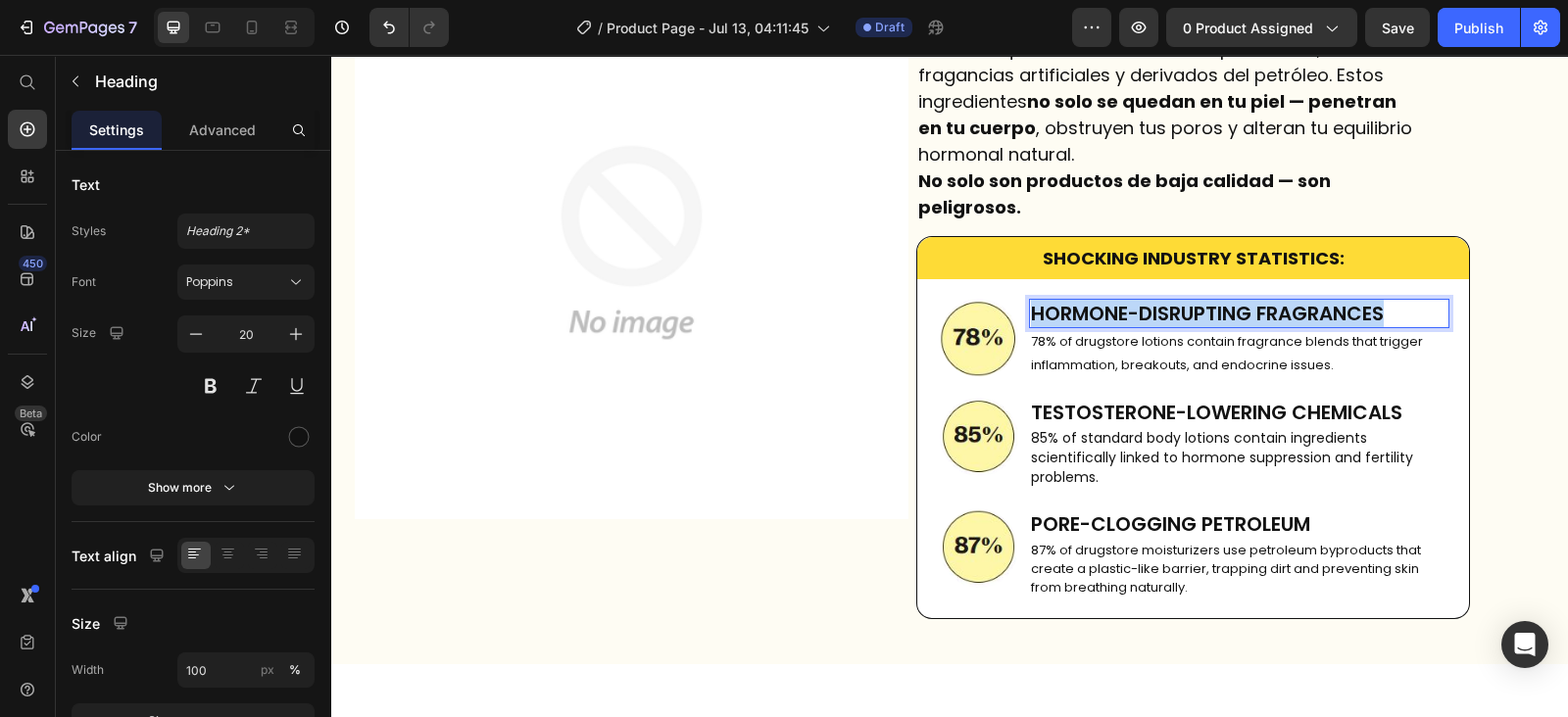click on "HORMONE-DISRUPTING FRAGRANCES" at bounding box center [1239, 313] 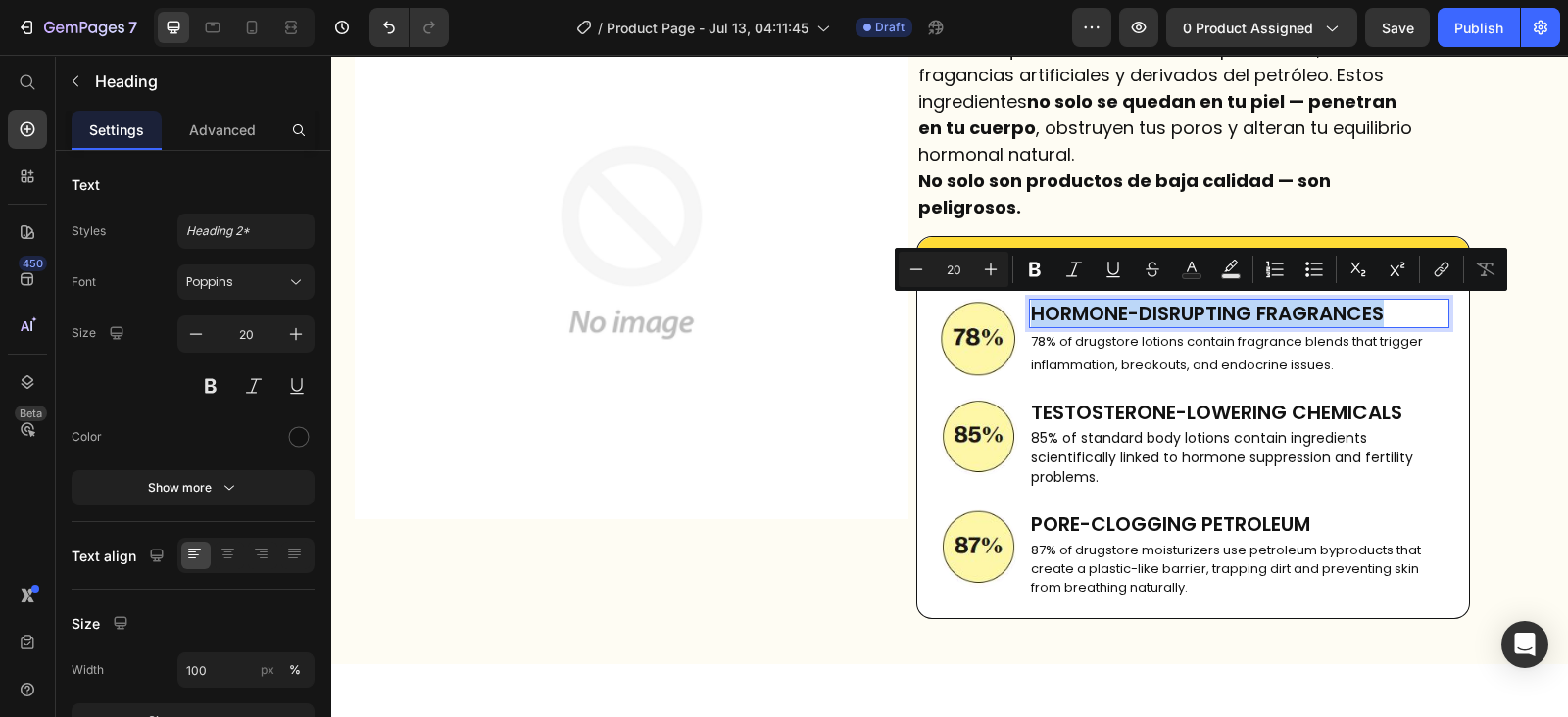 click on "HORMONE-DISRUPTING FRAGRANCES" at bounding box center (1239, 313) 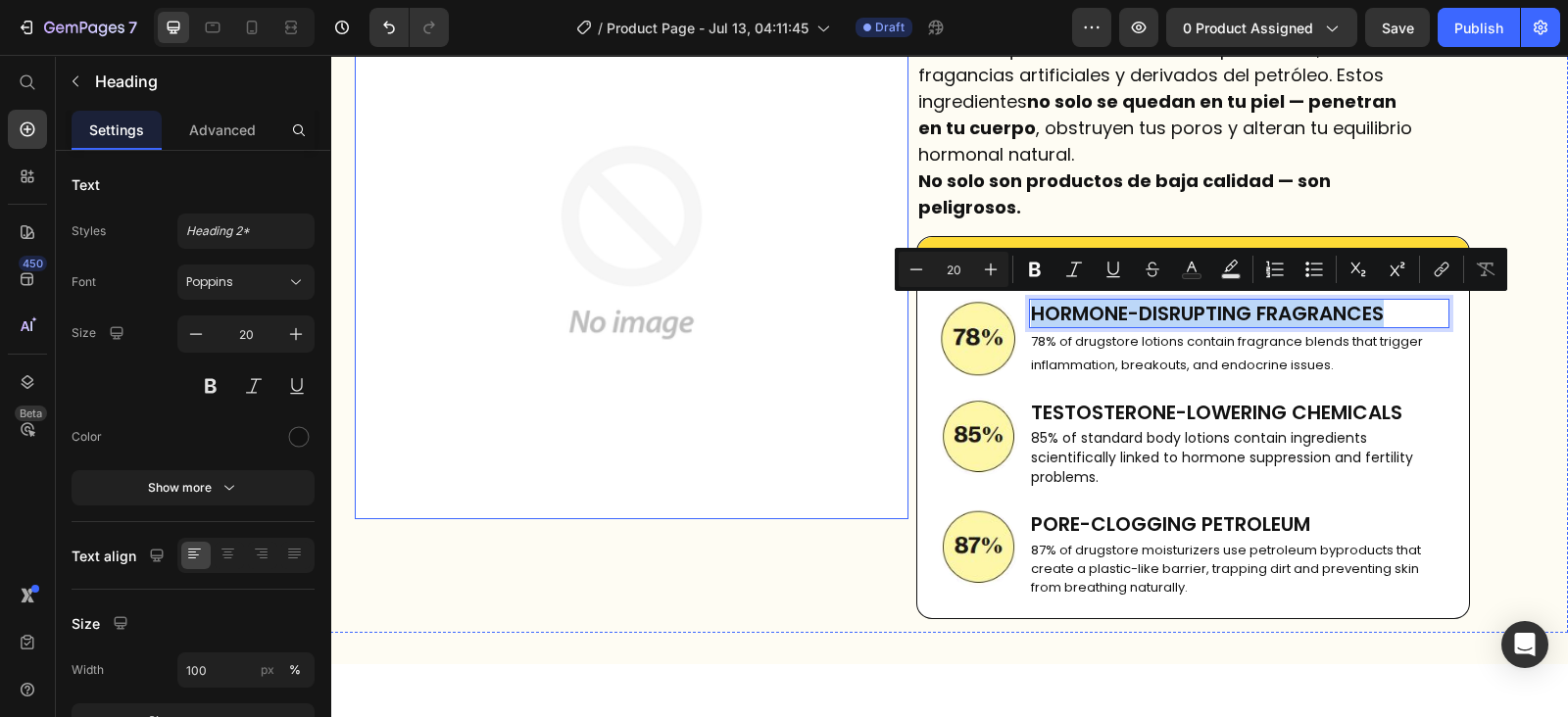 click at bounding box center (631, 242) 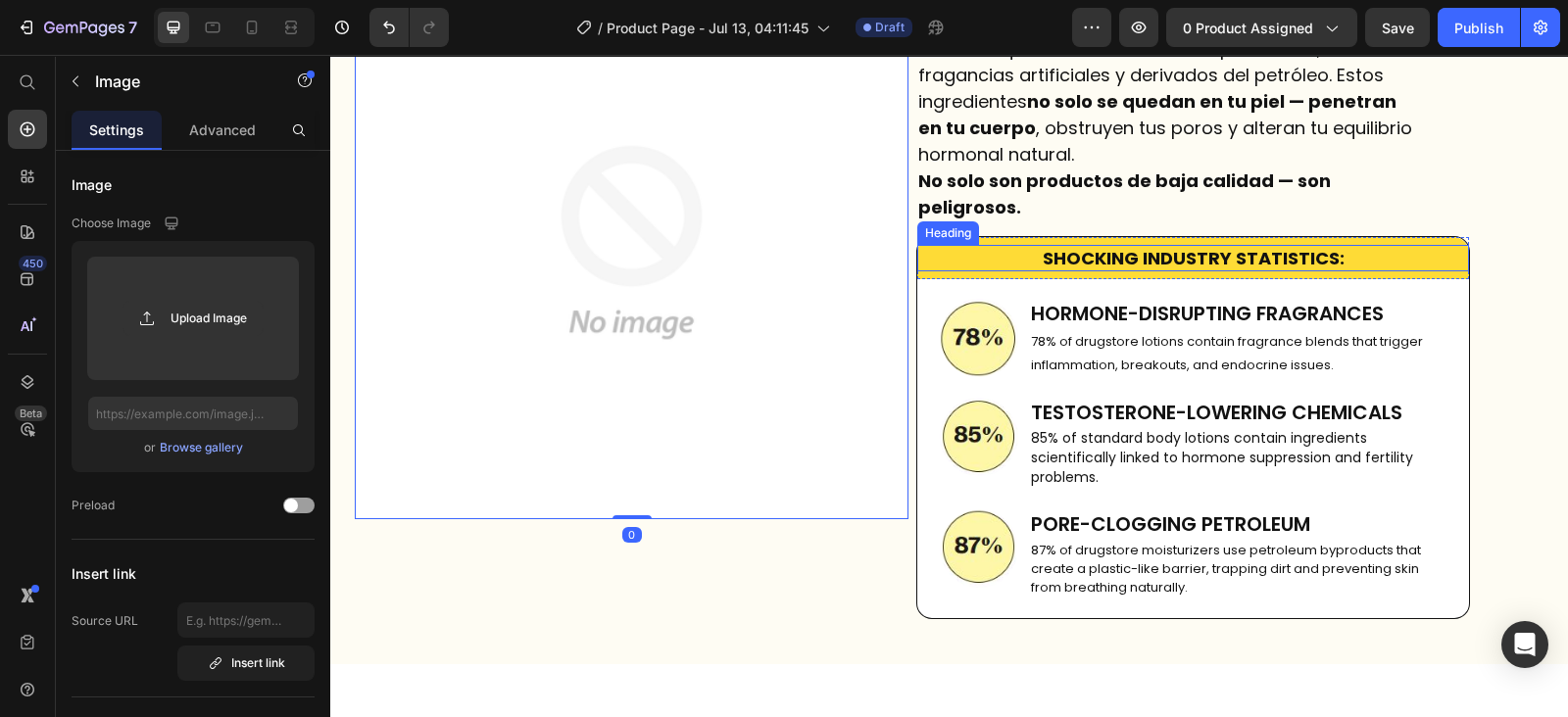 click on "SHOCKING INDUSTRY STATISTICS:" at bounding box center (1193, 258) 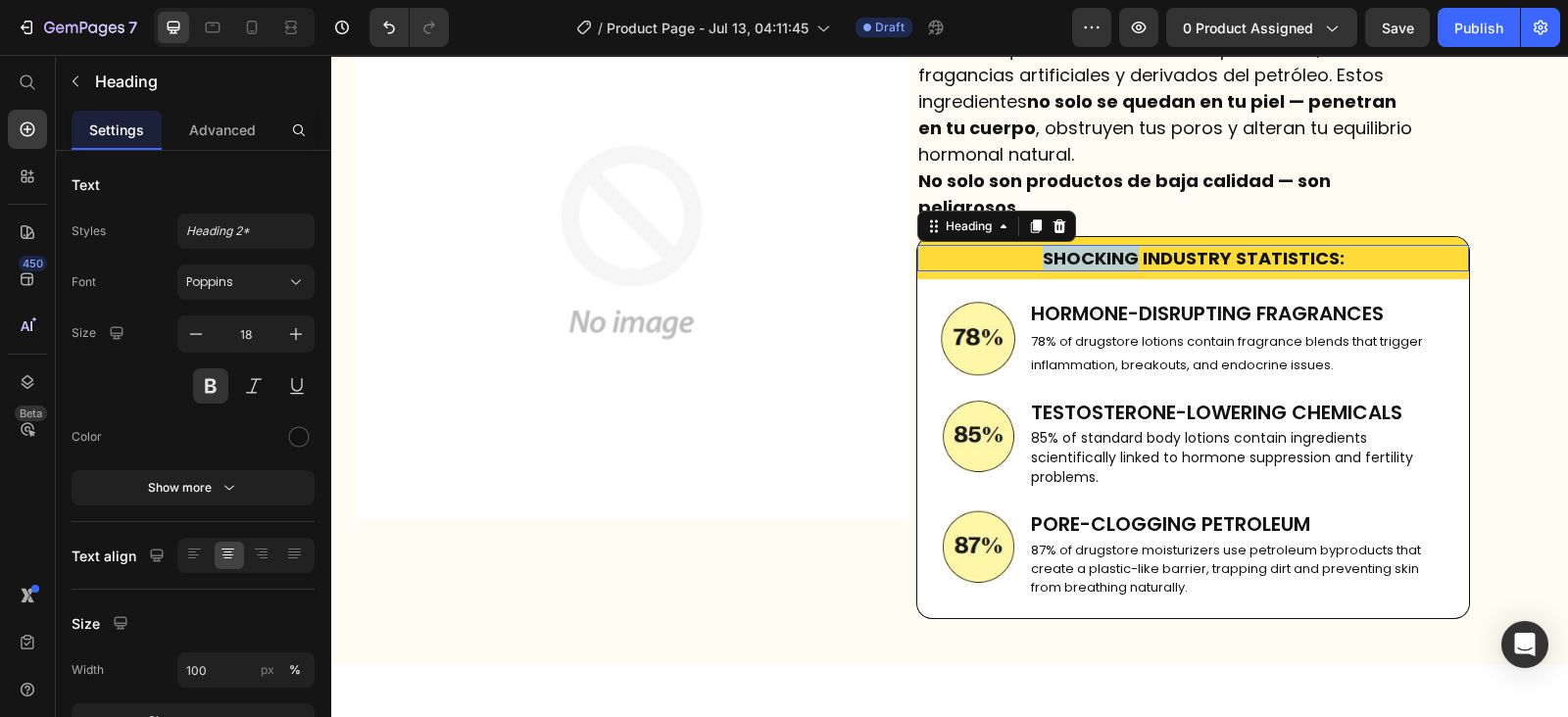 click on "Heading" at bounding box center (997, 226) 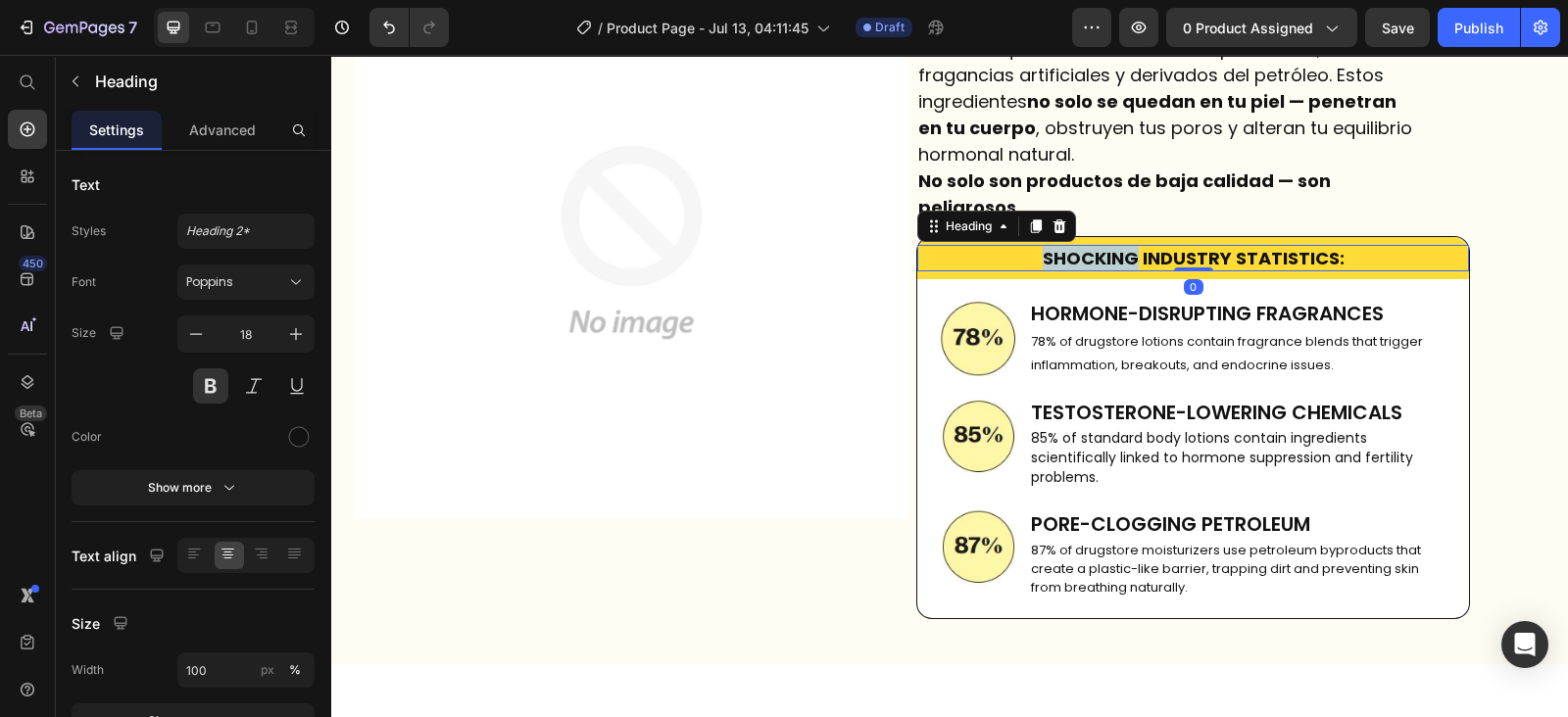 click on "Heading" at bounding box center [997, 226] 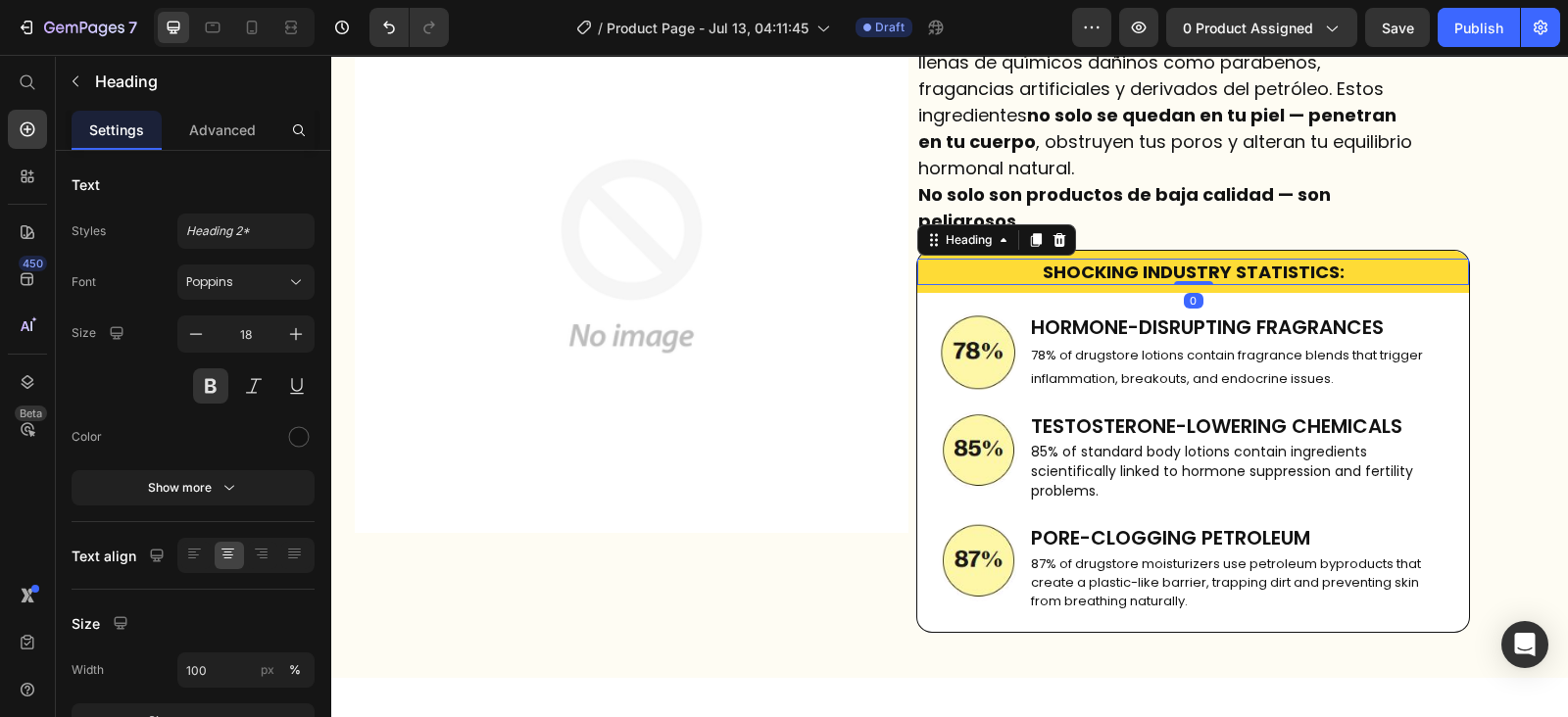 click on "SHOCKING INDUSTRY STATISTICS:" at bounding box center (1193, 271) 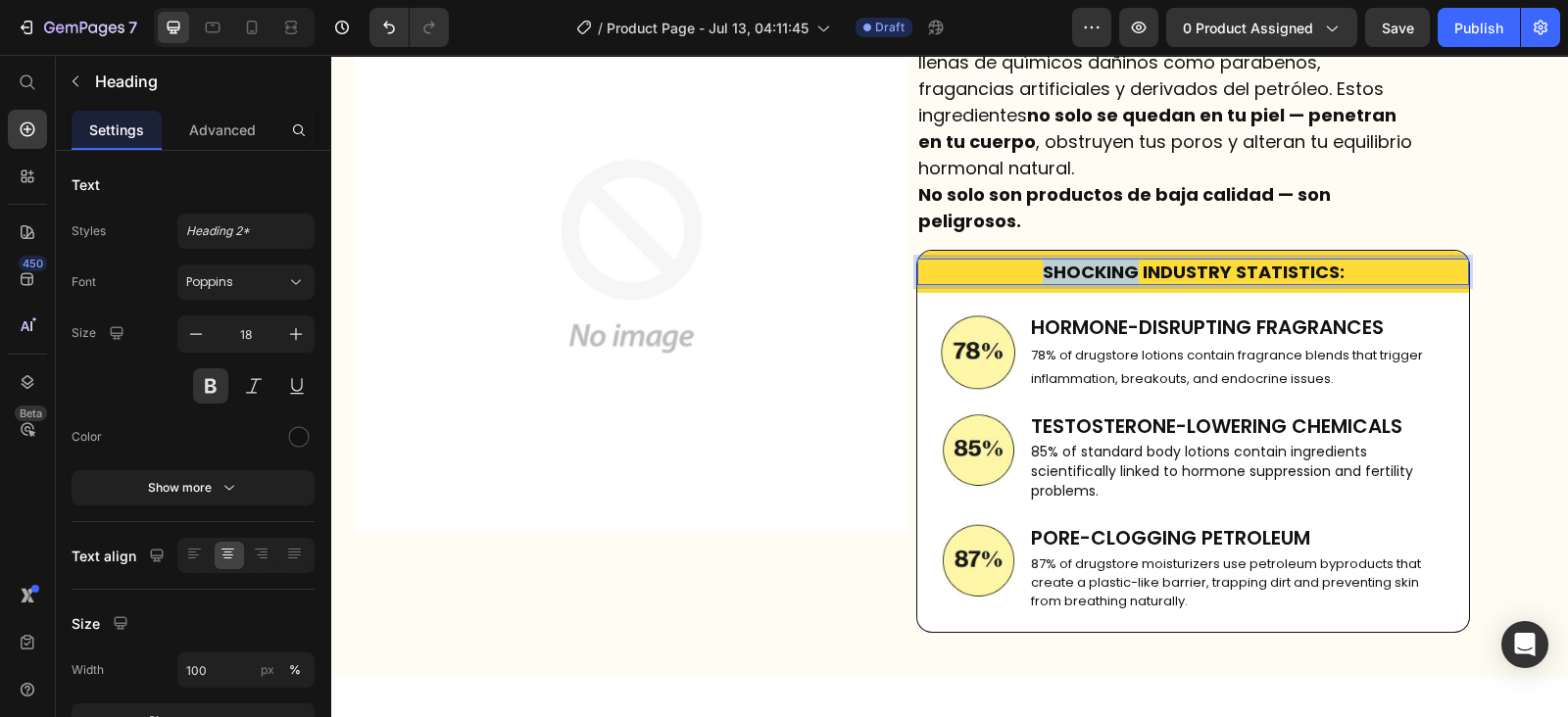 click on "SHOCKING INDUSTRY STATISTICS:" at bounding box center [1193, 271] 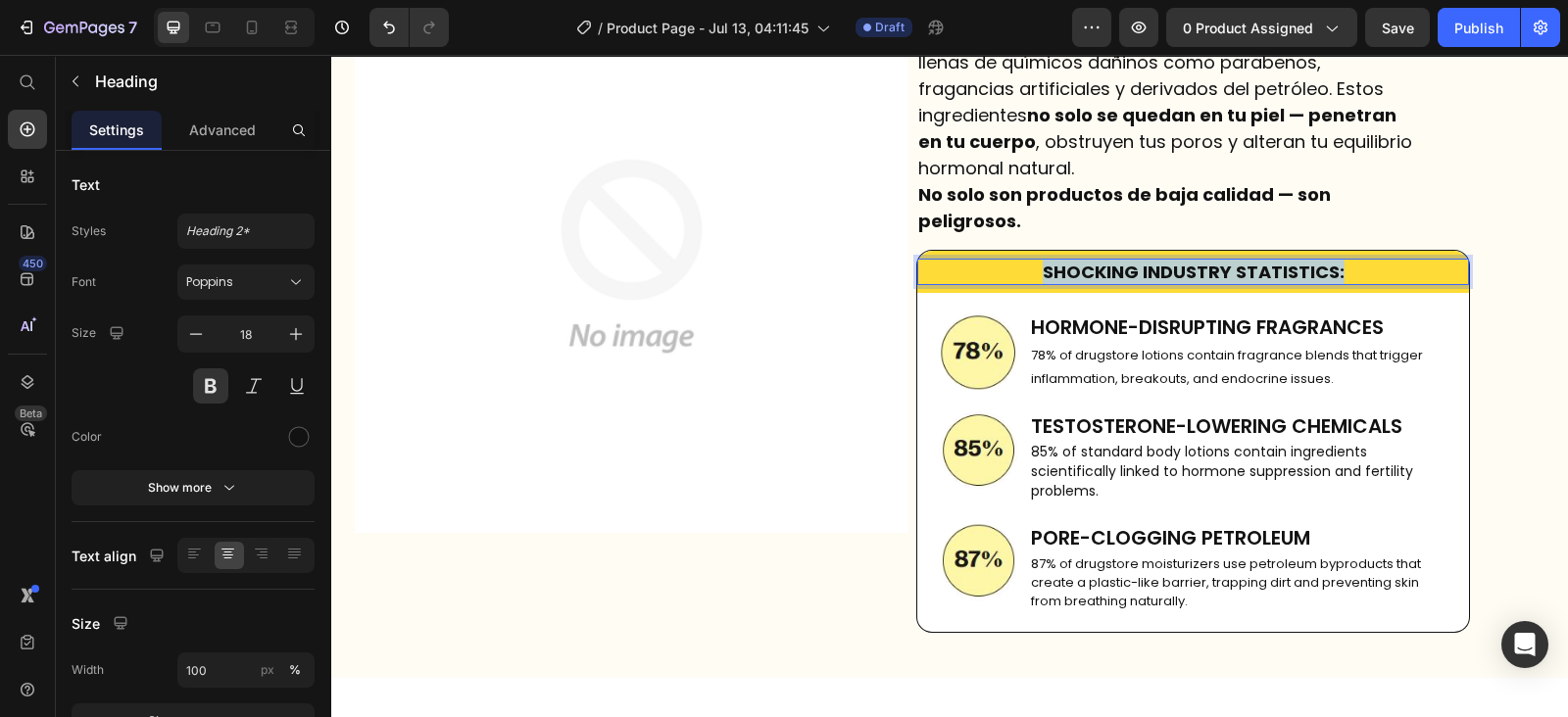 click on "SHOCKING INDUSTRY STATISTICS:" at bounding box center [1193, 271] 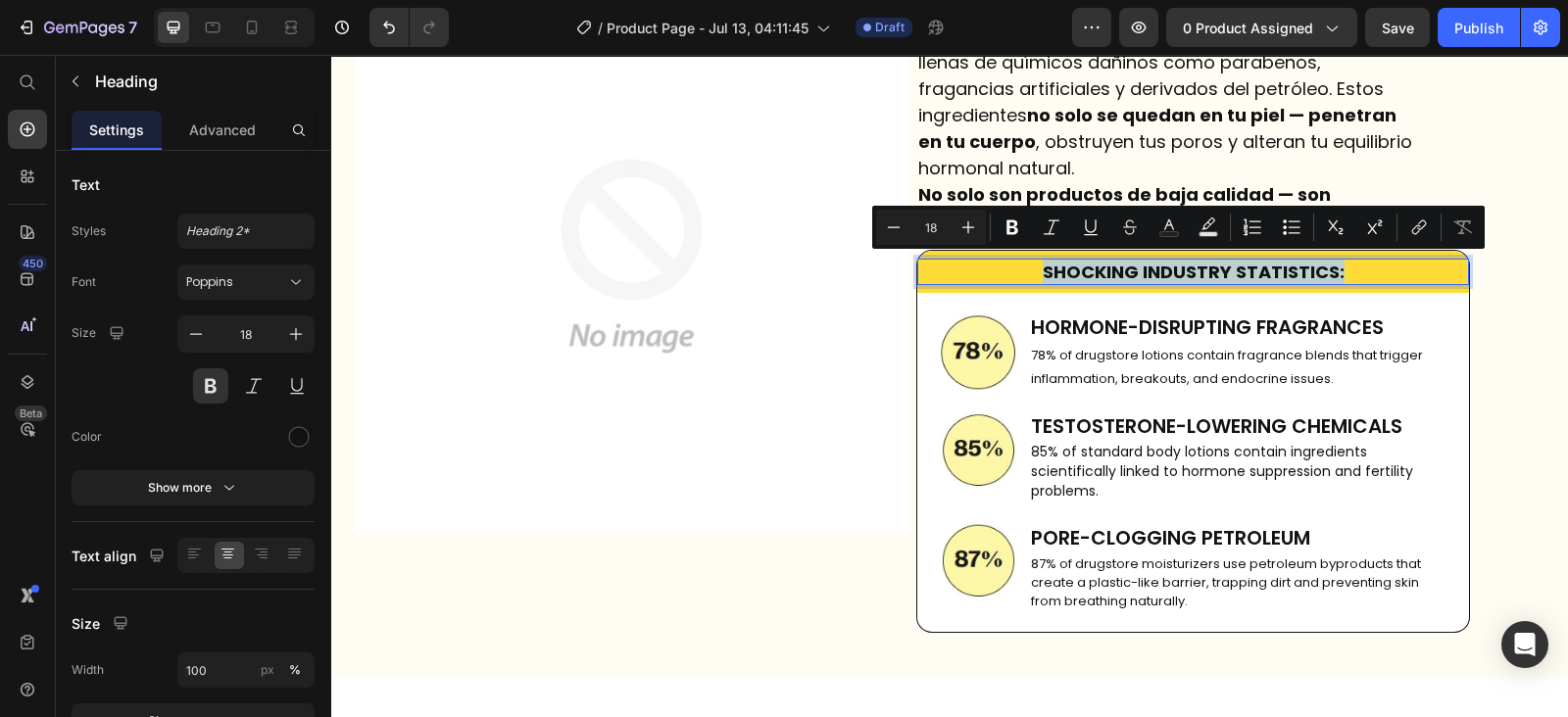 click on "SHOCKING INDUSTRY STATISTICS:" at bounding box center (1193, 271) 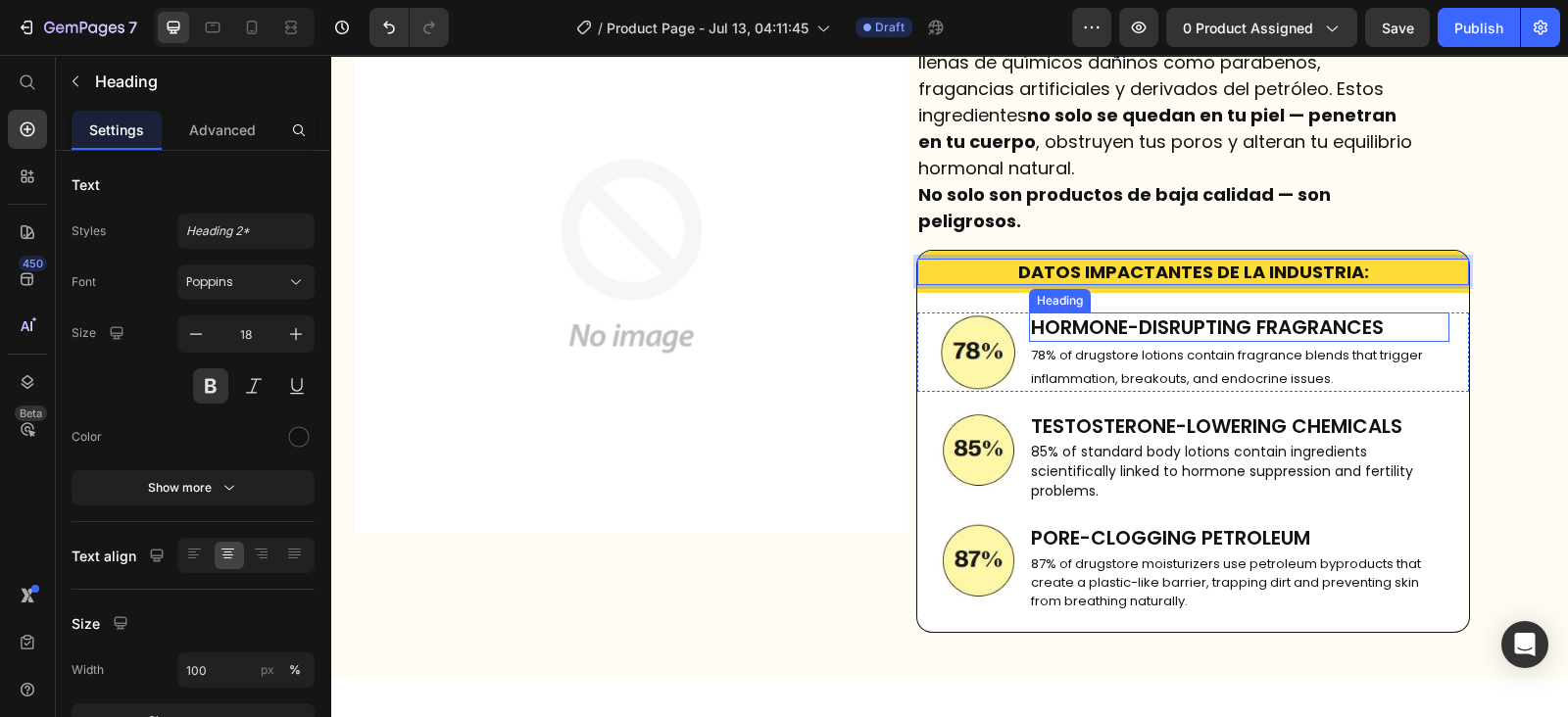 click on "HORMONE-DISRUPTING FRAGRANCES" at bounding box center [1239, 327] 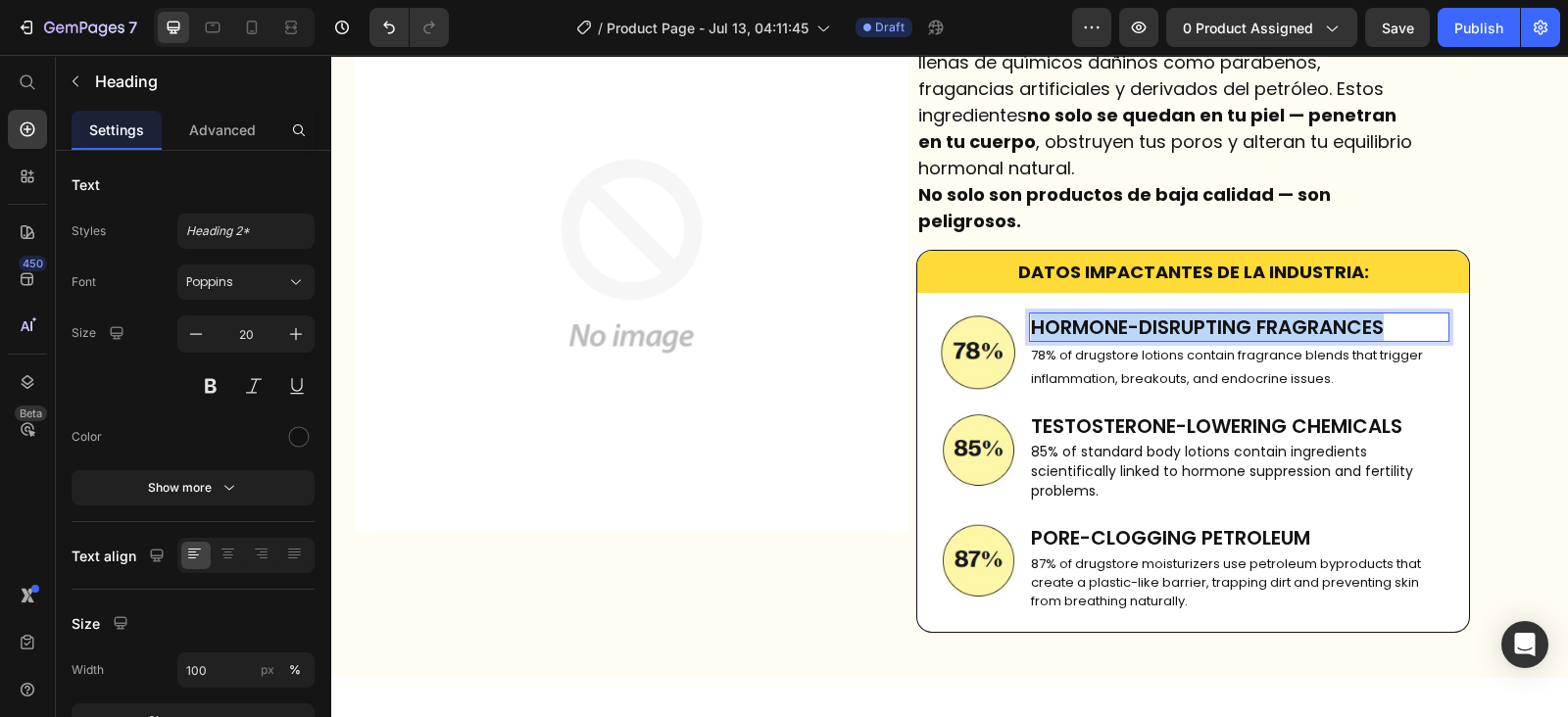 click on "HORMONE-DISRUPTING FRAGRANCES" at bounding box center (1239, 327) 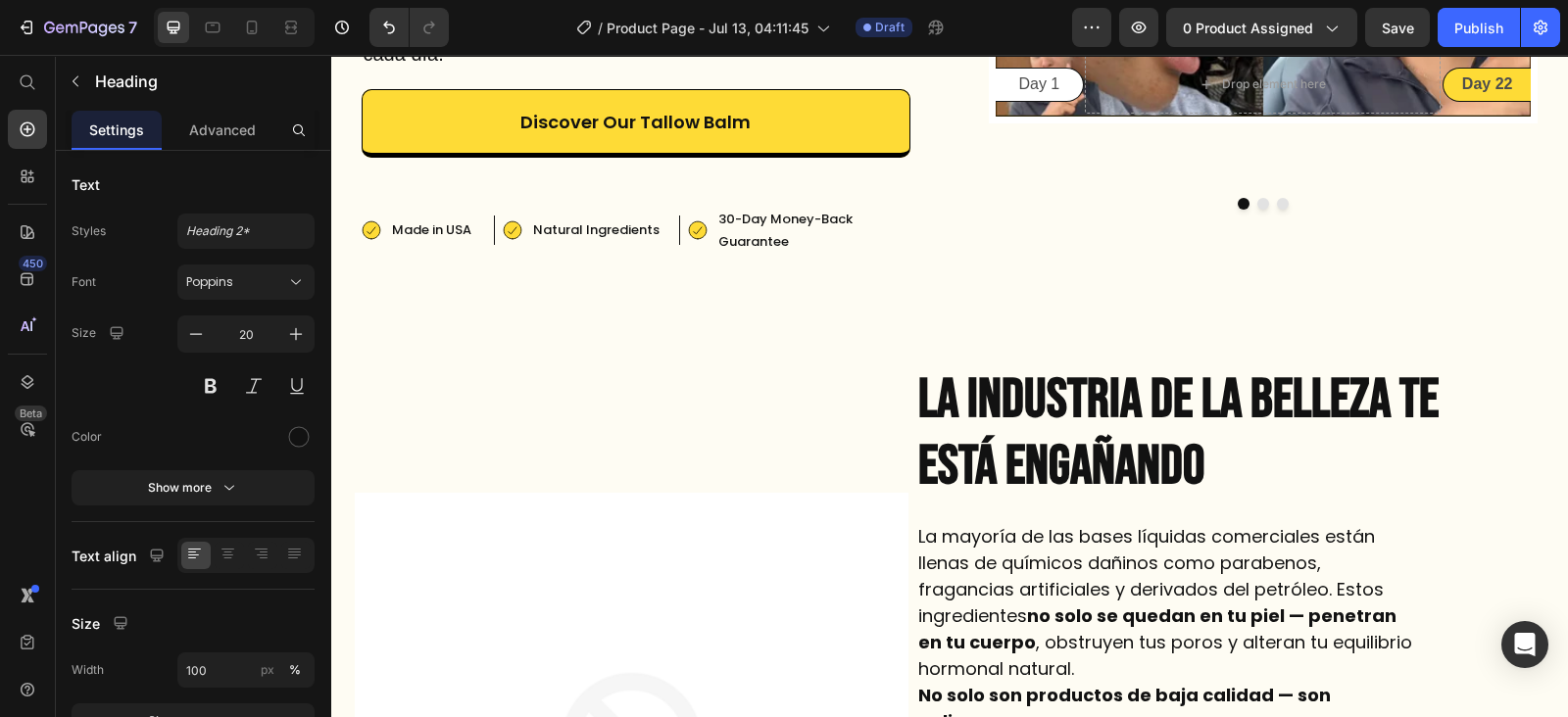 scroll, scrollTop: 516, scrollLeft: 0, axis: vertical 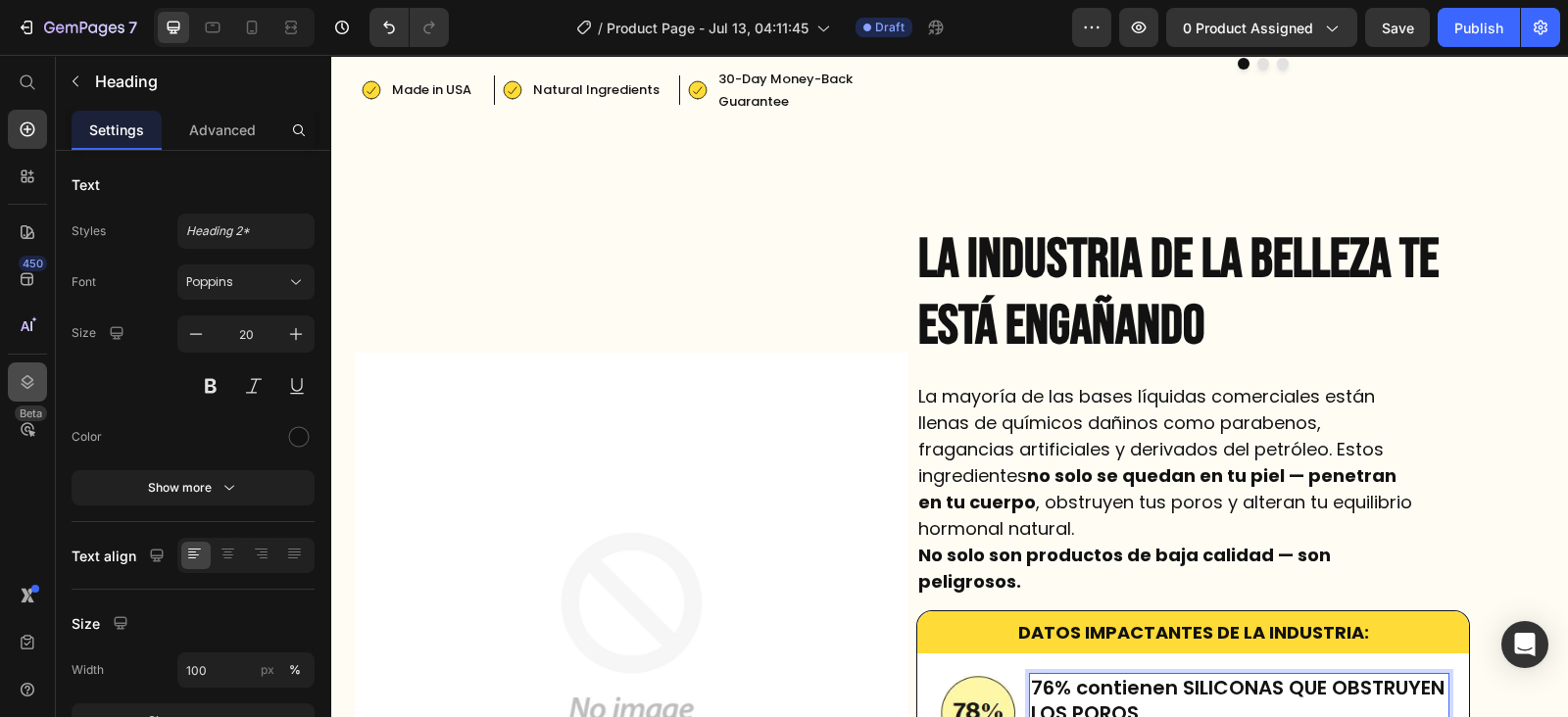 click 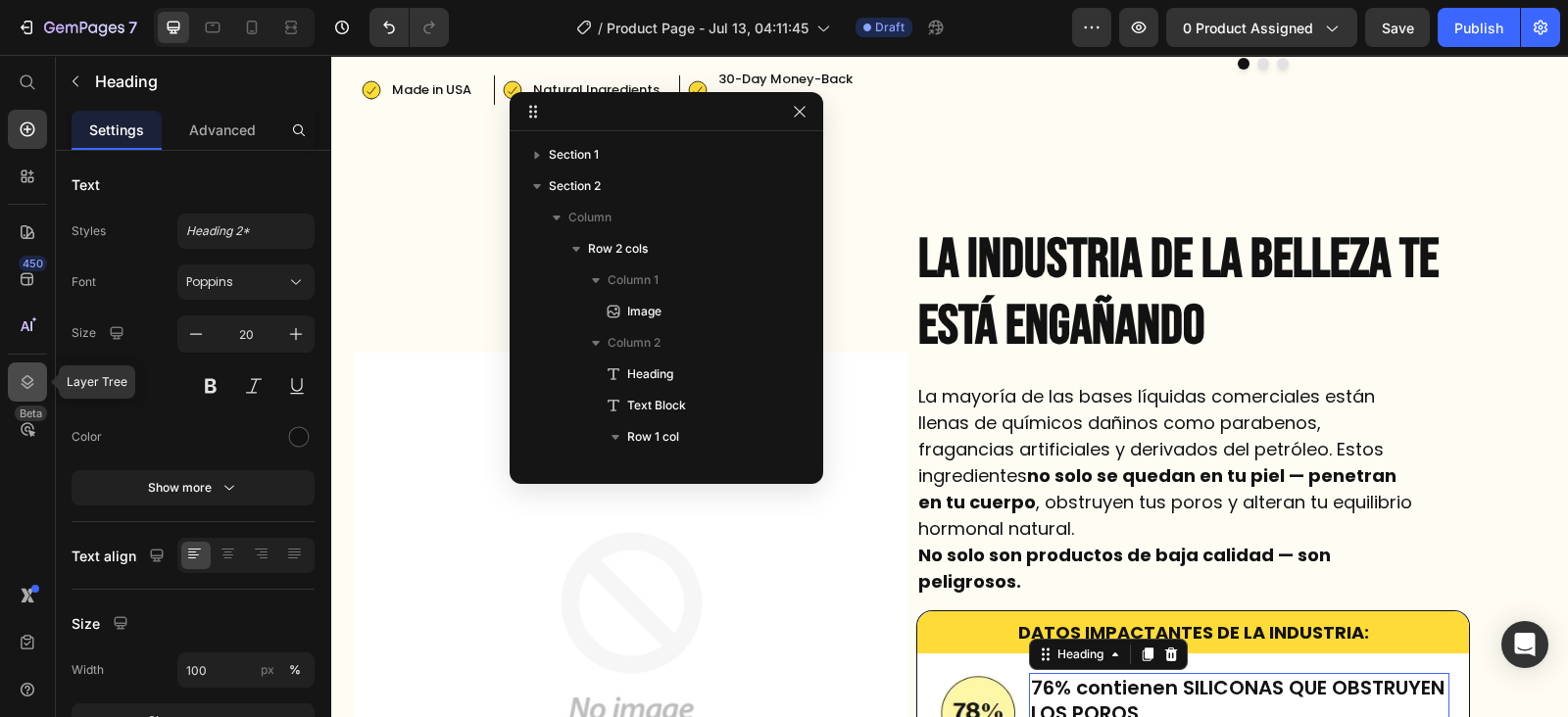 scroll, scrollTop: 433, scrollLeft: 0, axis: vertical 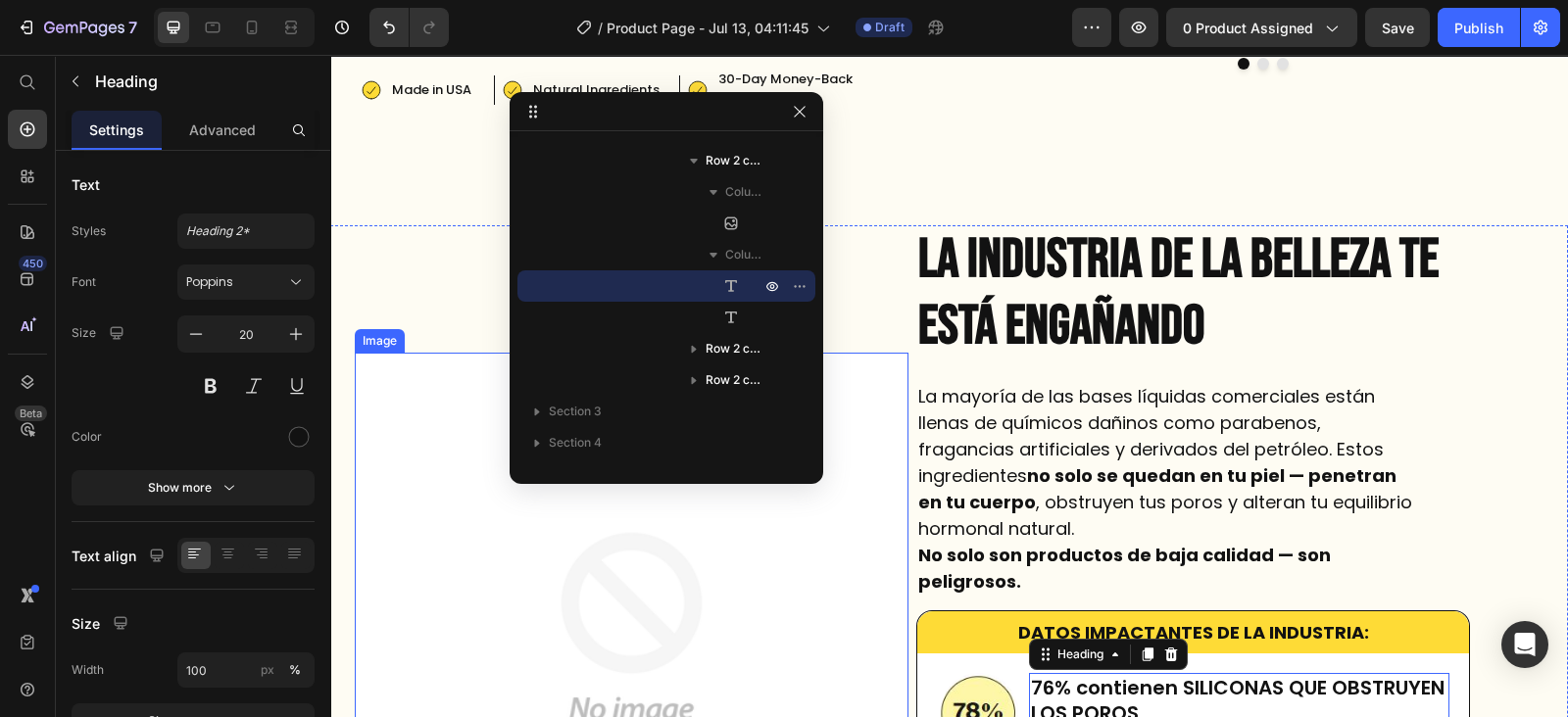 click at bounding box center [631, 629] 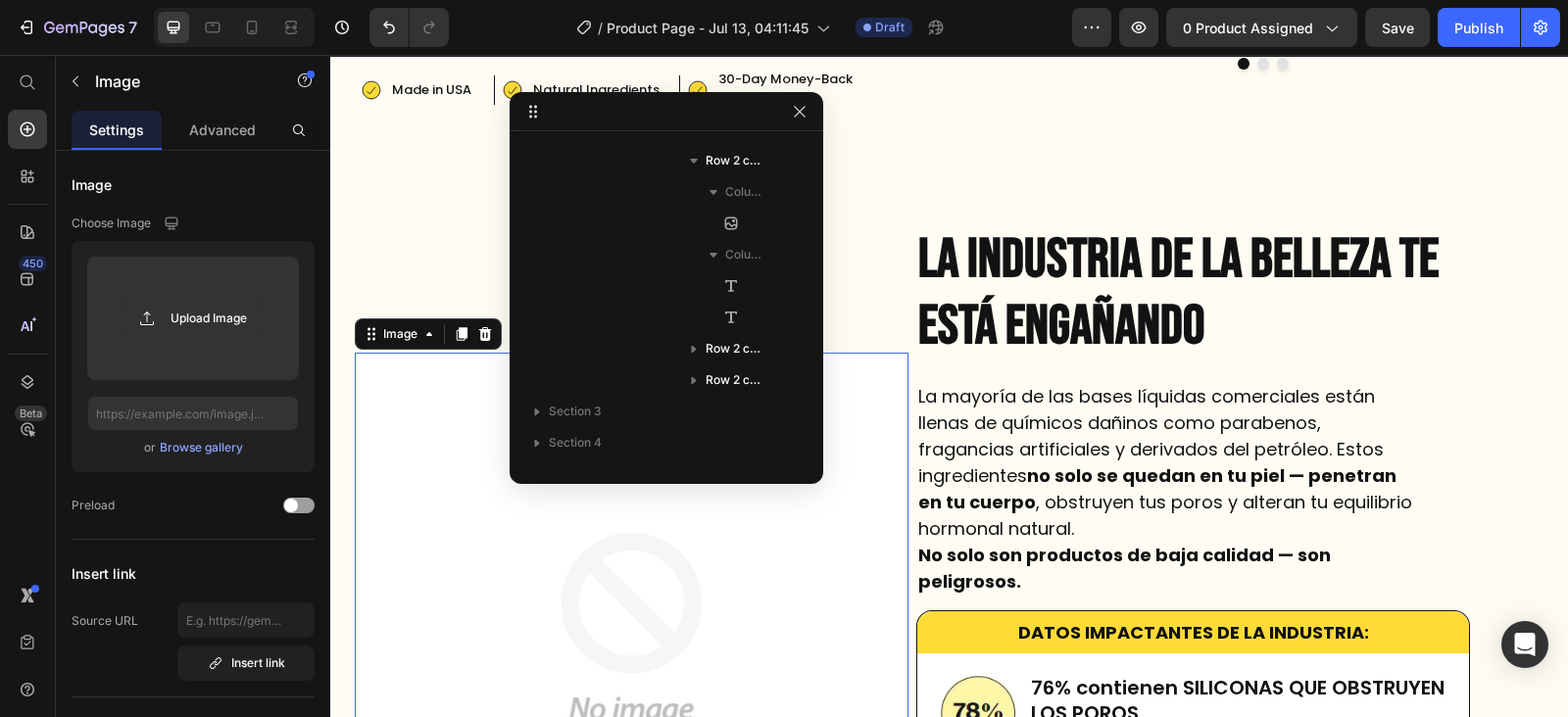 scroll, scrollTop: 25, scrollLeft: 0, axis: vertical 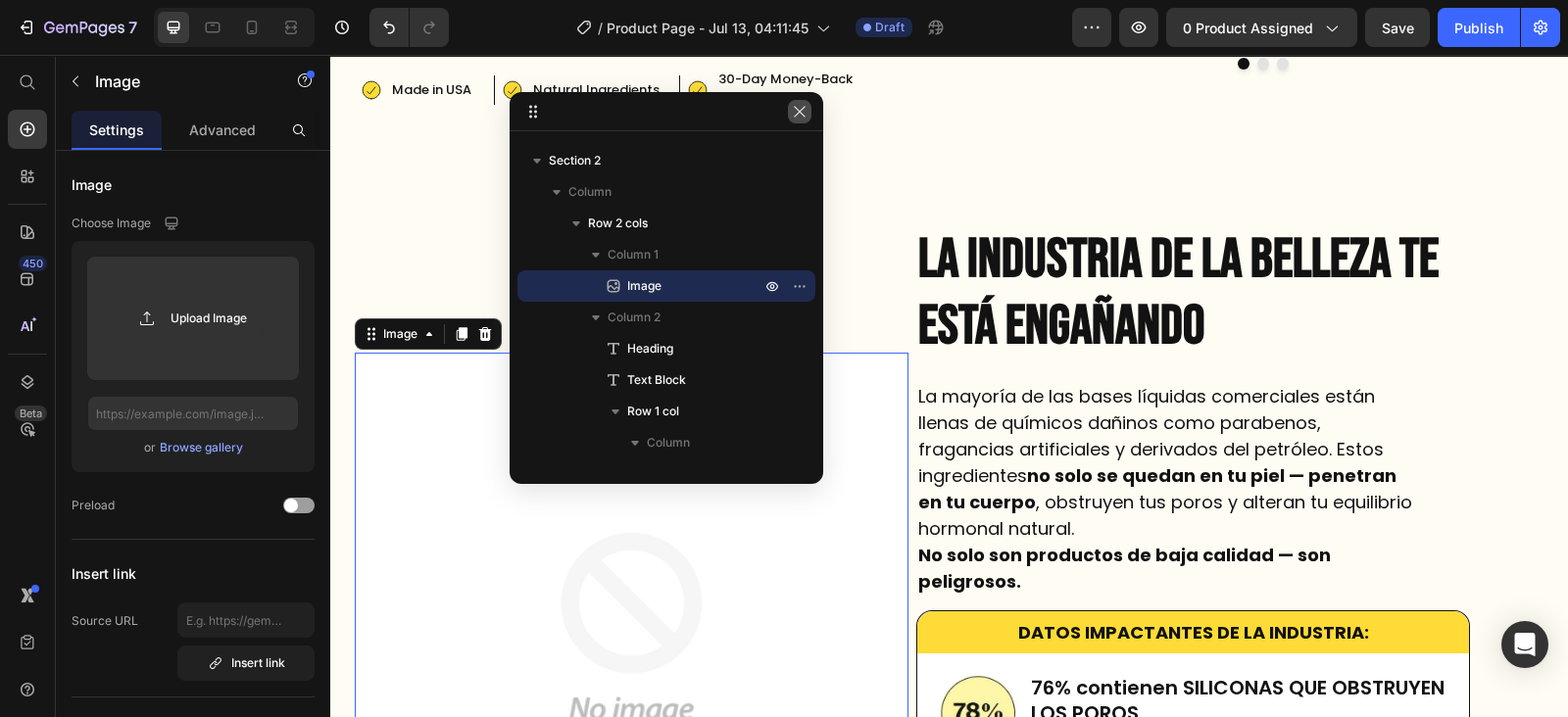 click 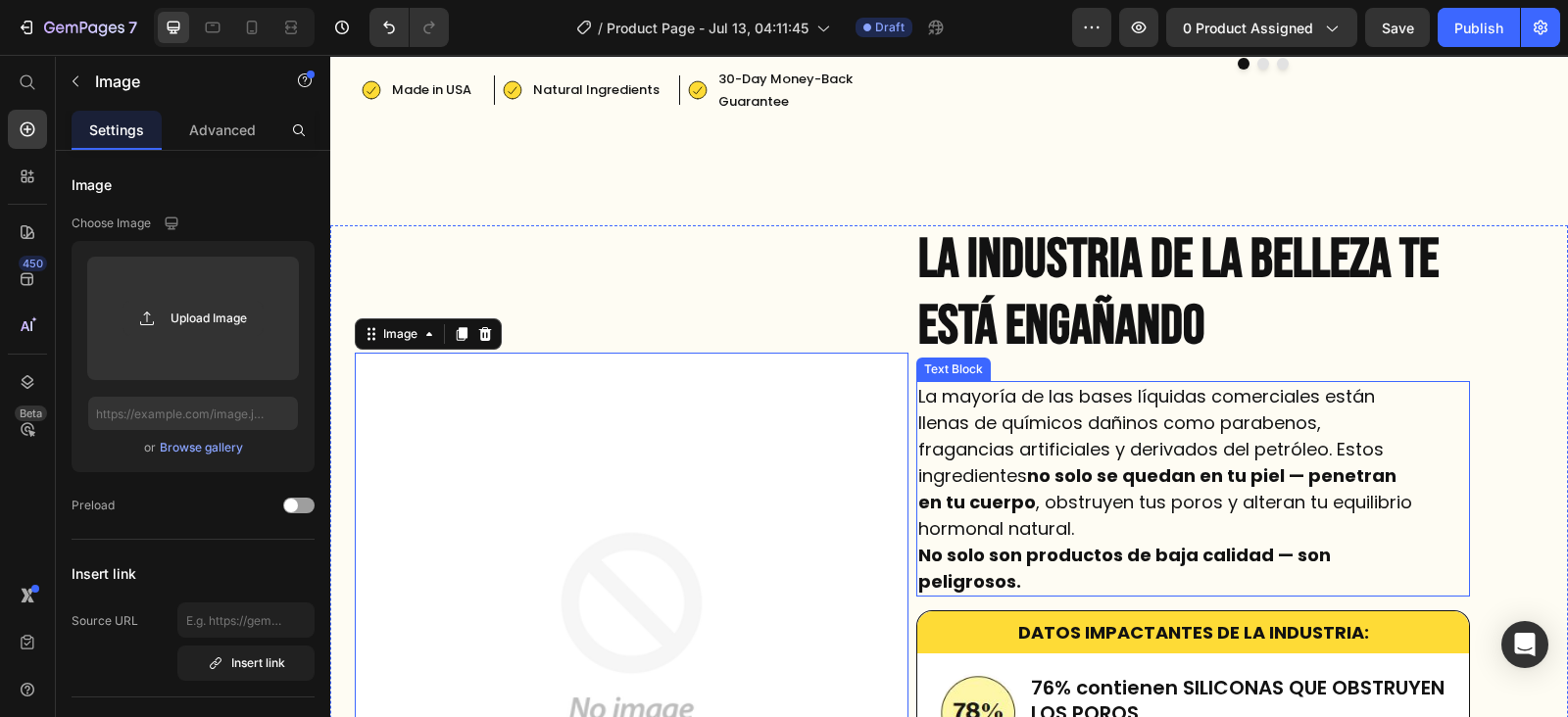 scroll, scrollTop: 753, scrollLeft: 0, axis: vertical 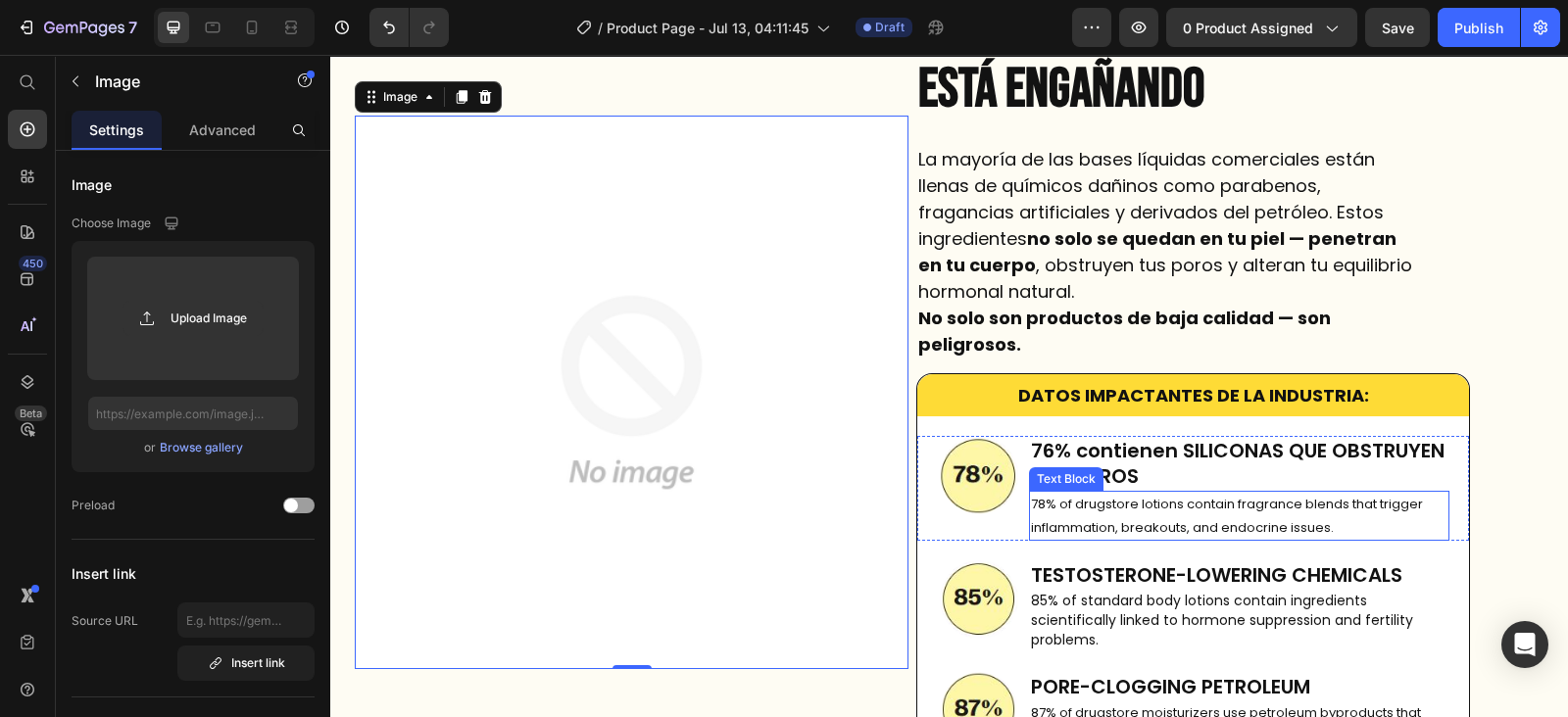 click on "78% of drugstore lotions contain fragrance blends that trigger inflammation, breakouts, and endocrine issues." at bounding box center [1239, 515] 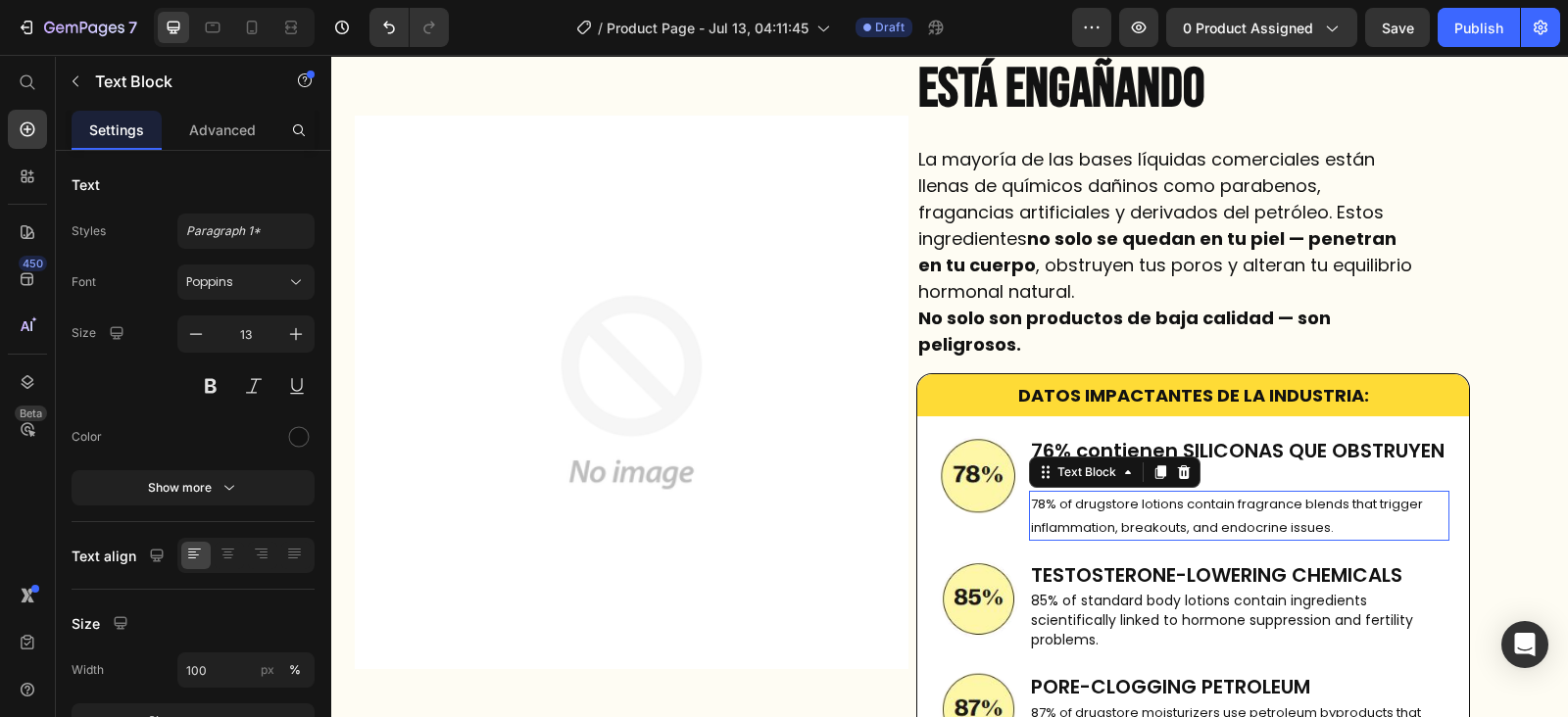 click on "78% of drugstore lotions contain fragrance blends that trigger inflammation, breakouts, and endocrine issues." at bounding box center (1239, 515) 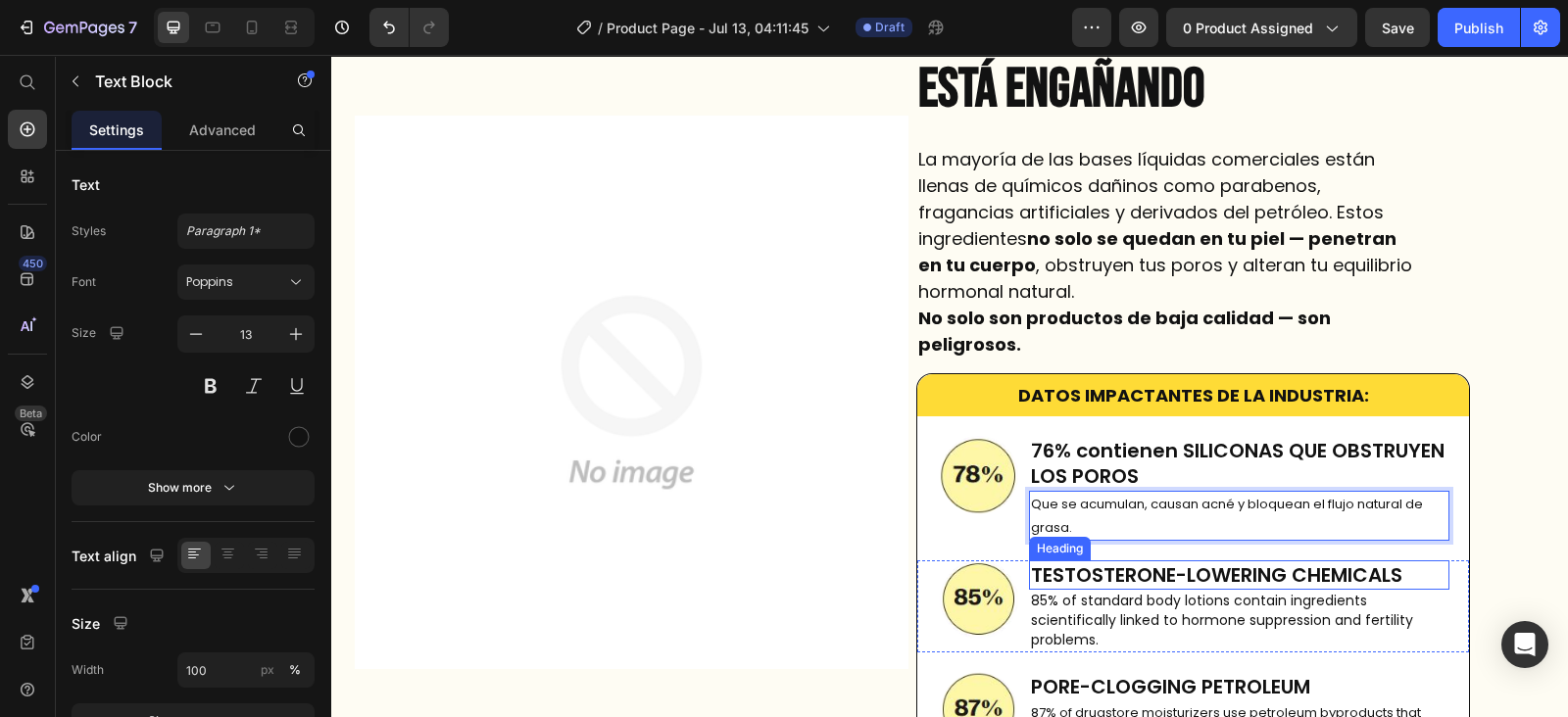 click on "TESTOSTERONE-LOWERING CHEMICALS" at bounding box center (1239, 575) 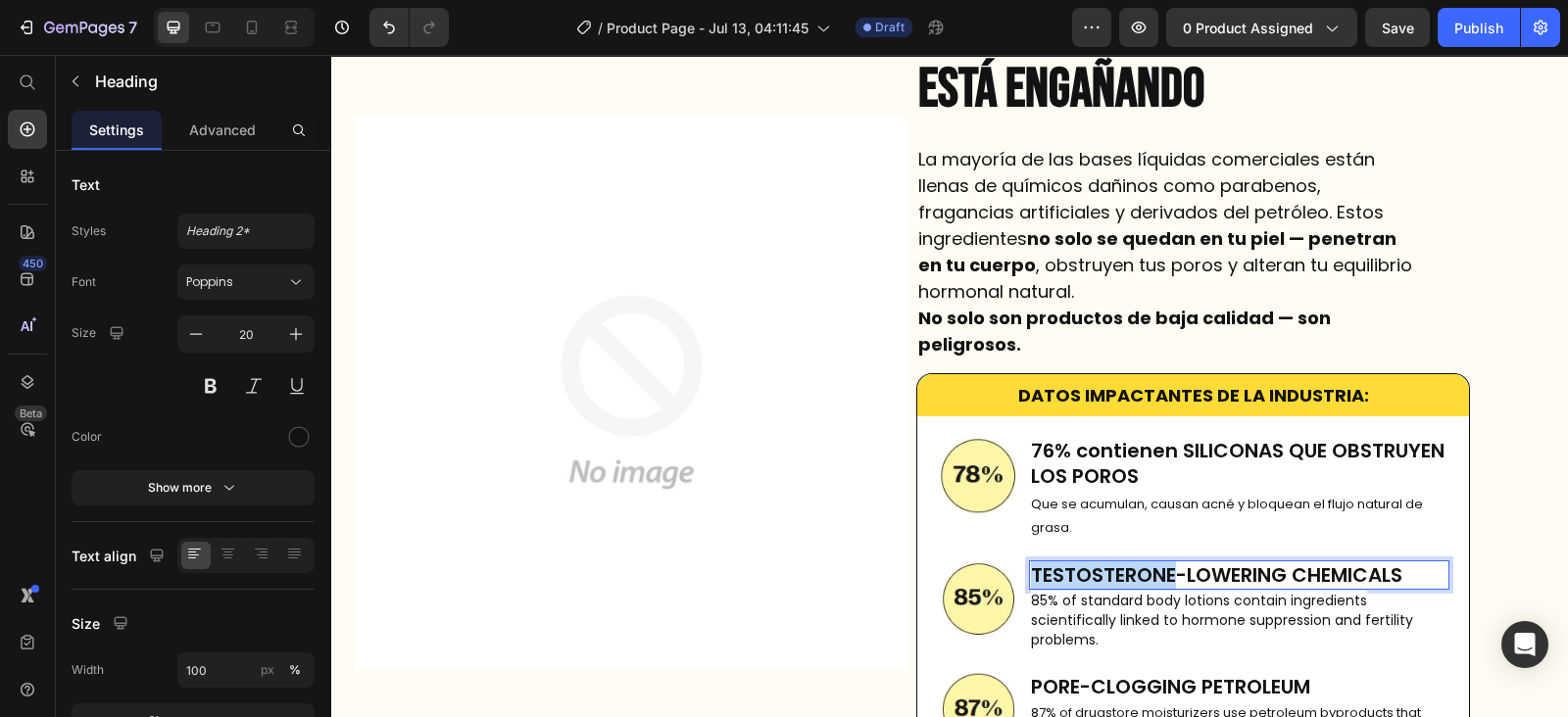 click on "TESTOSTERONE-LOWERING CHEMICALS" at bounding box center (1239, 575) 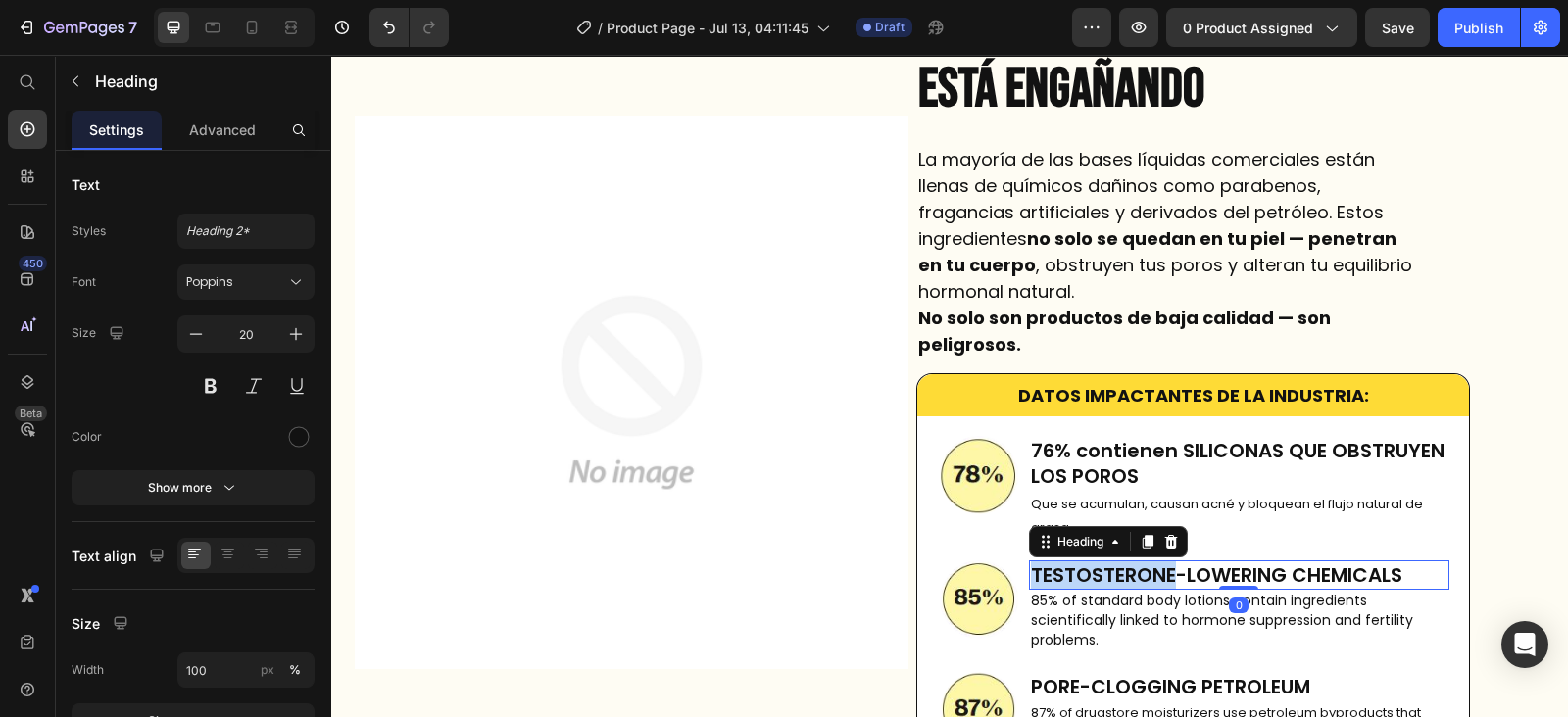 scroll, scrollTop: 740, scrollLeft: 0, axis: vertical 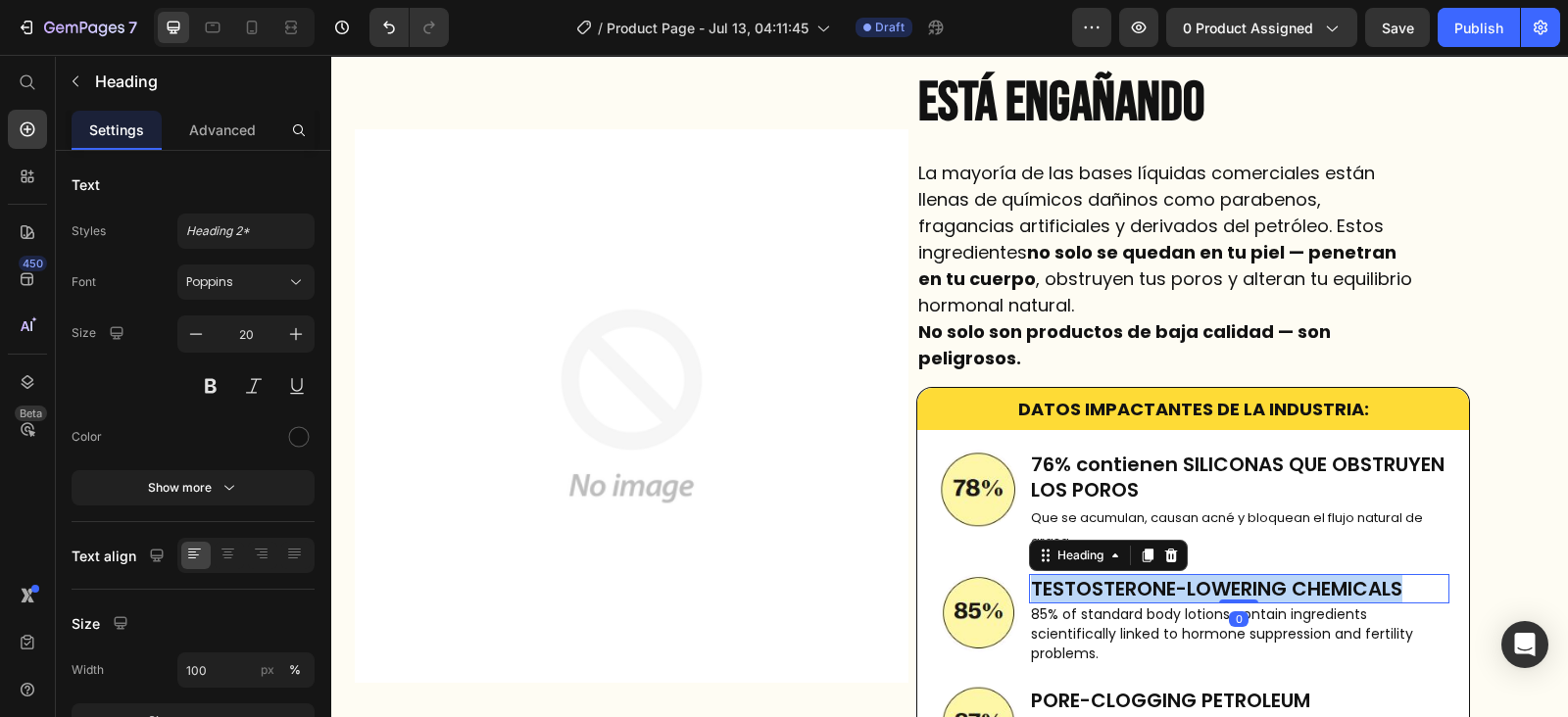 click on "TESTOSTERONE-LOWERING CHEMICALS" at bounding box center [1239, 589] 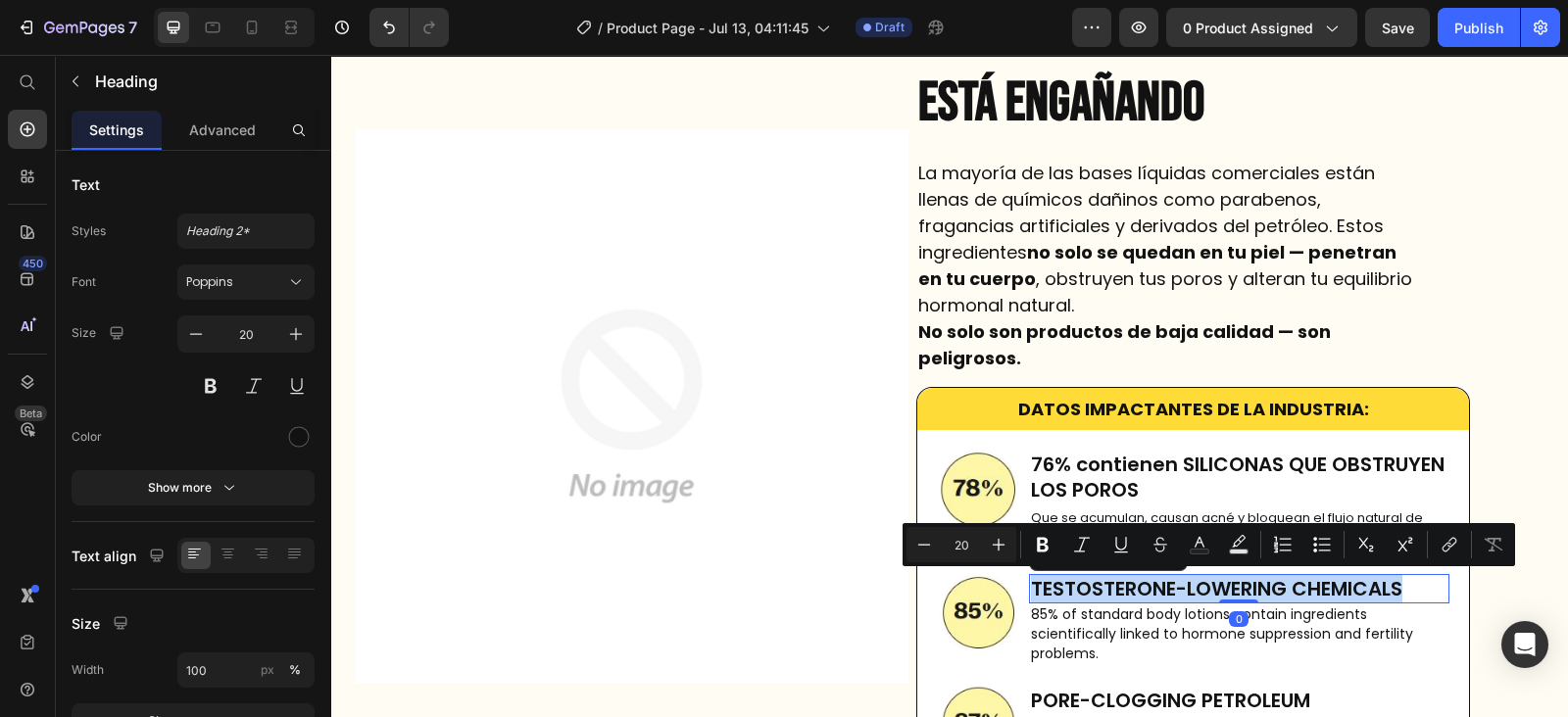 click on "TESTOSTERONE-LOWERING CHEMICALS" at bounding box center [1239, 589] 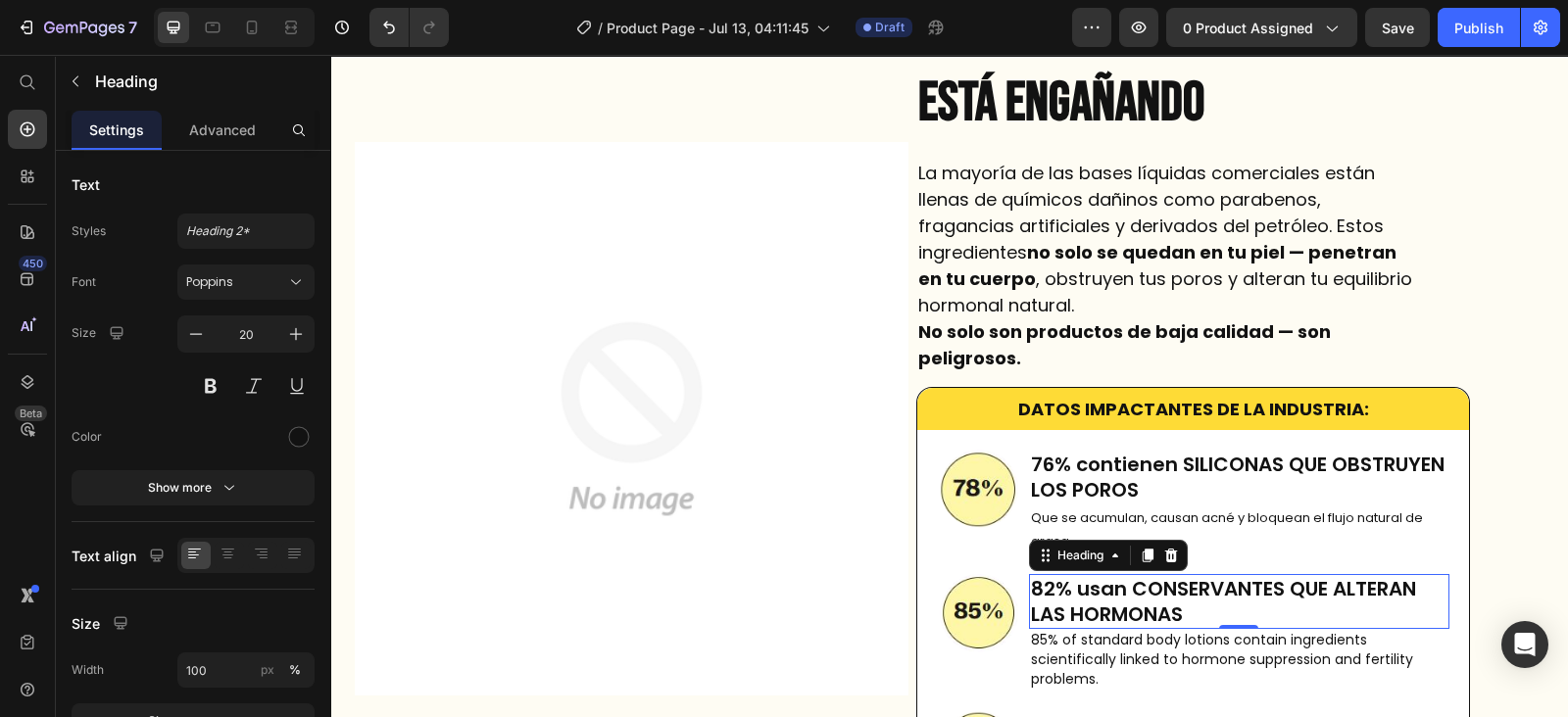 scroll, scrollTop: 752, scrollLeft: 0, axis: vertical 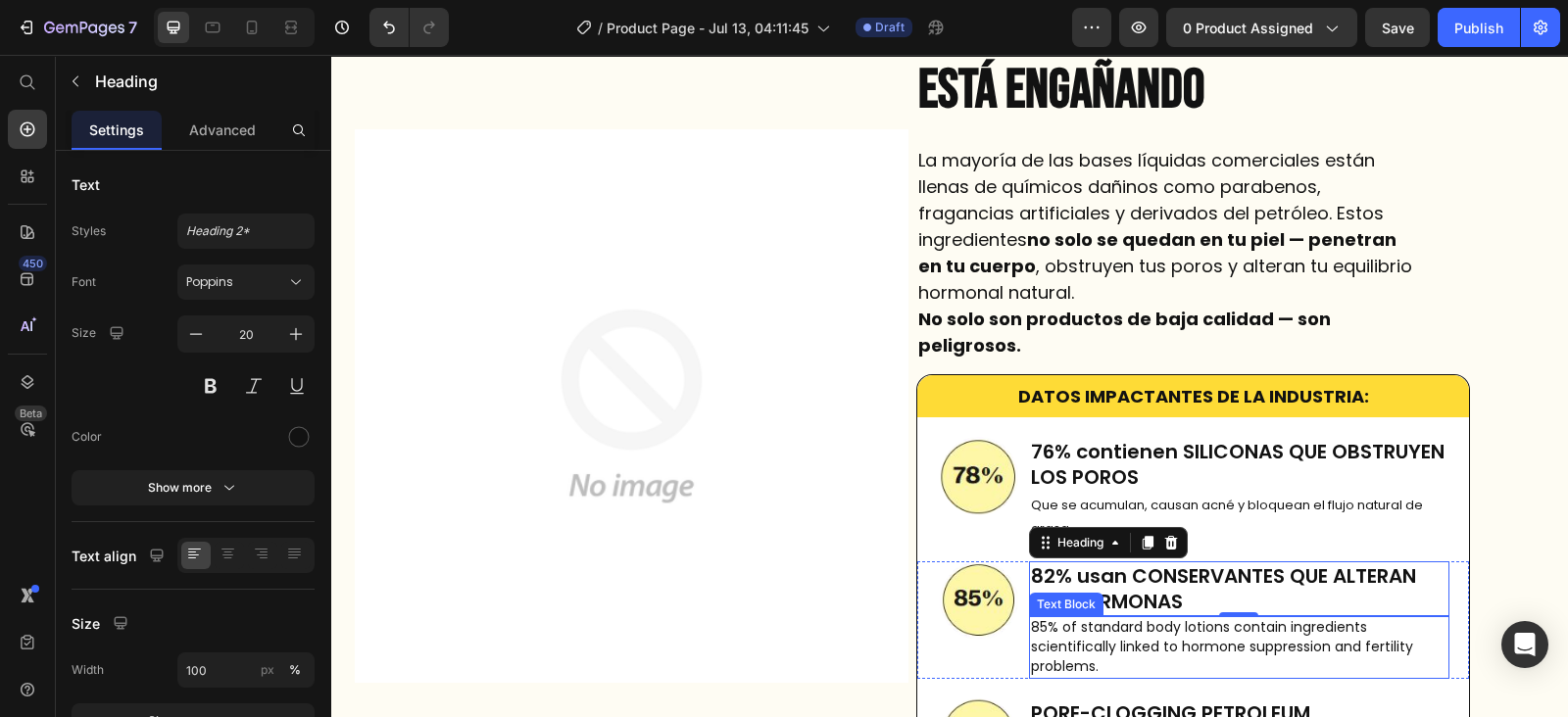 click on "85% of standard body lotions contain ingredients scientifically linked to hormone suppression and fertility problems." at bounding box center (1222, 646) 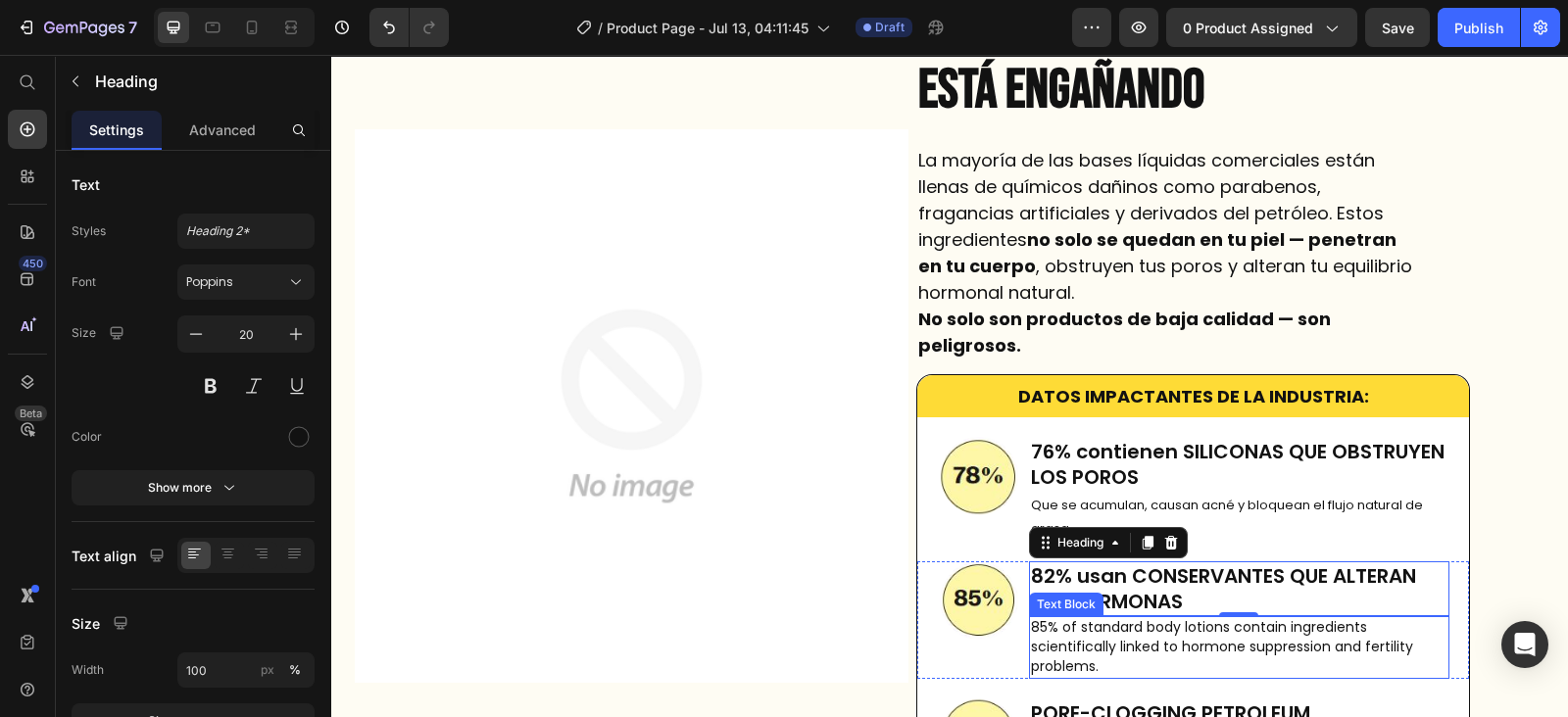 click on "85% of standard body lotions contain ingredients scientifically linked to hormone suppression and fertility problems." at bounding box center (1222, 646) 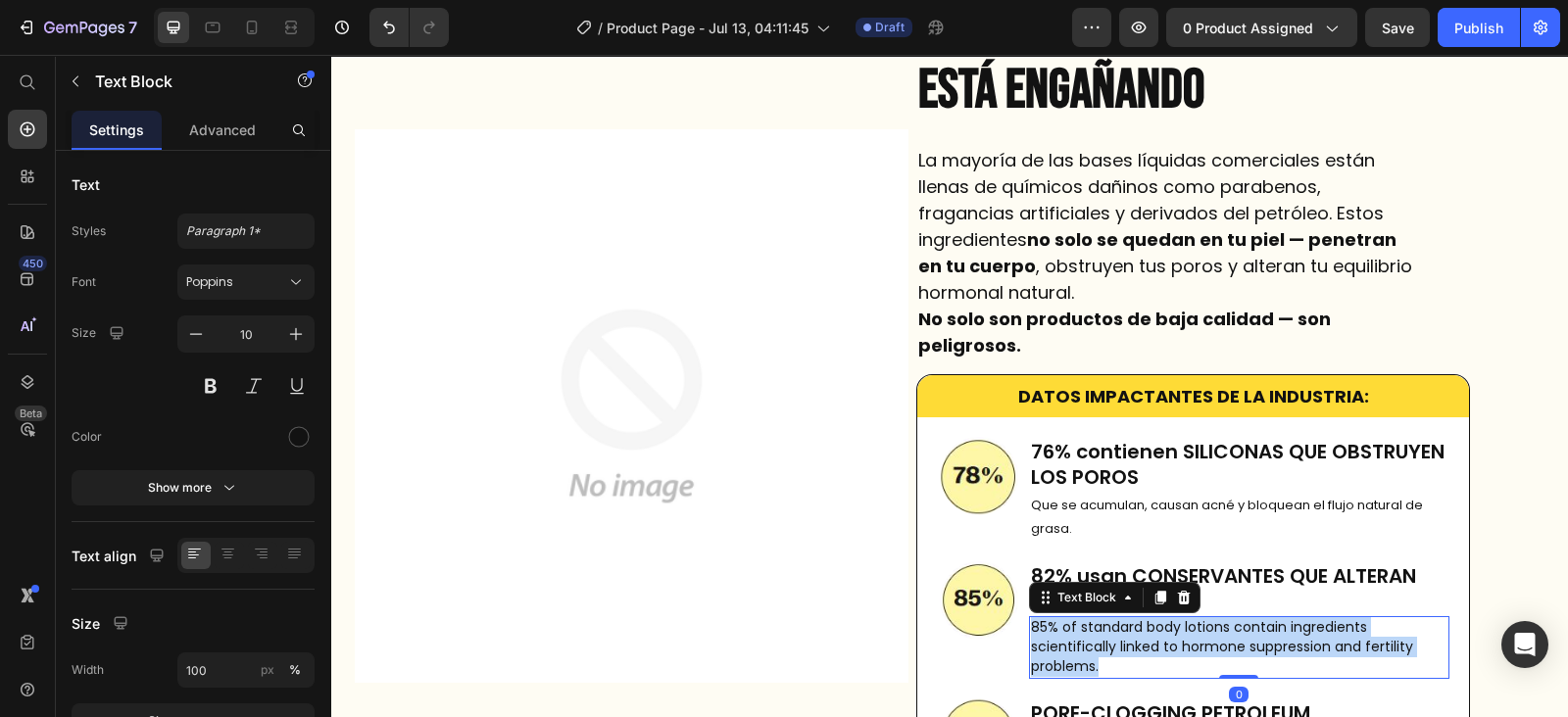click on "85% of standard body lotions contain ingredients scientifically linked to hormone suppression and fertility problems." at bounding box center (1222, 646) 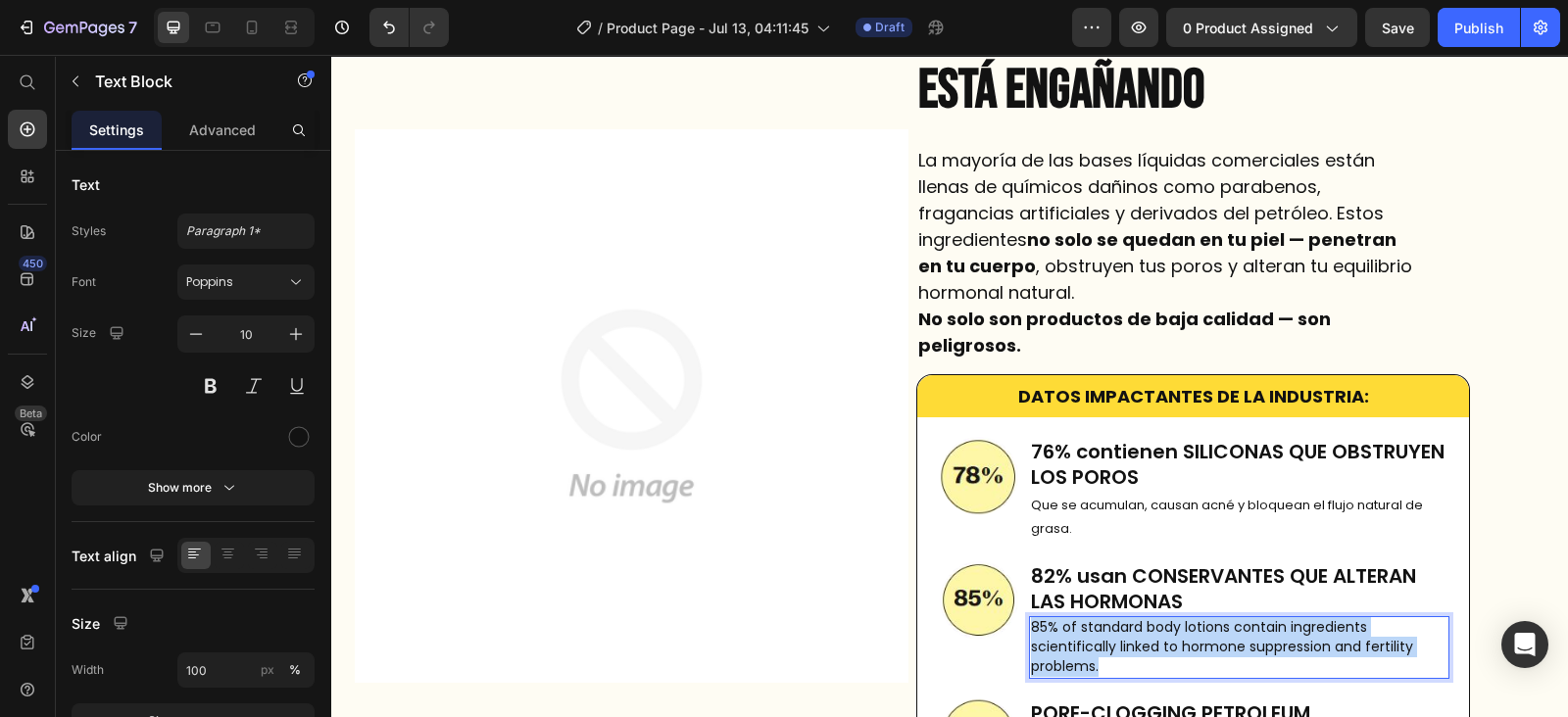 click on "85% of standard body lotions contain ingredients scientifically linked to hormone suppression and fertility problems." at bounding box center (1222, 646) 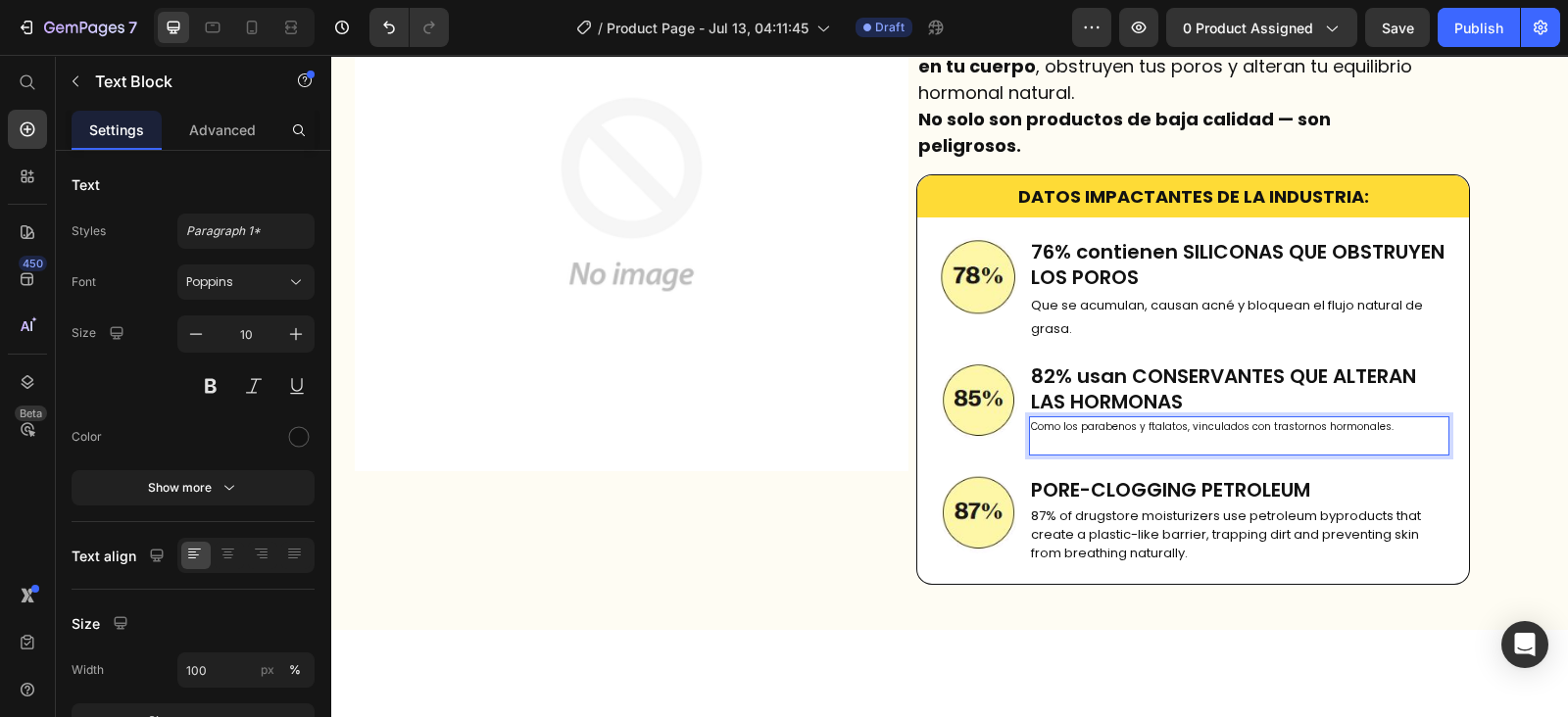 scroll, scrollTop: 953, scrollLeft: 0, axis: vertical 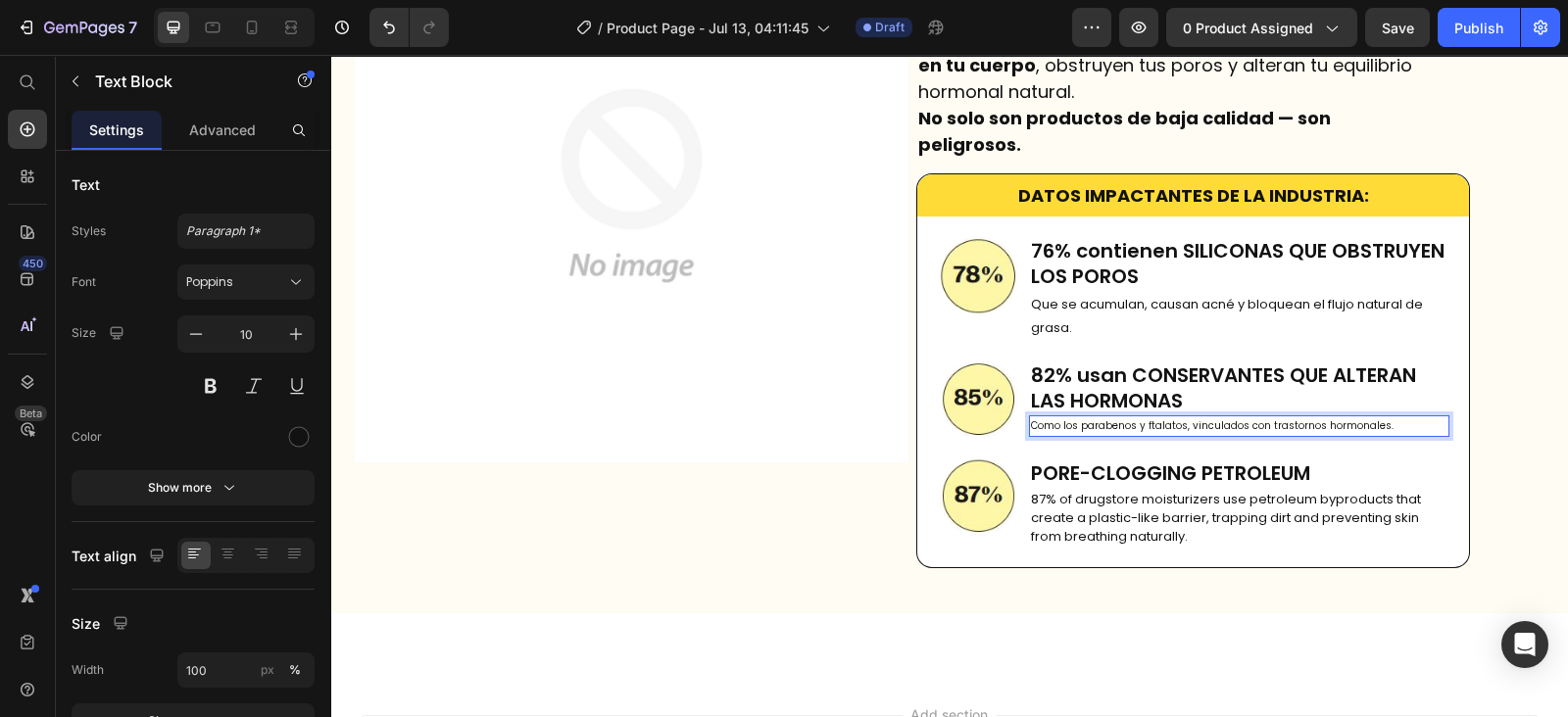 click on "Como los parabenos y ftalatos, vinculados con trastornos hormonales." at bounding box center (1239, 426) 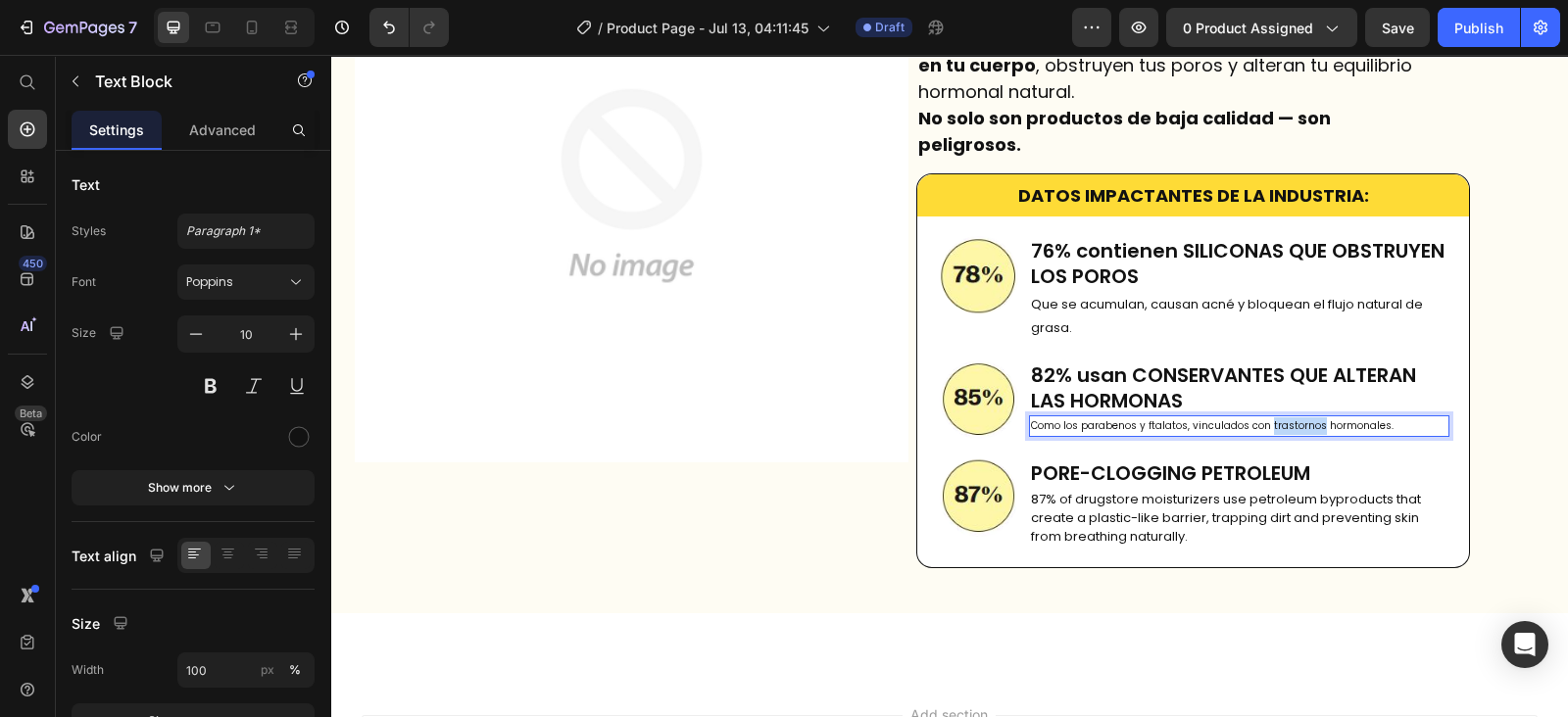 click on "Como los parabenos y ftalatos, vinculados con trastornos hormonales." at bounding box center (1239, 426) 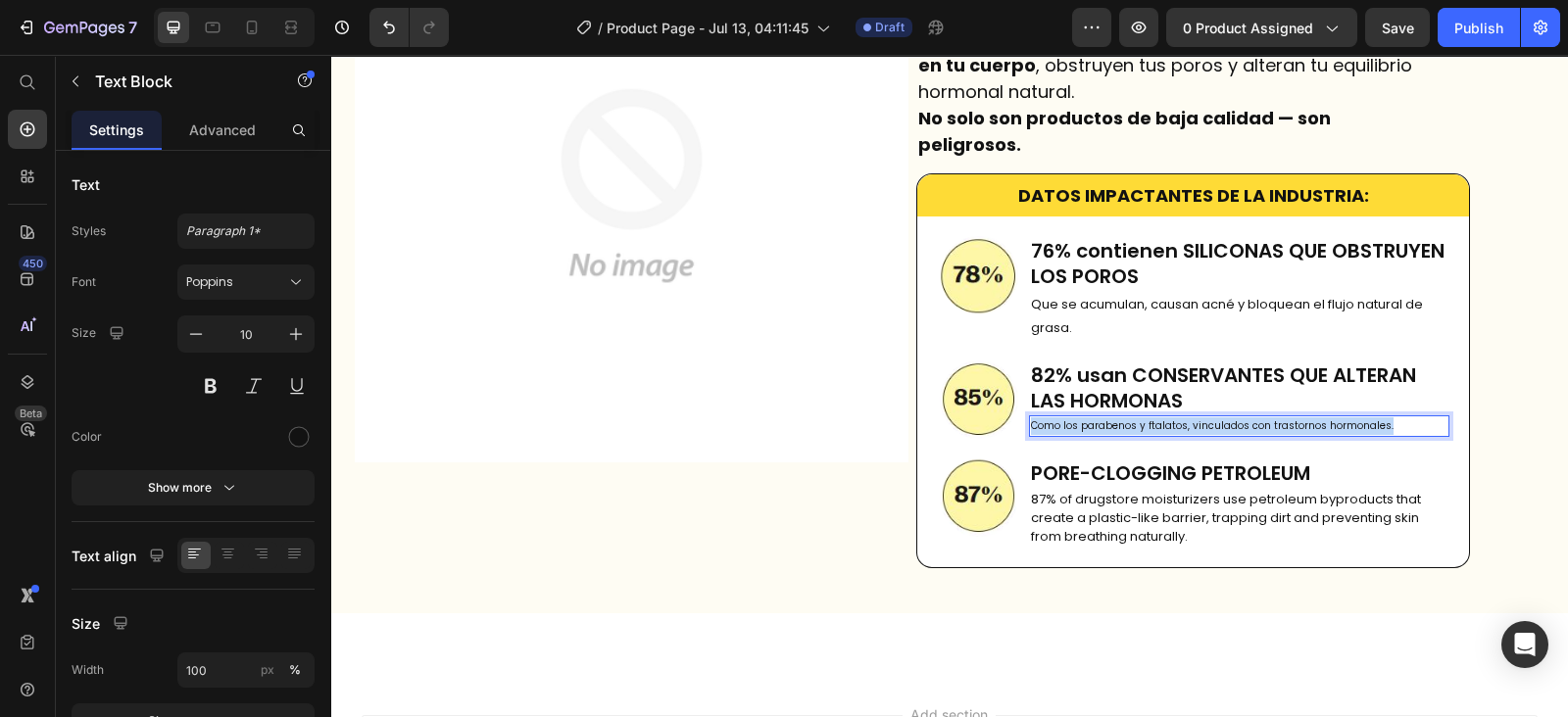 click on "Como los parabenos y ftalatos, vinculados con trastornos hormonales." at bounding box center (1239, 426) 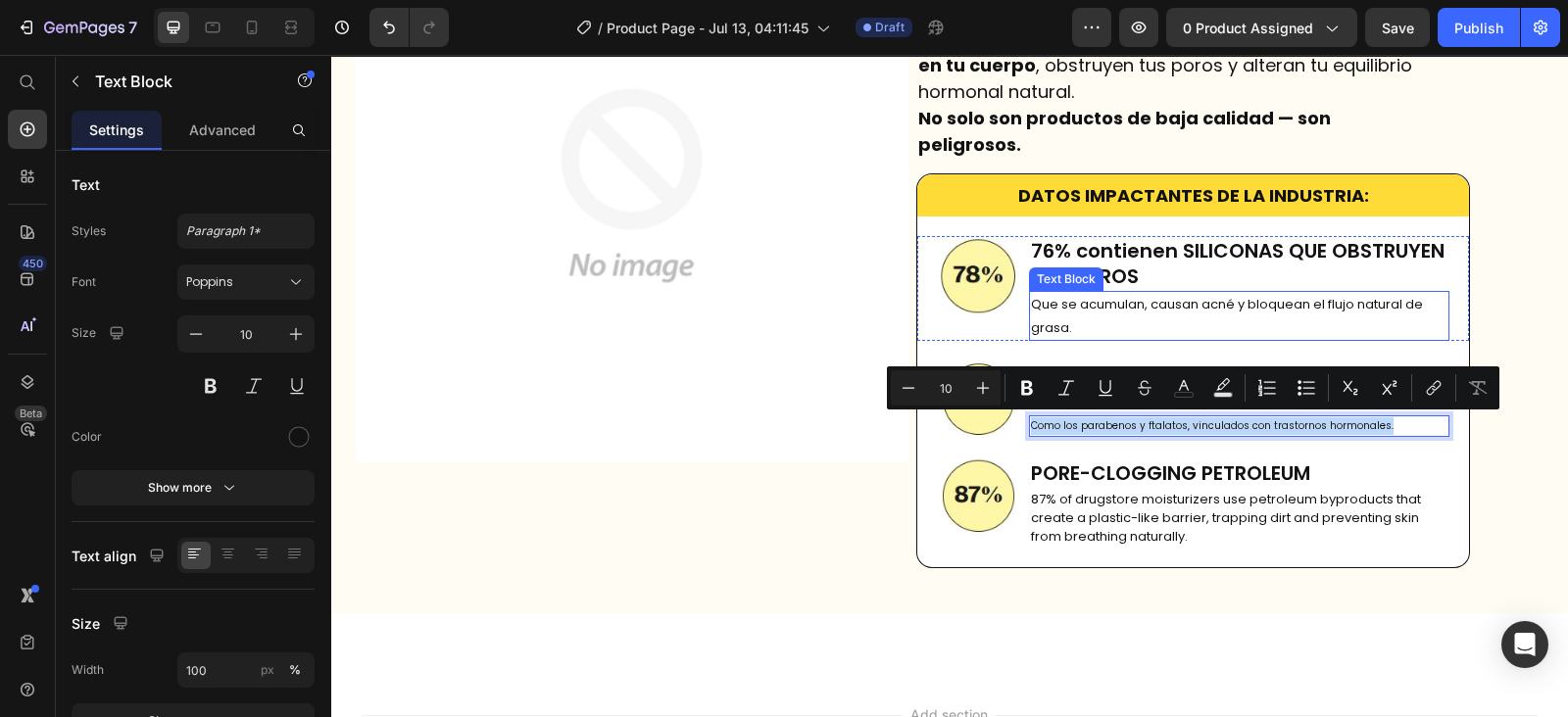 click on "Que se acumulan, causan acné y bloquean el flujo natural de grasa." at bounding box center (1239, 315) 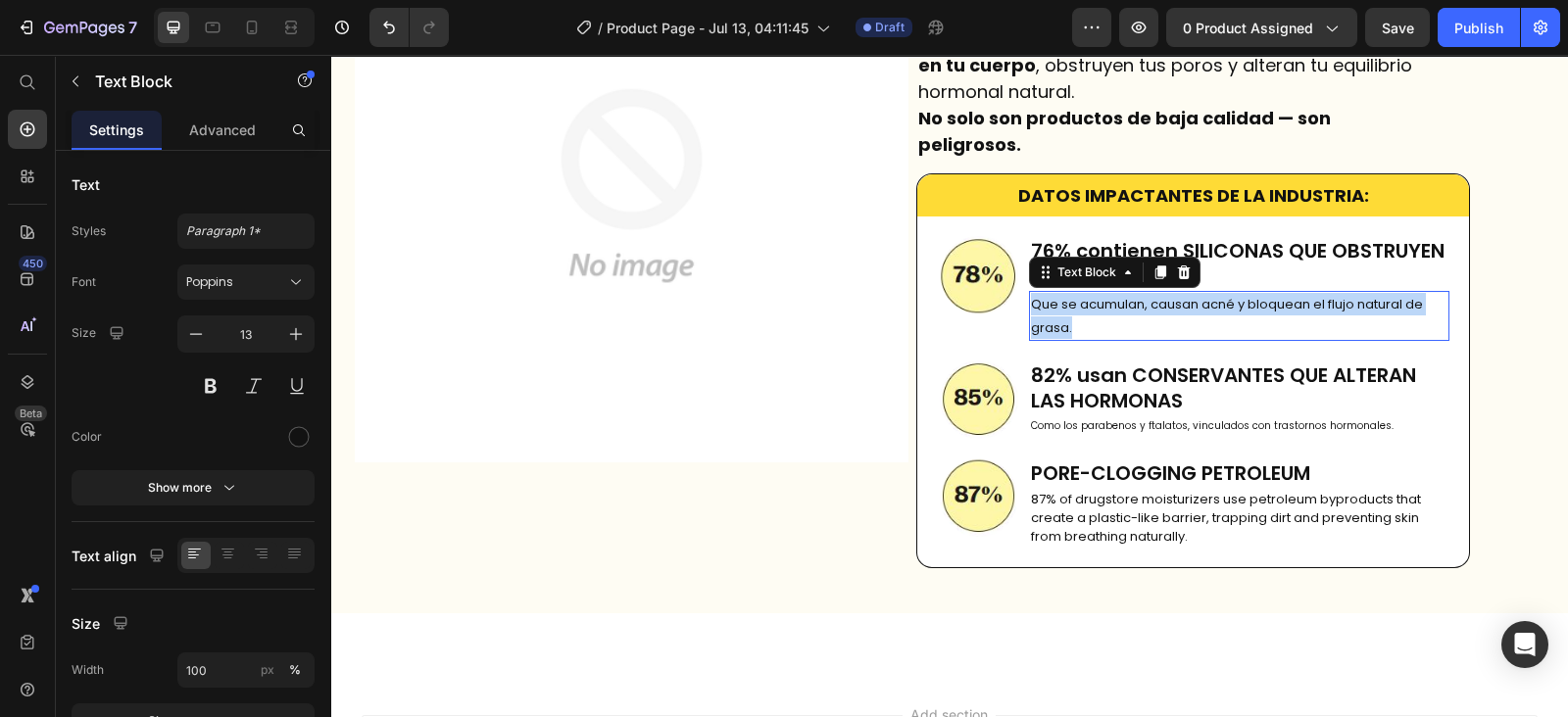 click on "Que se acumulan, causan acné y bloquean el flujo natural de grasa." at bounding box center [1239, 315] 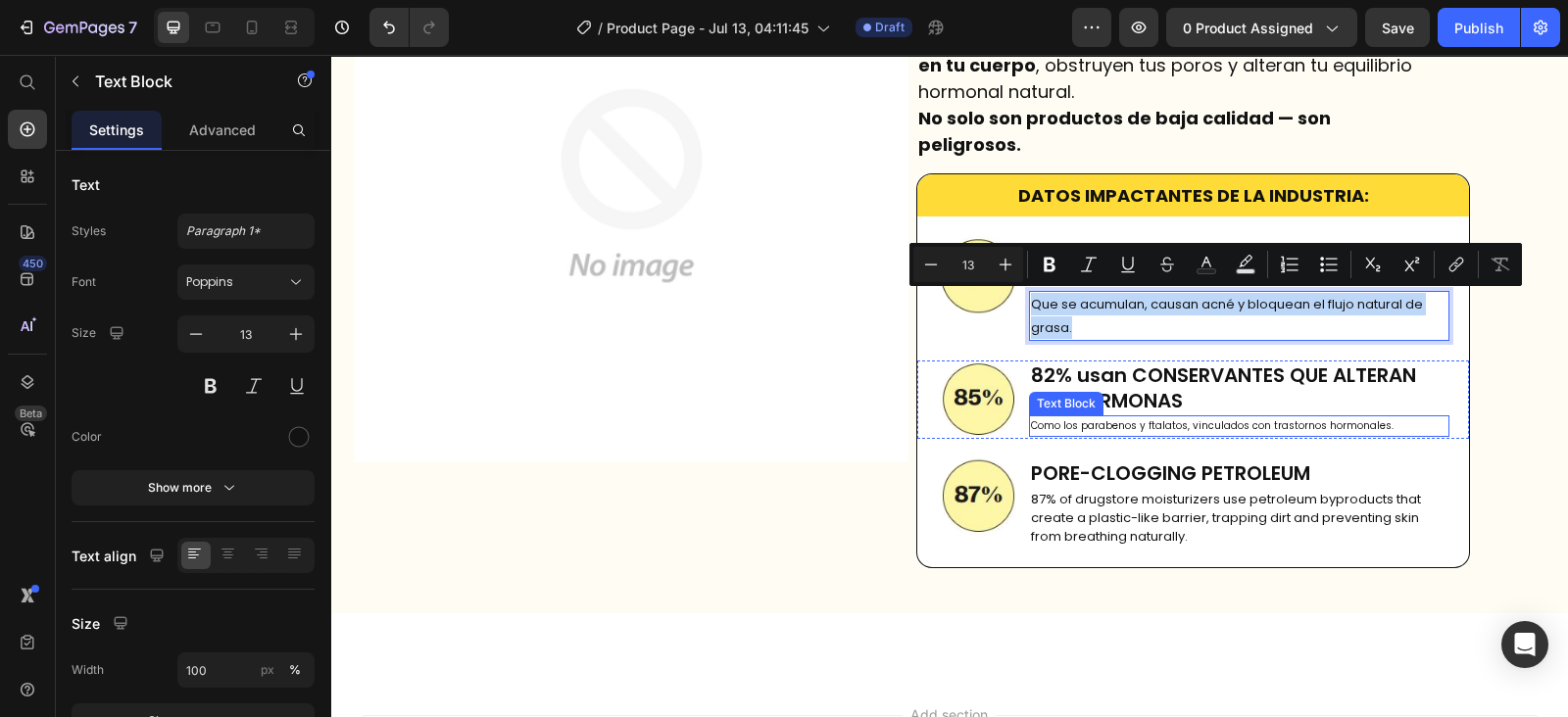 click on "Como los parabenos y ftalatos, vinculados con trastornos hormonales." at bounding box center [1239, 426] 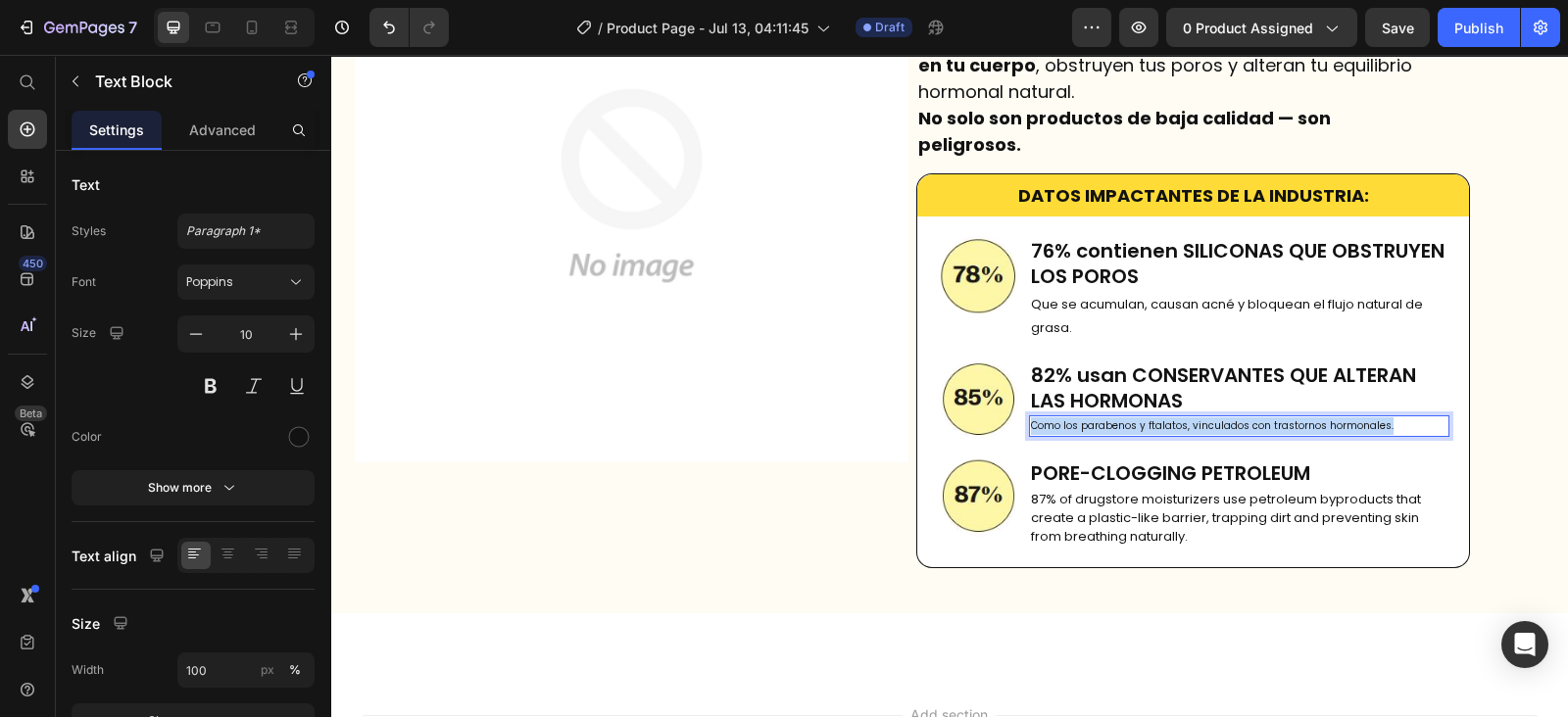 click on "Como los parabenos y ftalatos, vinculados con trastornos hormonales." at bounding box center (1239, 426) 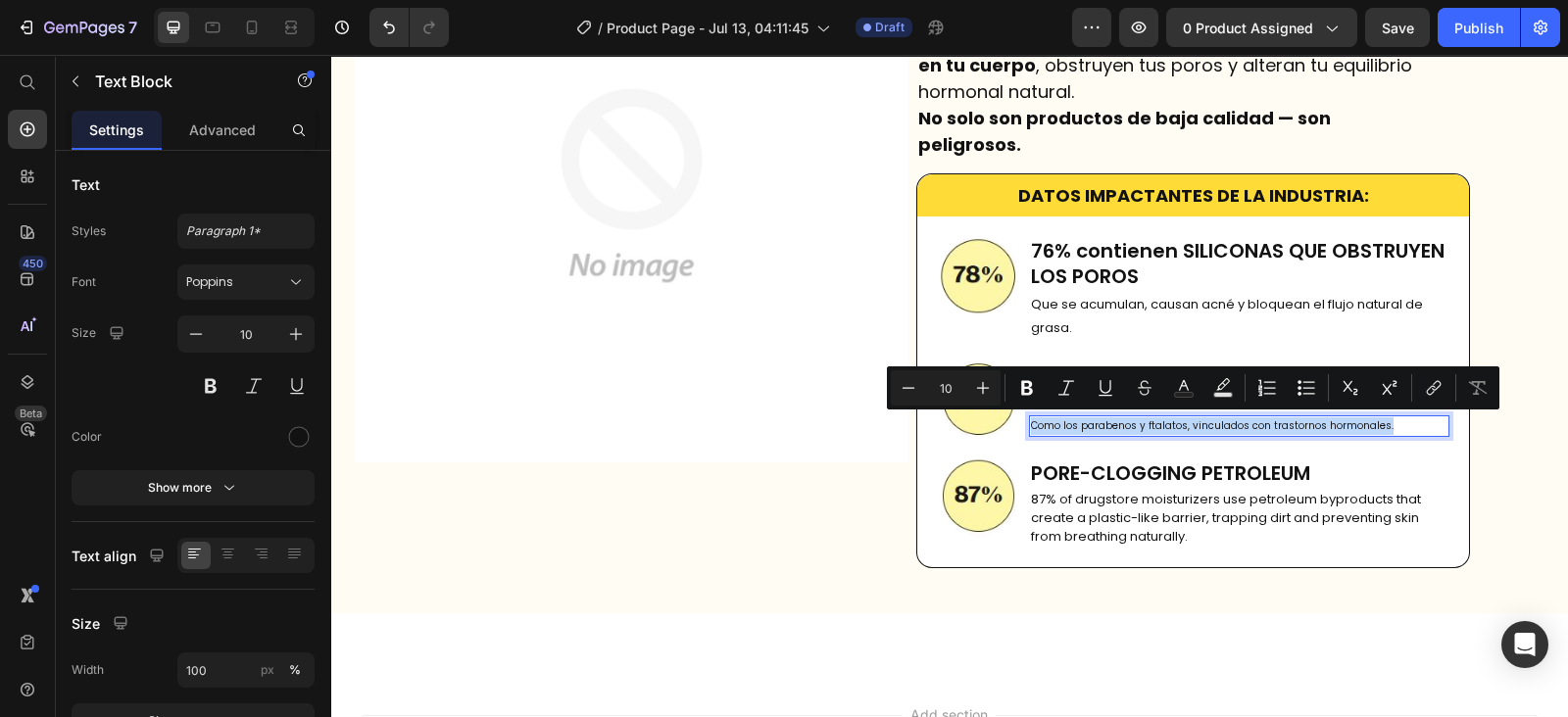 click on "Como los parabenos y ftalatos, vinculados con trastornos hormonales." at bounding box center (1239, 426) 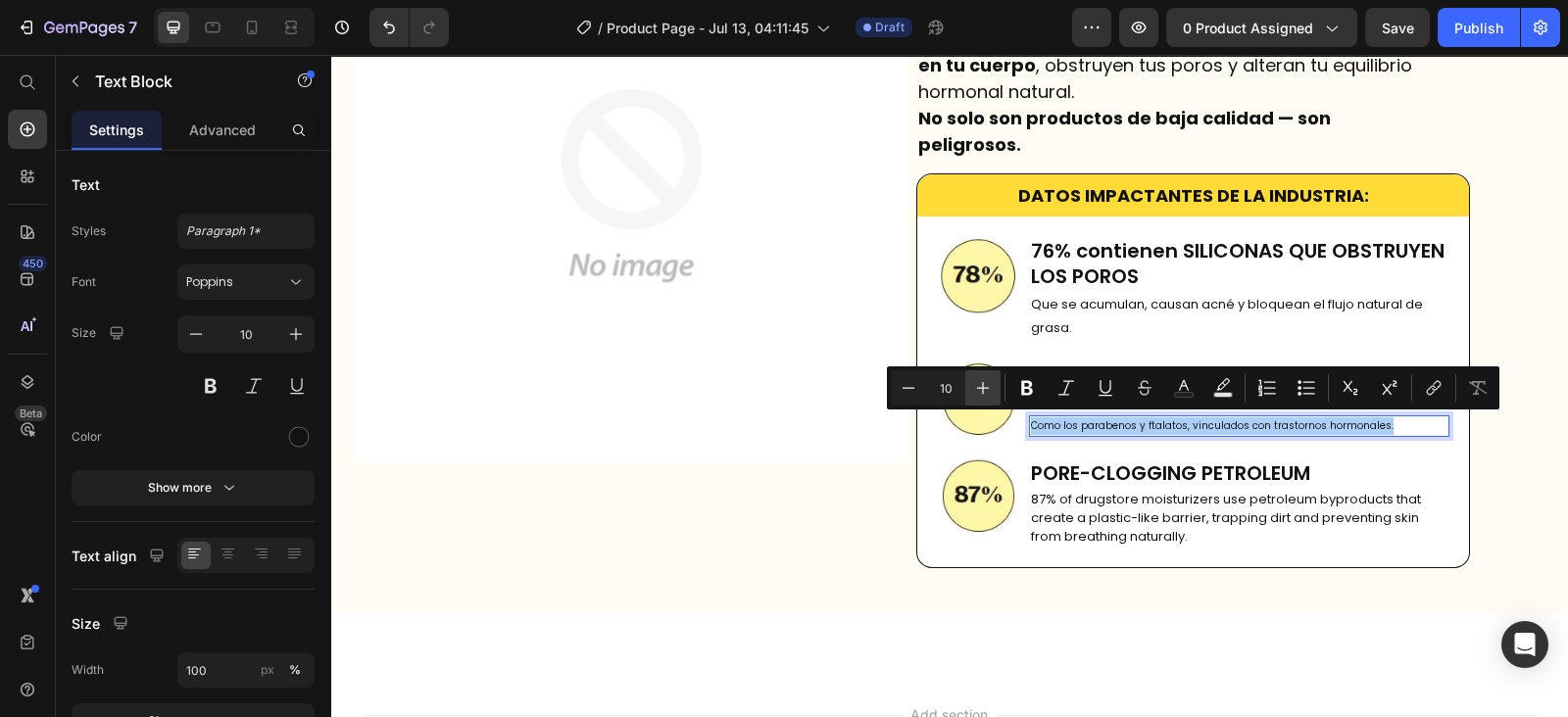 click 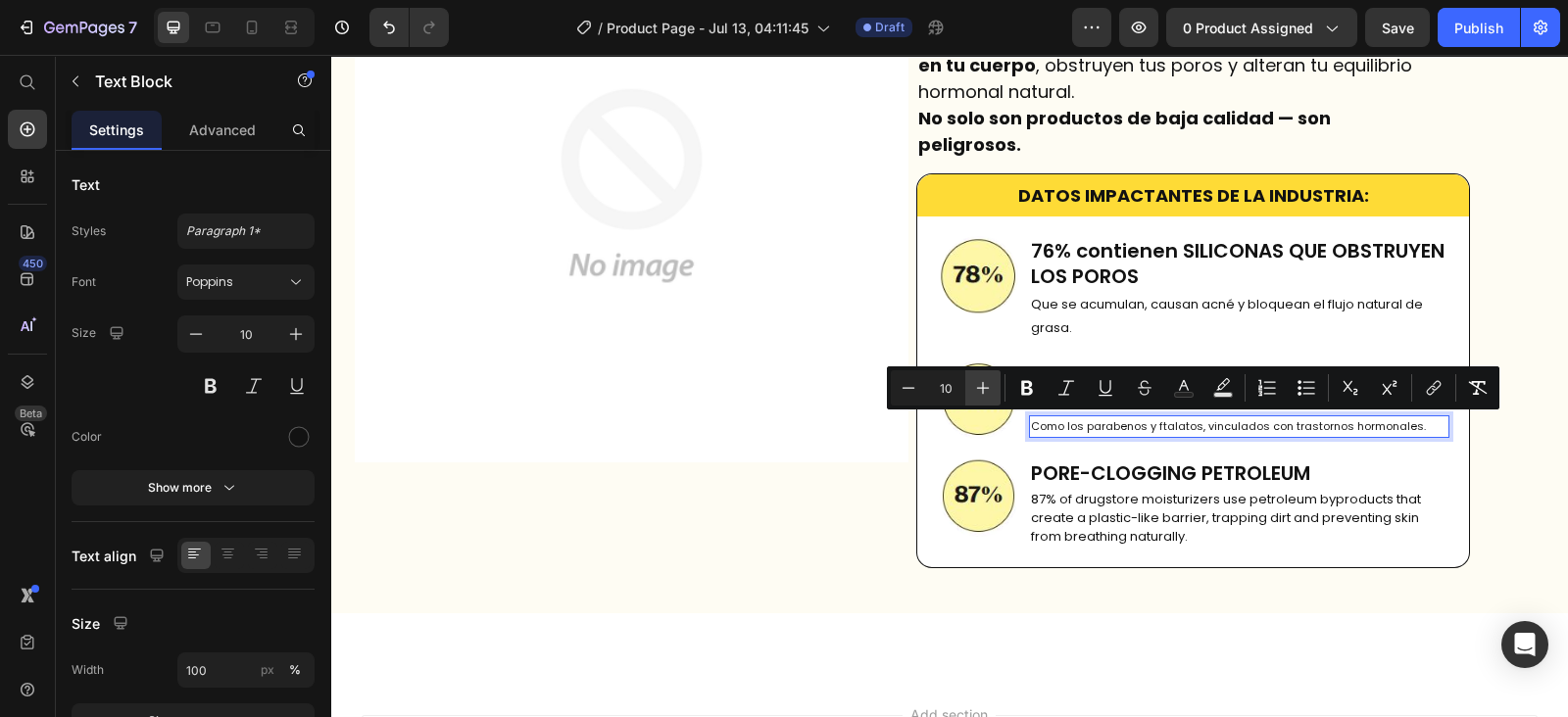 click 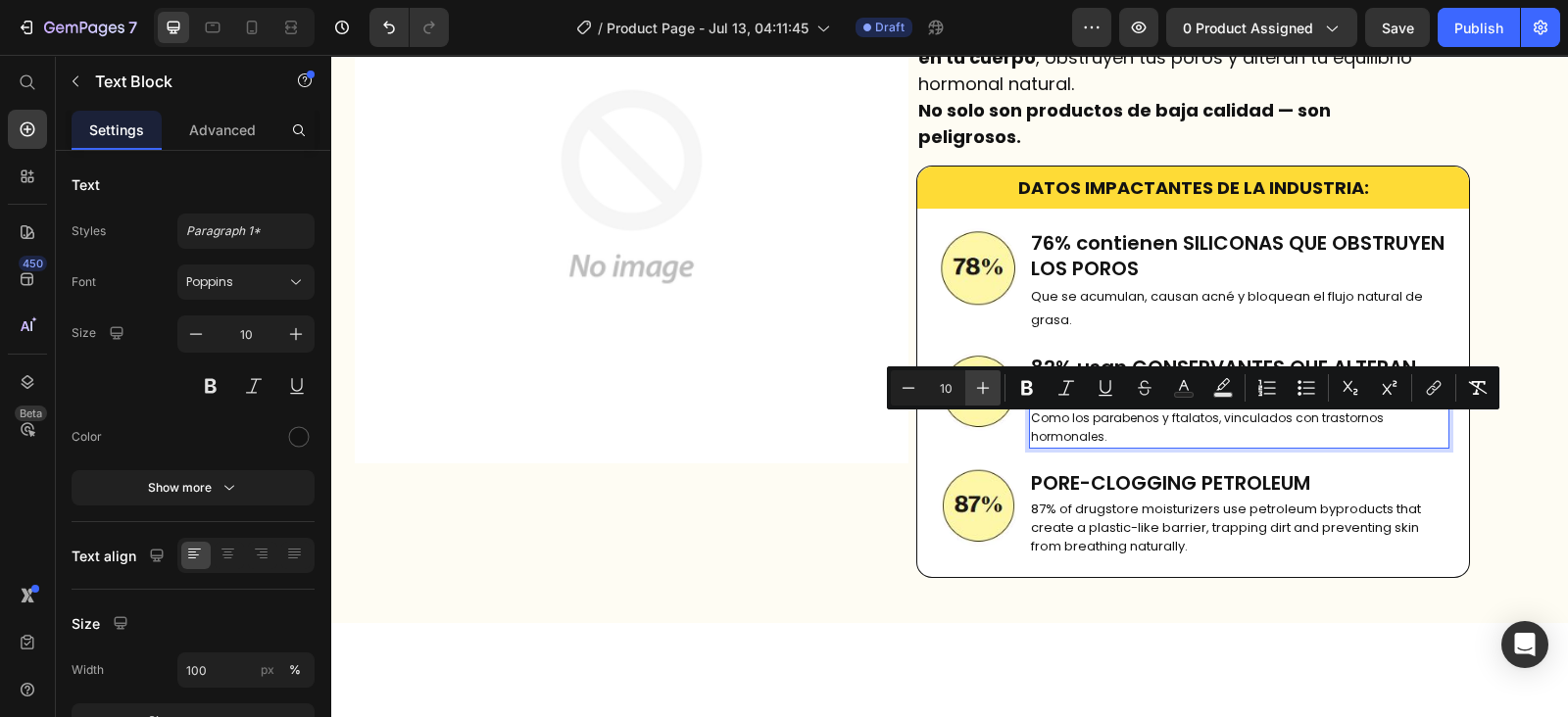 click 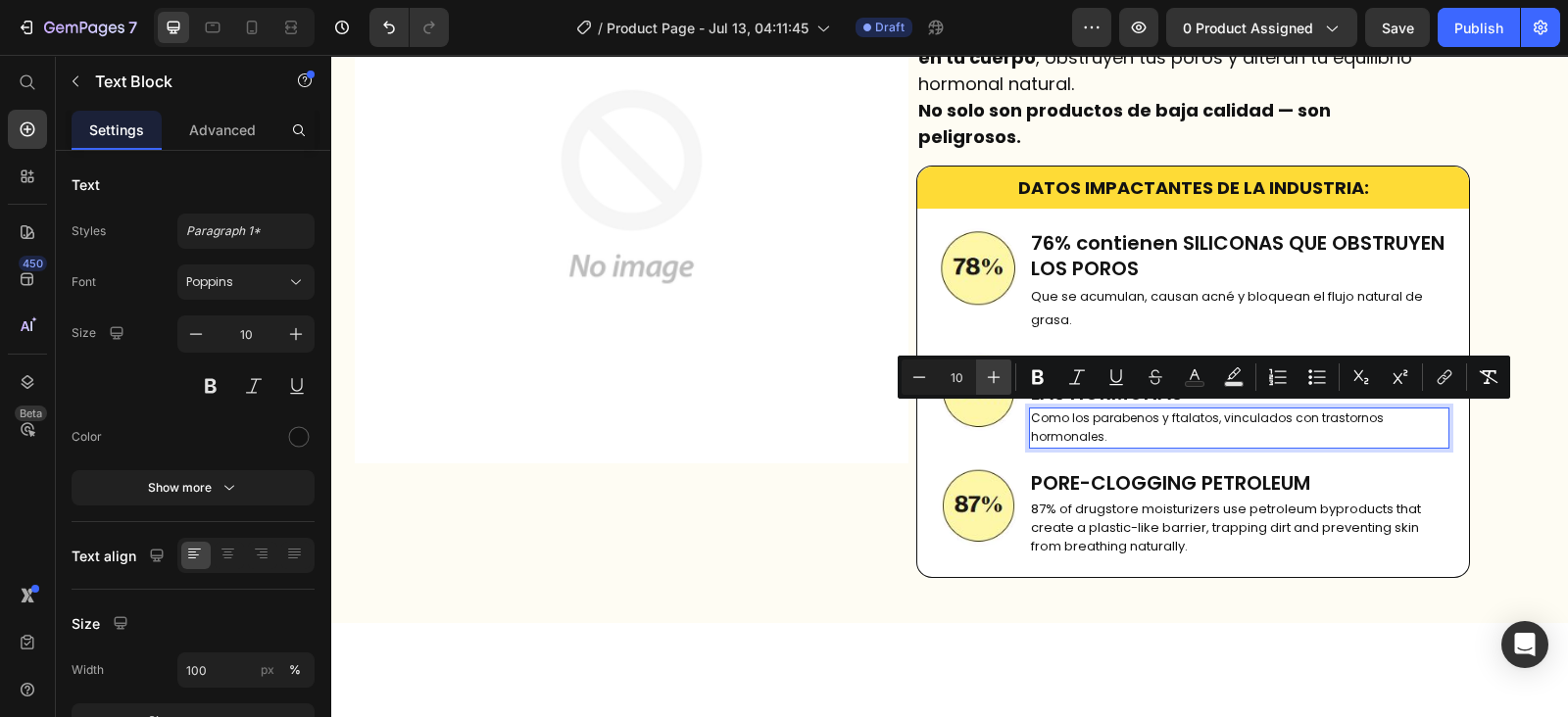 scroll, scrollTop: 962, scrollLeft: 0, axis: vertical 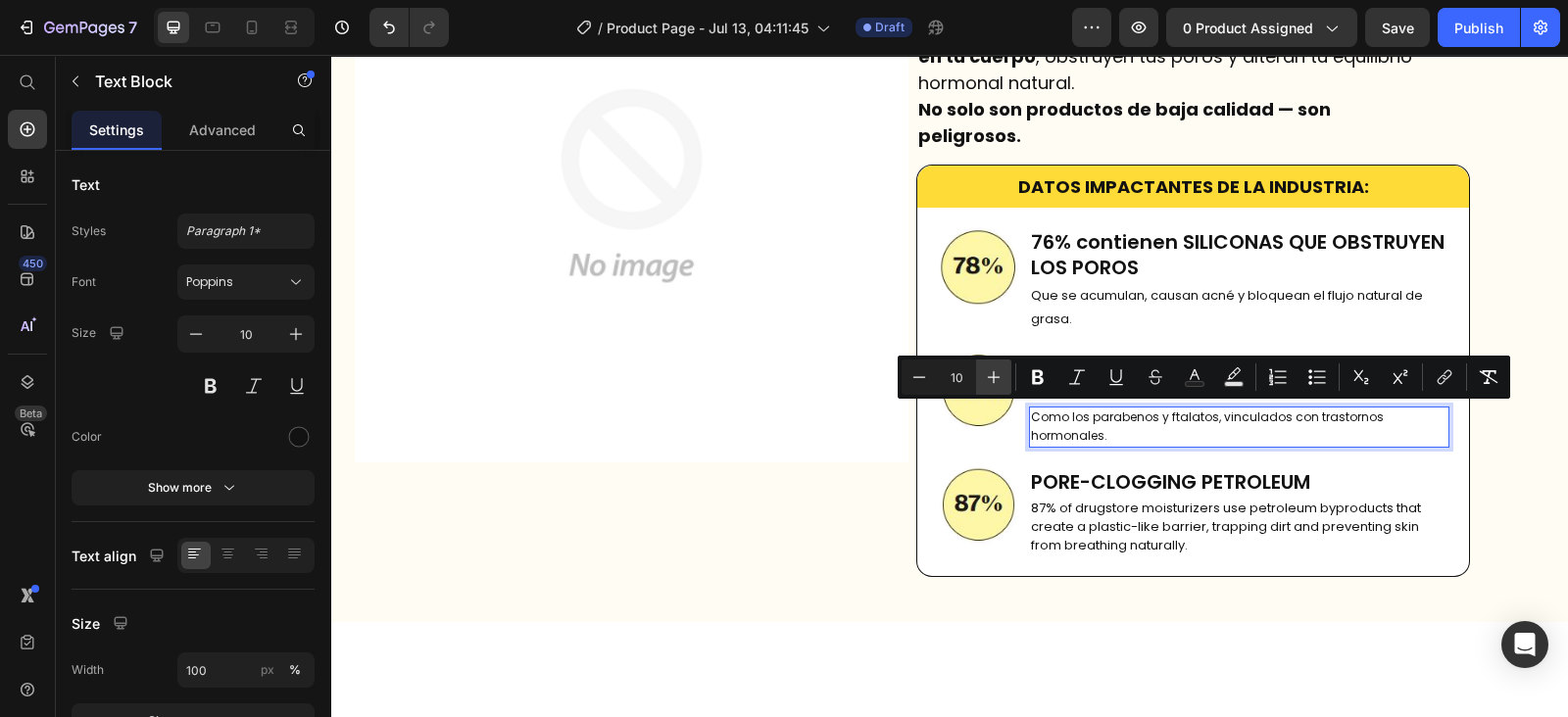 click on "Plus" at bounding box center (994, 377) 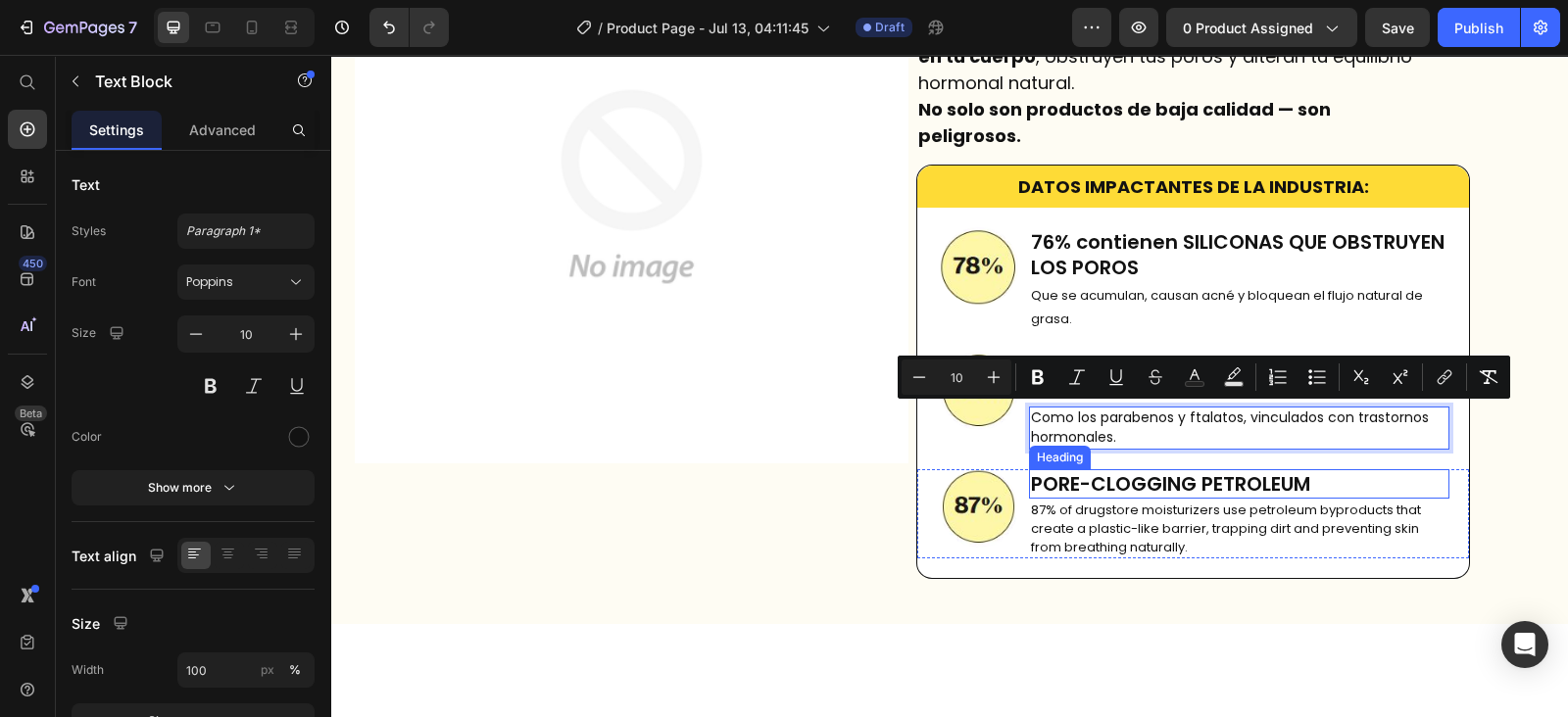 click on "PORE-CLOGGING PETROLEUM" at bounding box center [1239, 484] 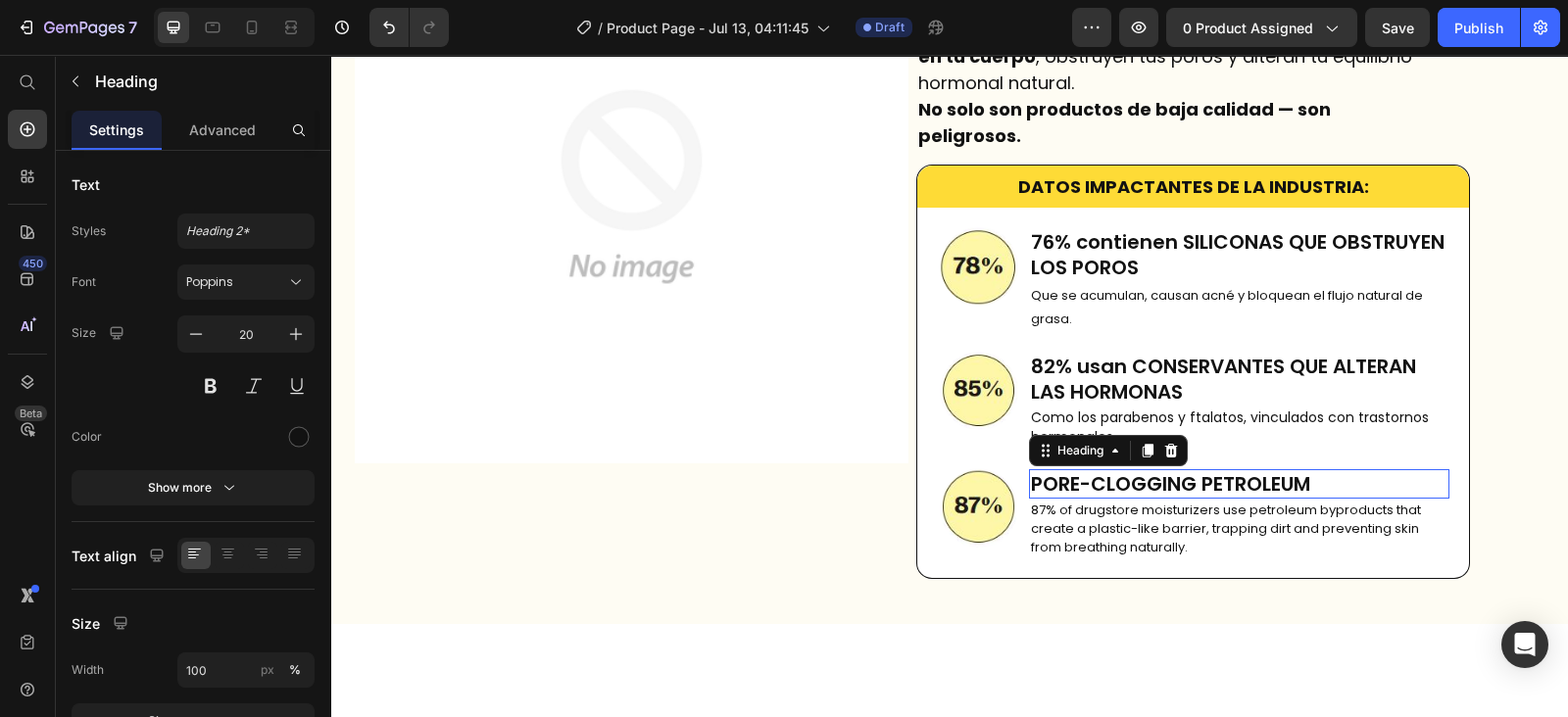 click on "PORE-CLOGGING PETROLEUM" at bounding box center [1239, 484] 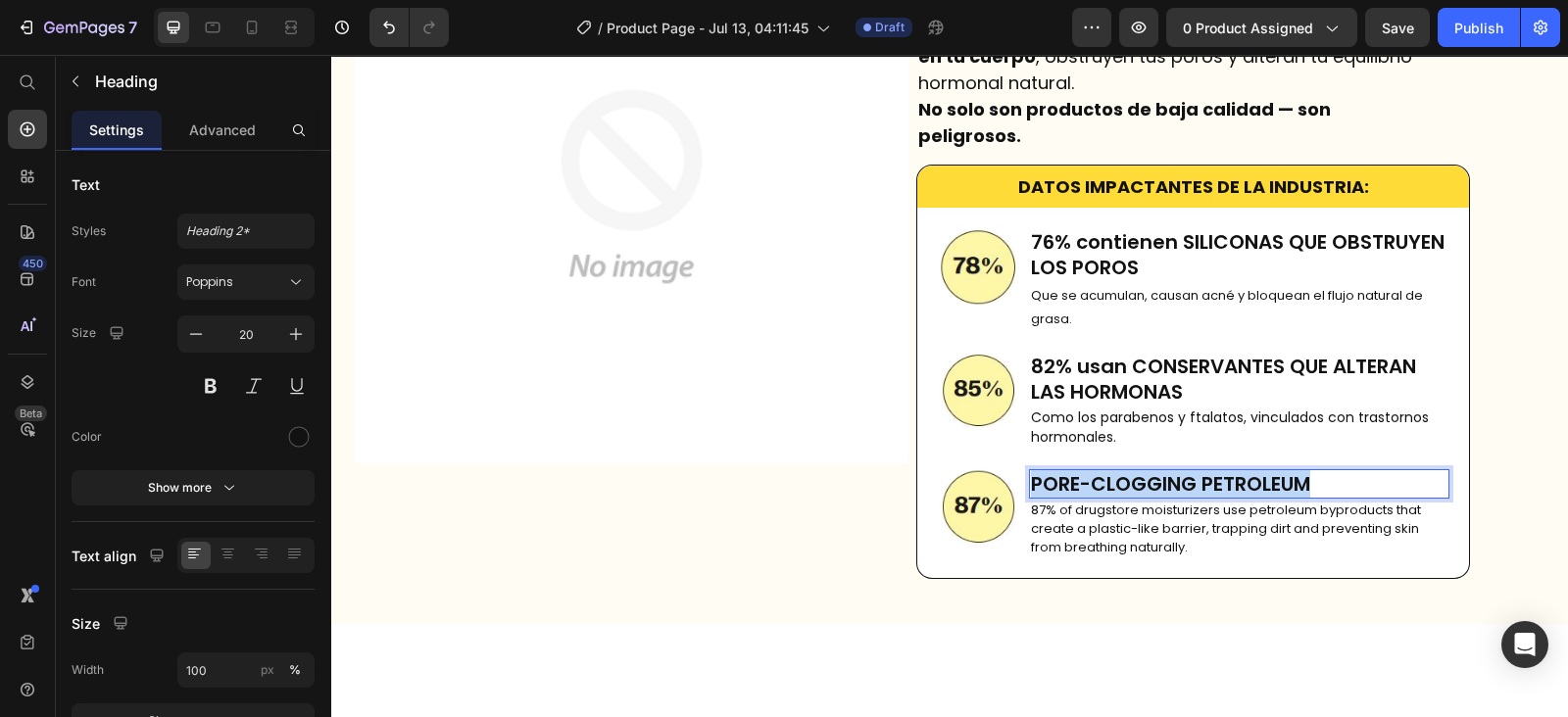 click on "PORE-CLOGGING PETROLEUM" at bounding box center [1239, 484] 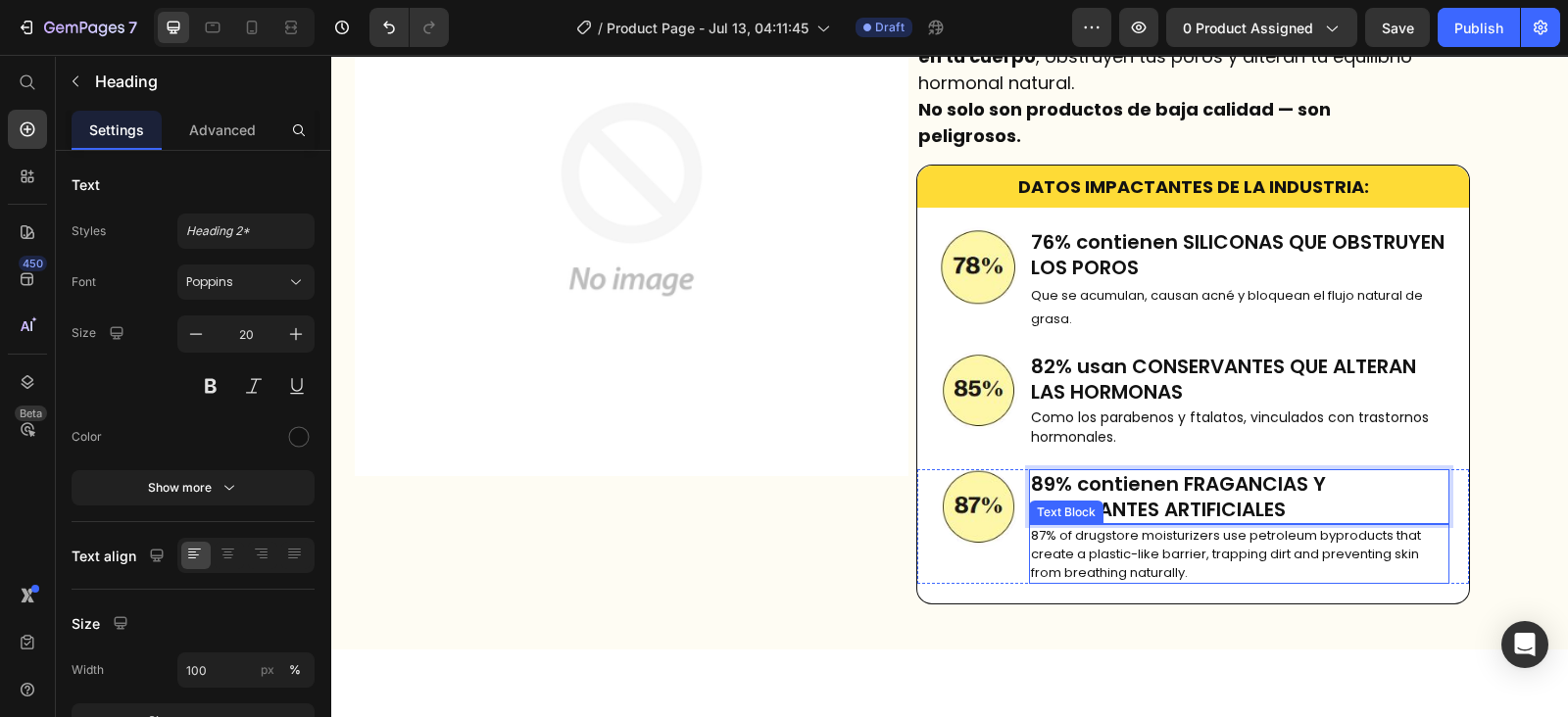 click on "87% of drugstore moisturizers use petroleum byproducts that create a plastic-like barrier, trapping dirt and preventing skin from breathing naturally." at bounding box center [1239, 553] 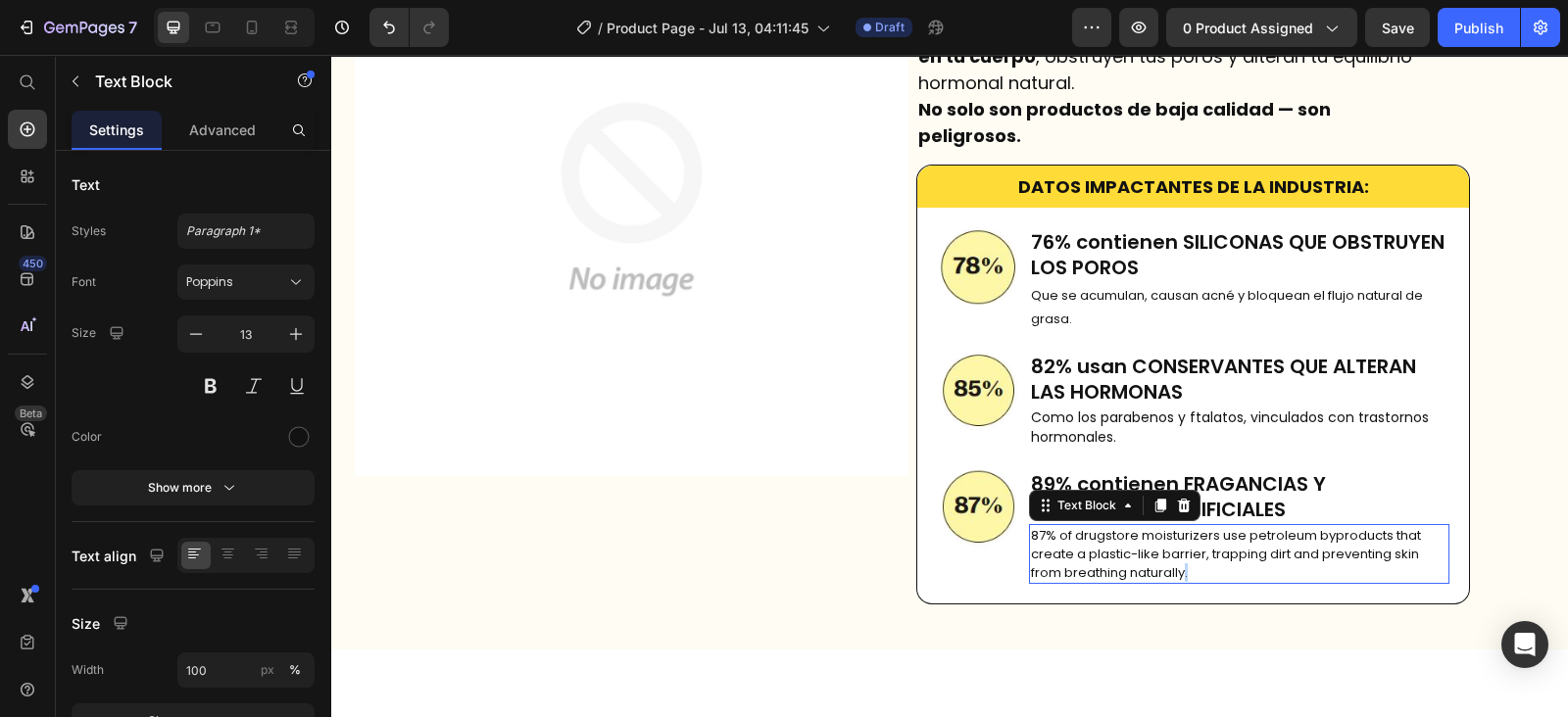 click on "87% of drugstore moisturizers use petroleum byproducts that create a plastic-like barrier, trapping dirt and preventing skin from breathing naturally." at bounding box center (1239, 553) 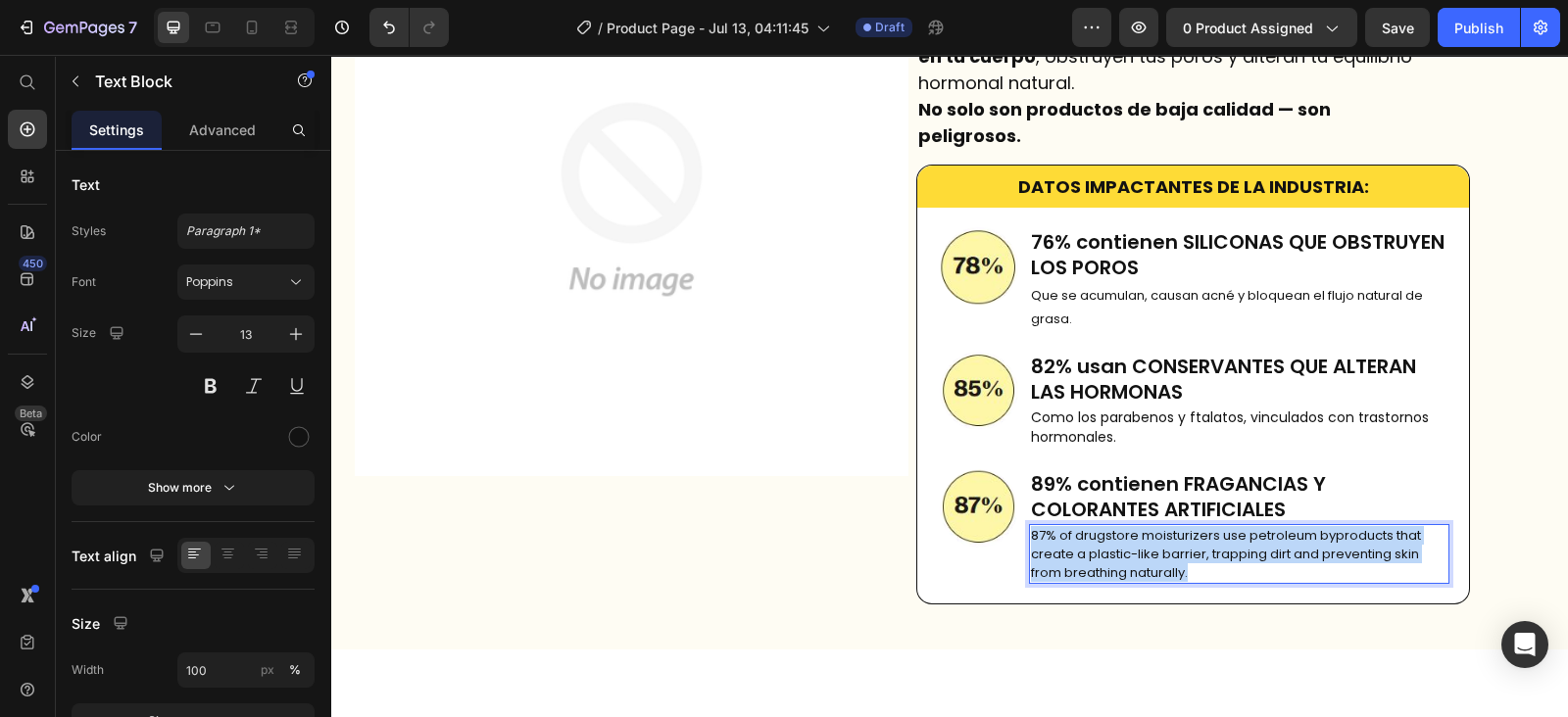 click on "87% of drugstore moisturizers use petroleum byproducts that create a plastic-like barrier, trapping dirt and preventing skin from breathing naturally." at bounding box center (1239, 553) 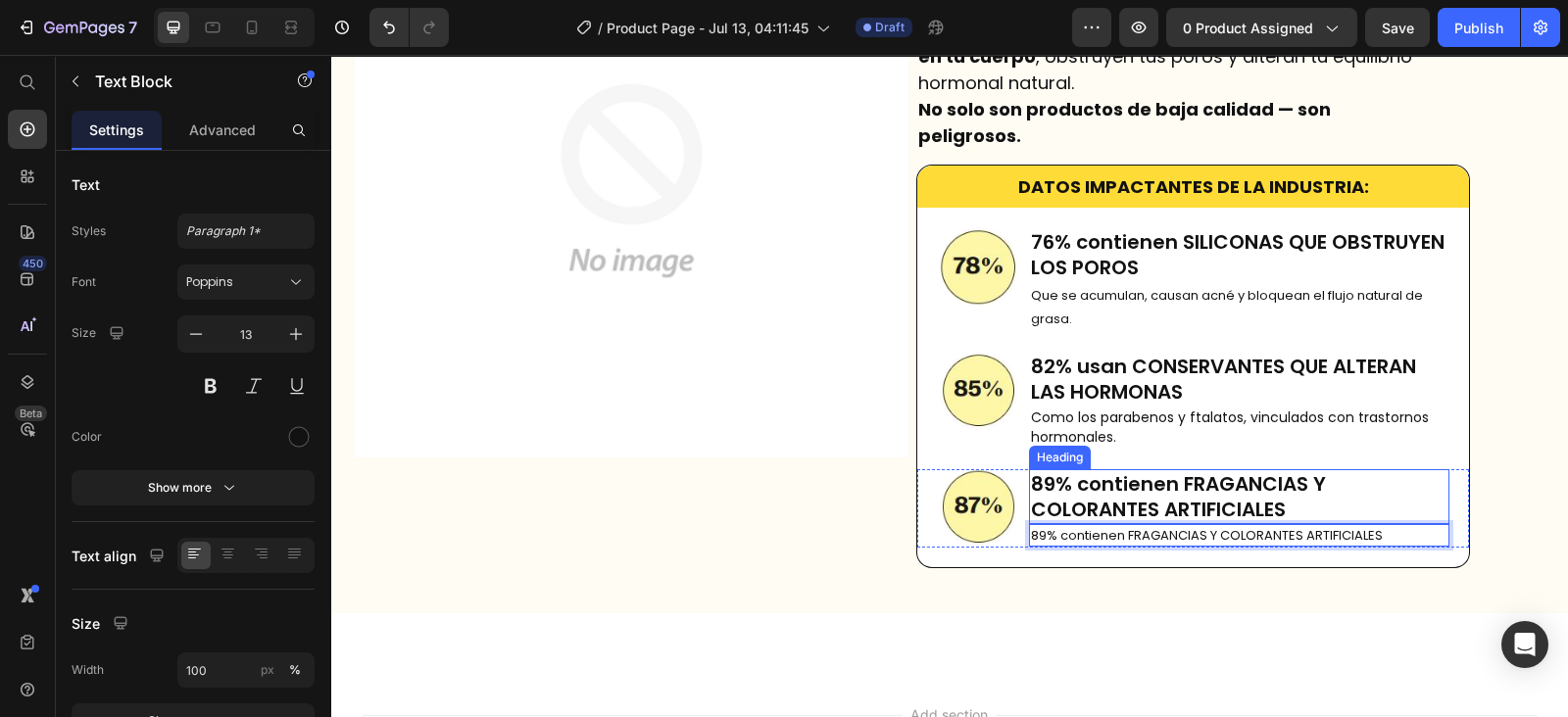 click on "89% contienen FRAGANCIAS Y COLORANTES ARTIFICIALES" at bounding box center [1239, 497] 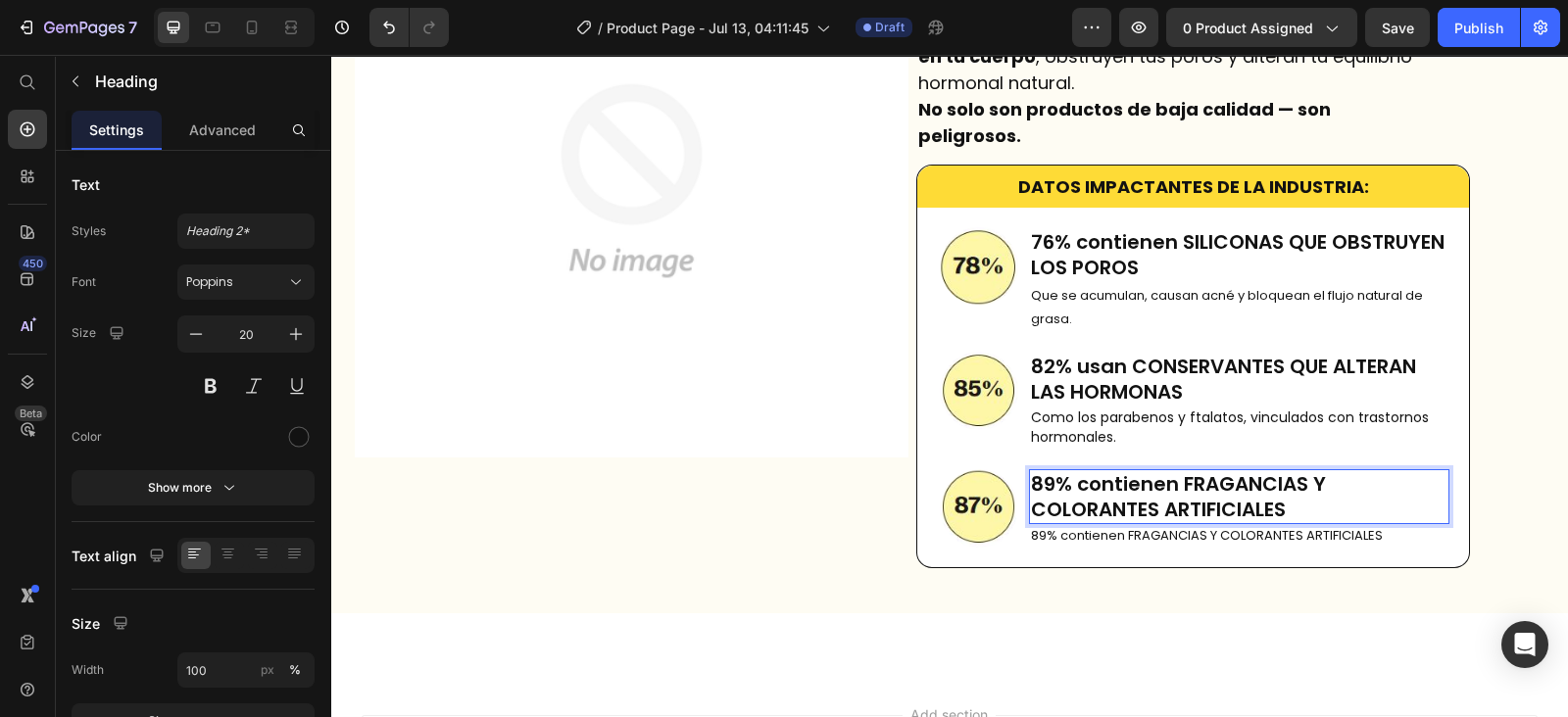 click on "89% contienen FRAGANCIAS Y COLORANTES ARTIFICIALES" at bounding box center (1239, 497) 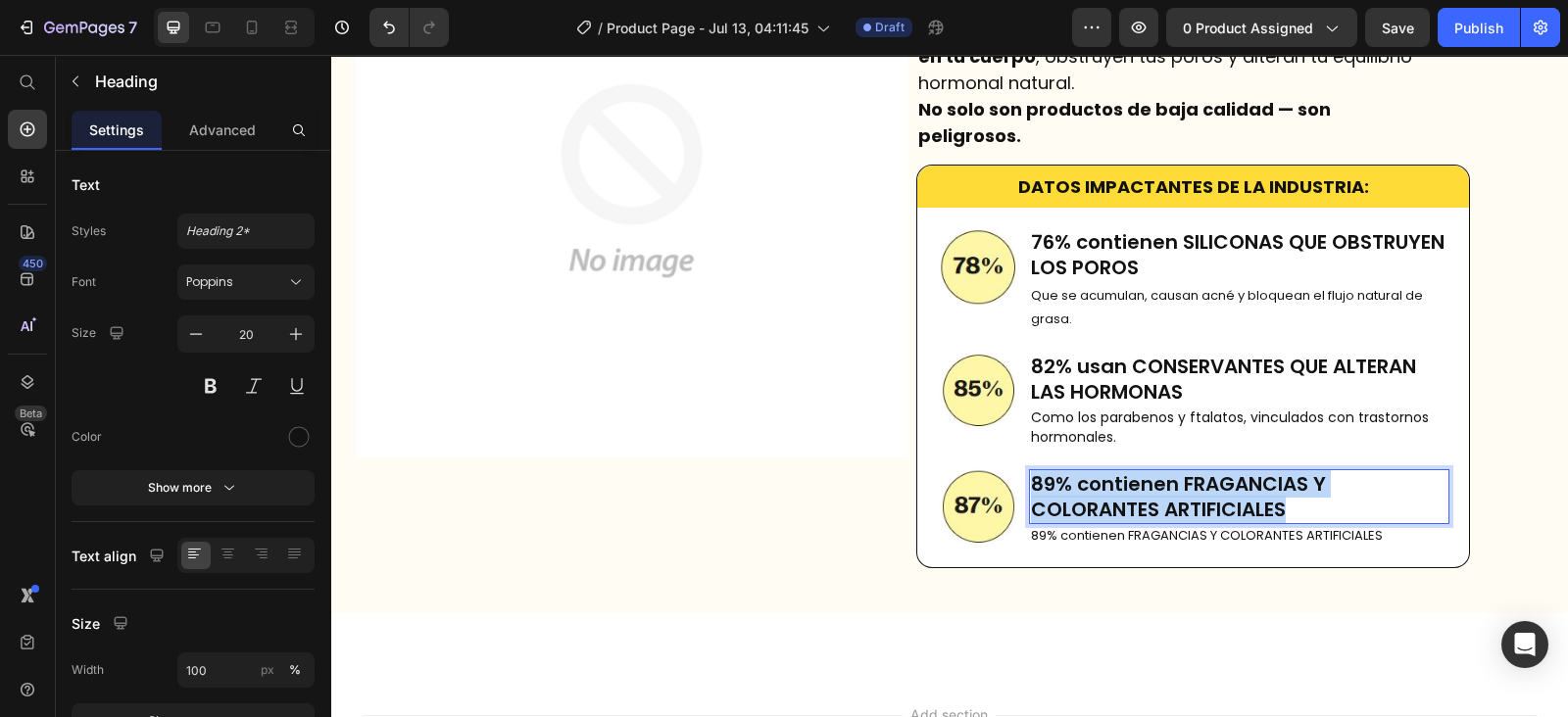 click on "89% contienen FRAGANCIAS Y COLORANTES ARTIFICIALES" at bounding box center (1239, 497) 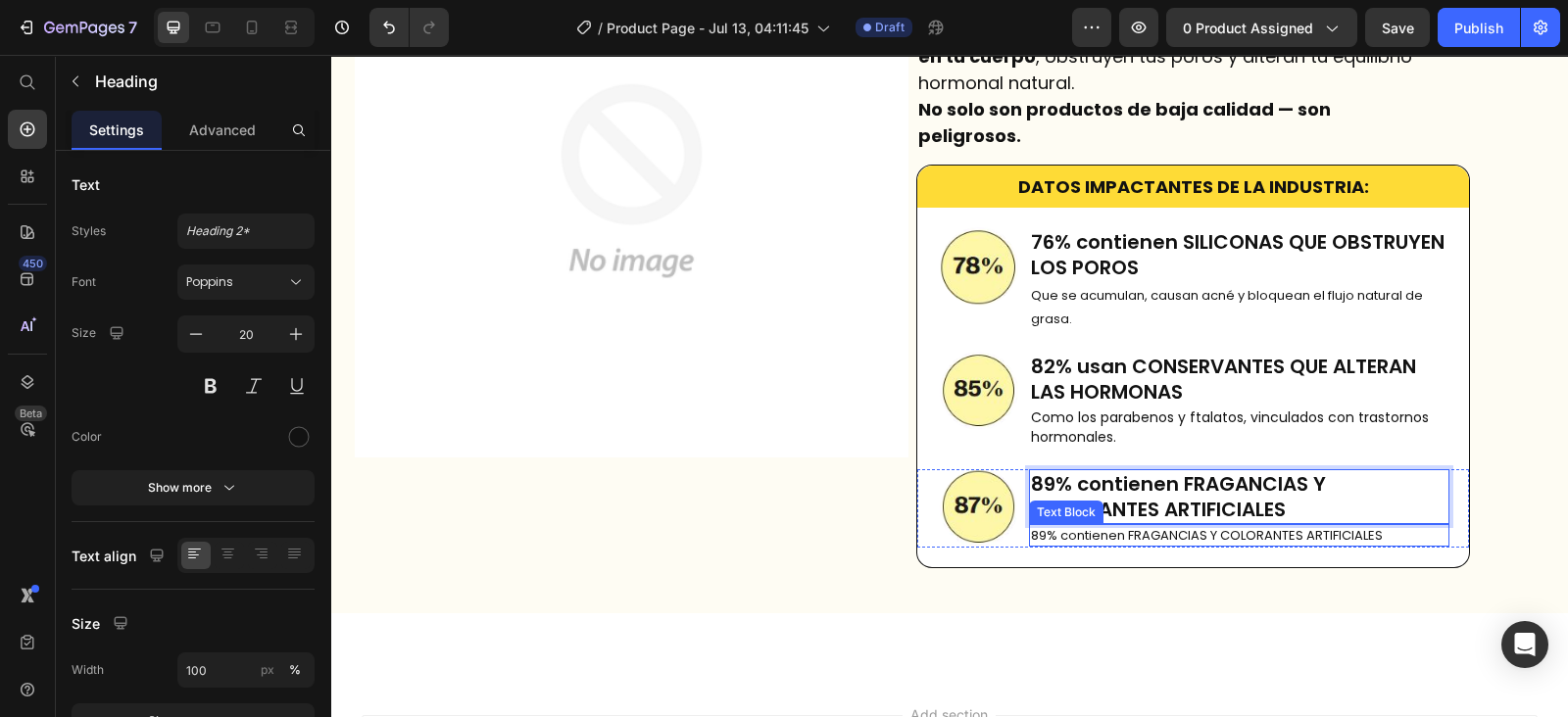 click on "89% contienen FRAGANCIAS Y COLORANTES ARTIFICIALES" at bounding box center (1239, 535) 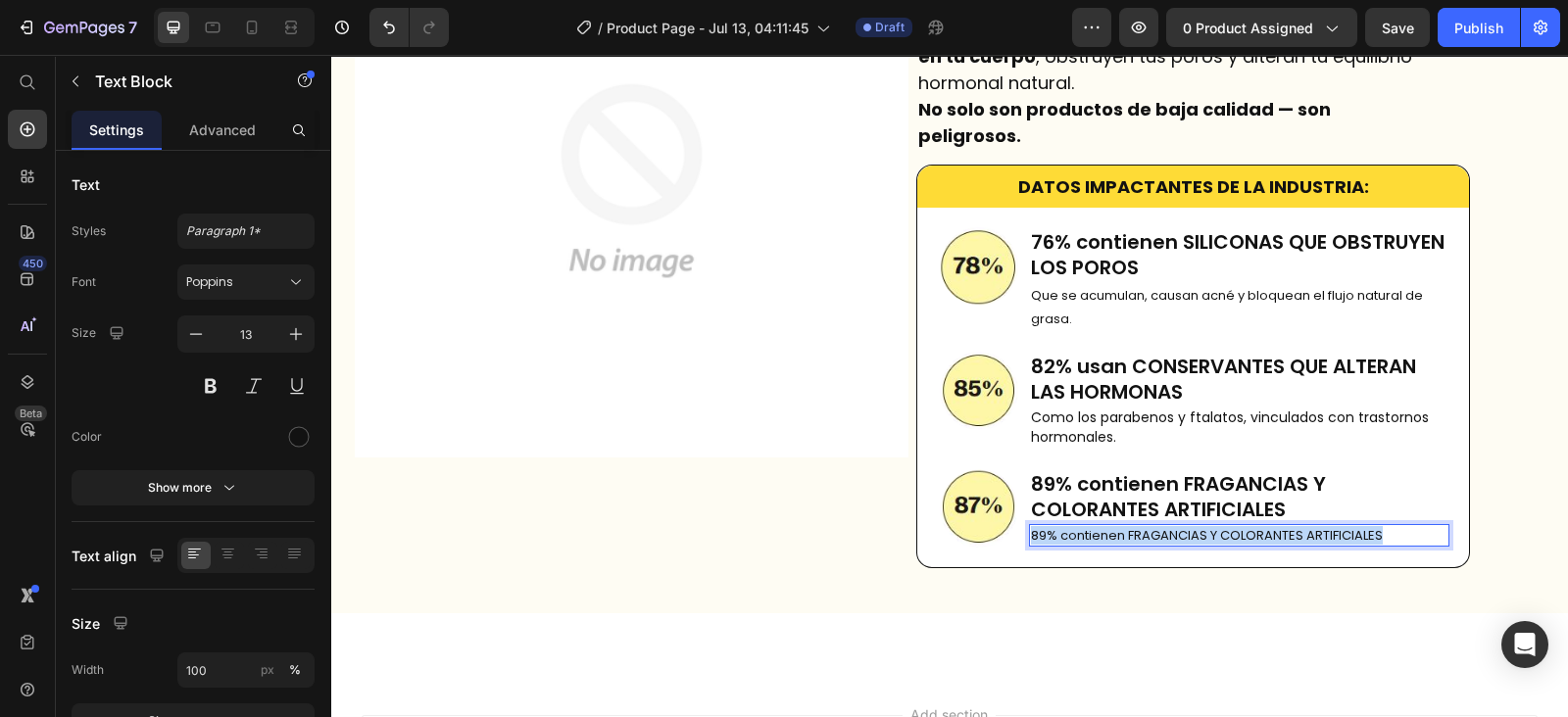 click on "89% contienen FRAGANCIAS Y COLORANTES ARTIFICIALES" at bounding box center [1239, 535] 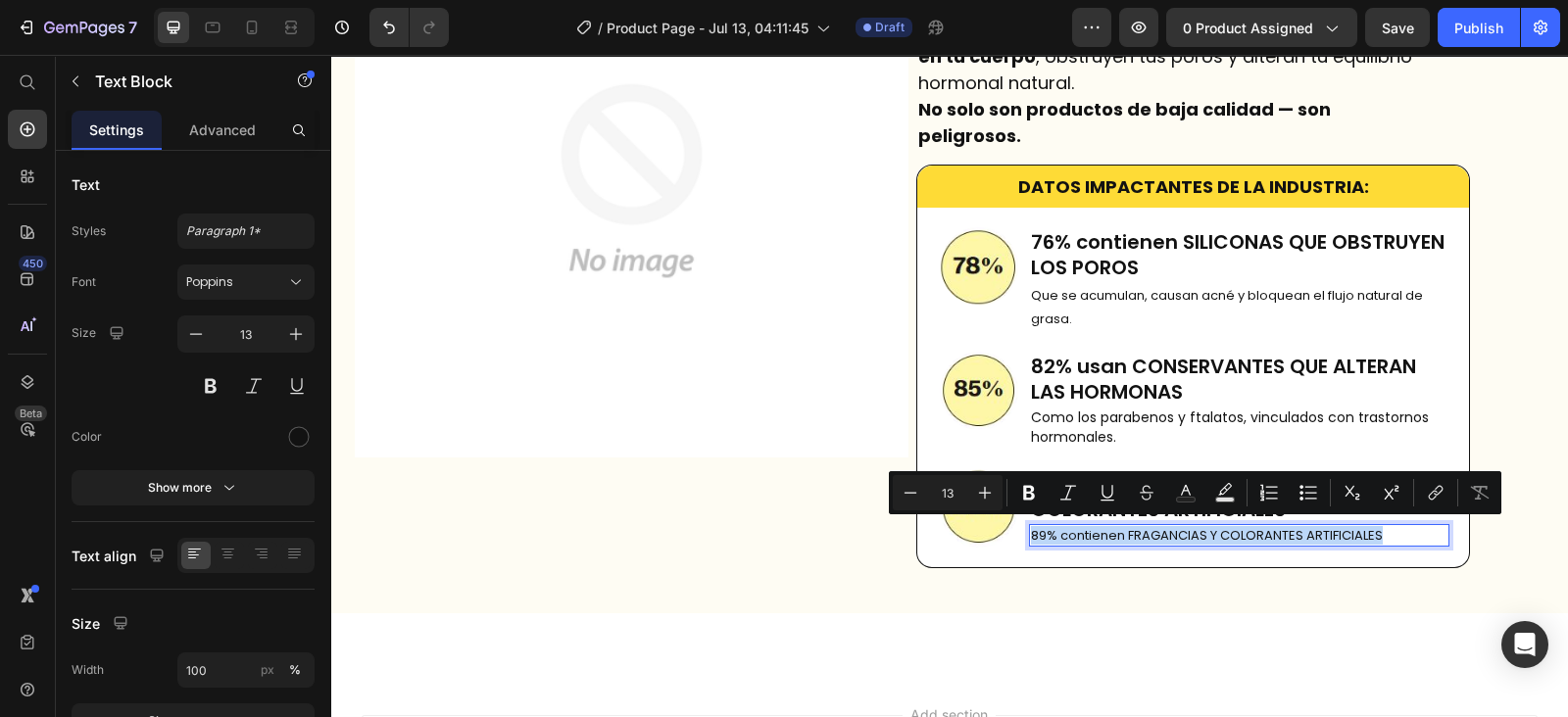 click on "89% contienen FRAGANCIAS Y COLORANTES ARTIFICIALES" at bounding box center (1239, 535) 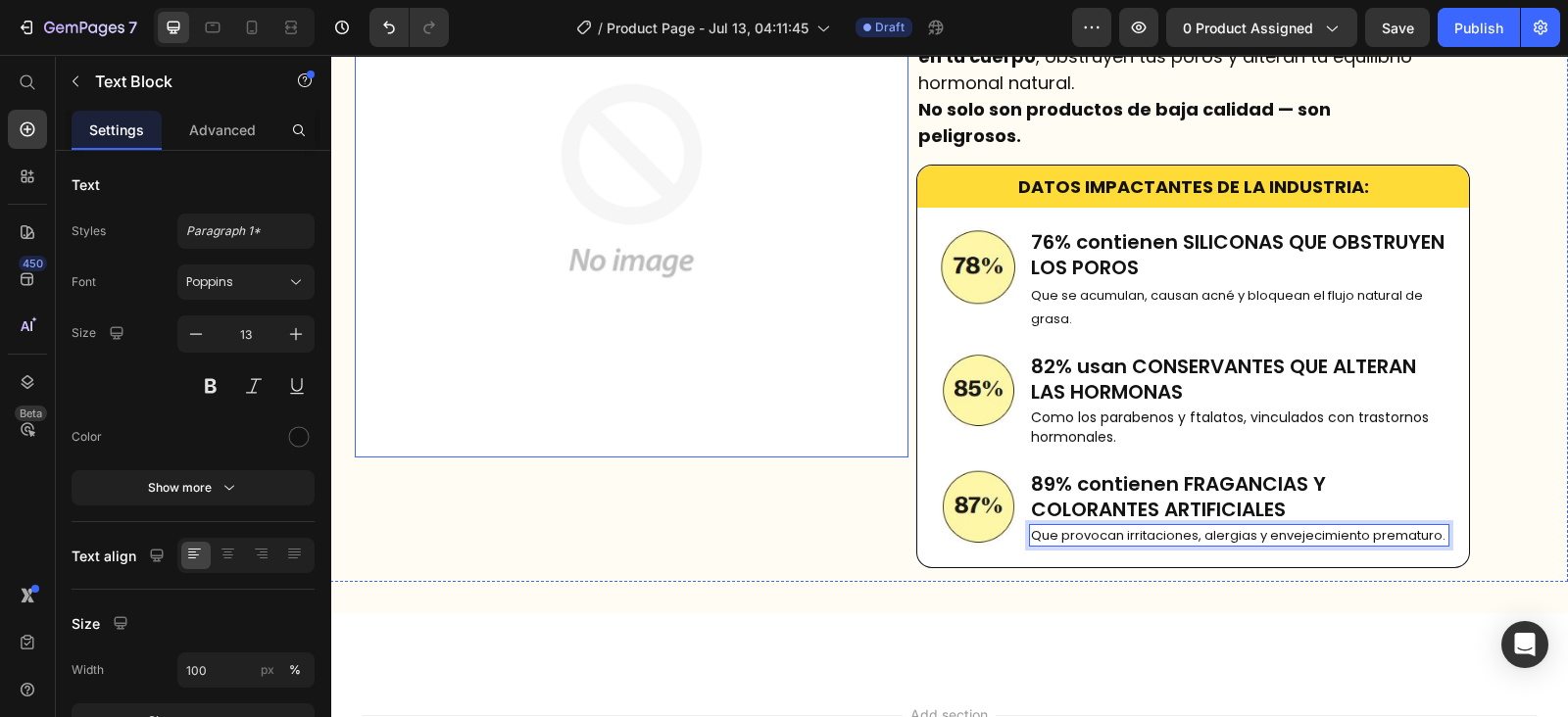 scroll, scrollTop: 734, scrollLeft: 0, axis: vertical 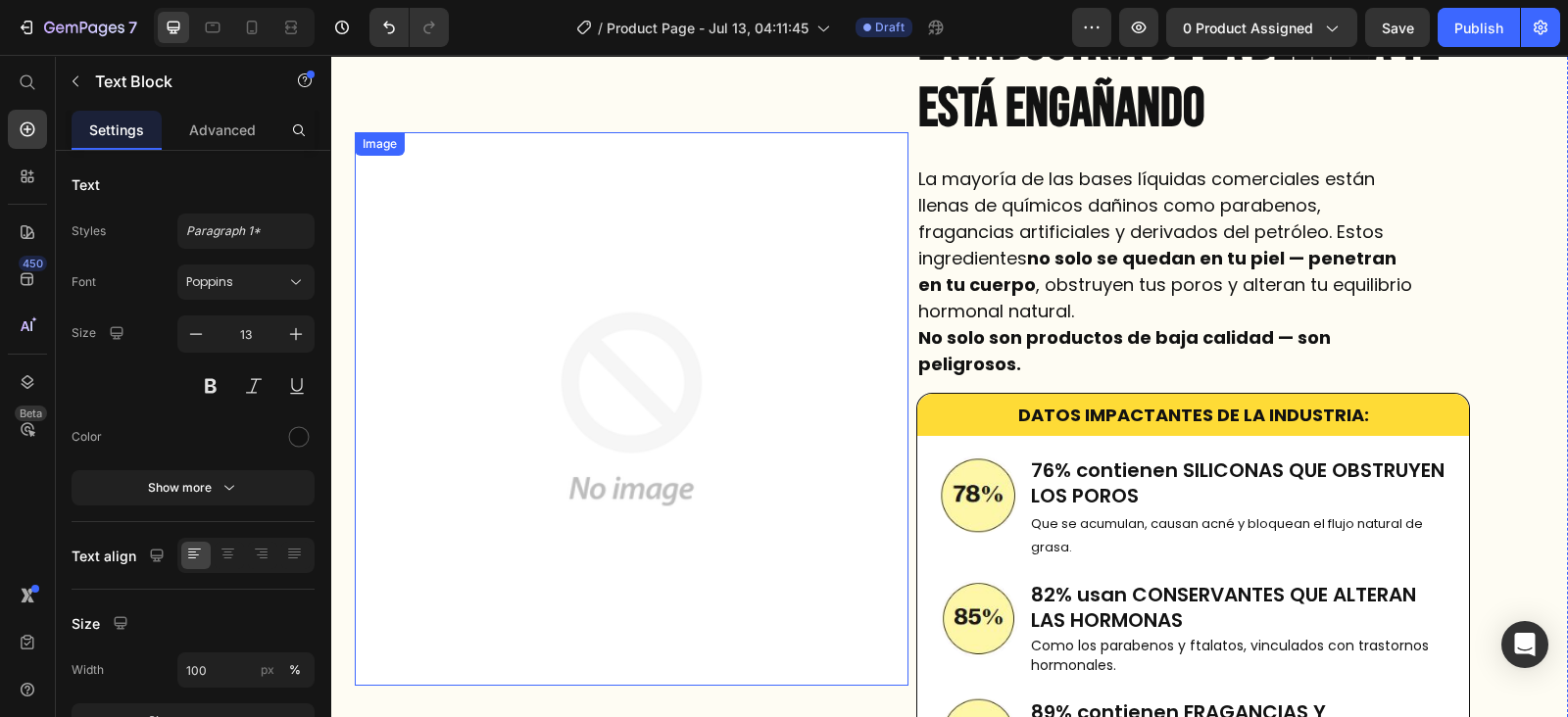click at bounding box center (631, 408) 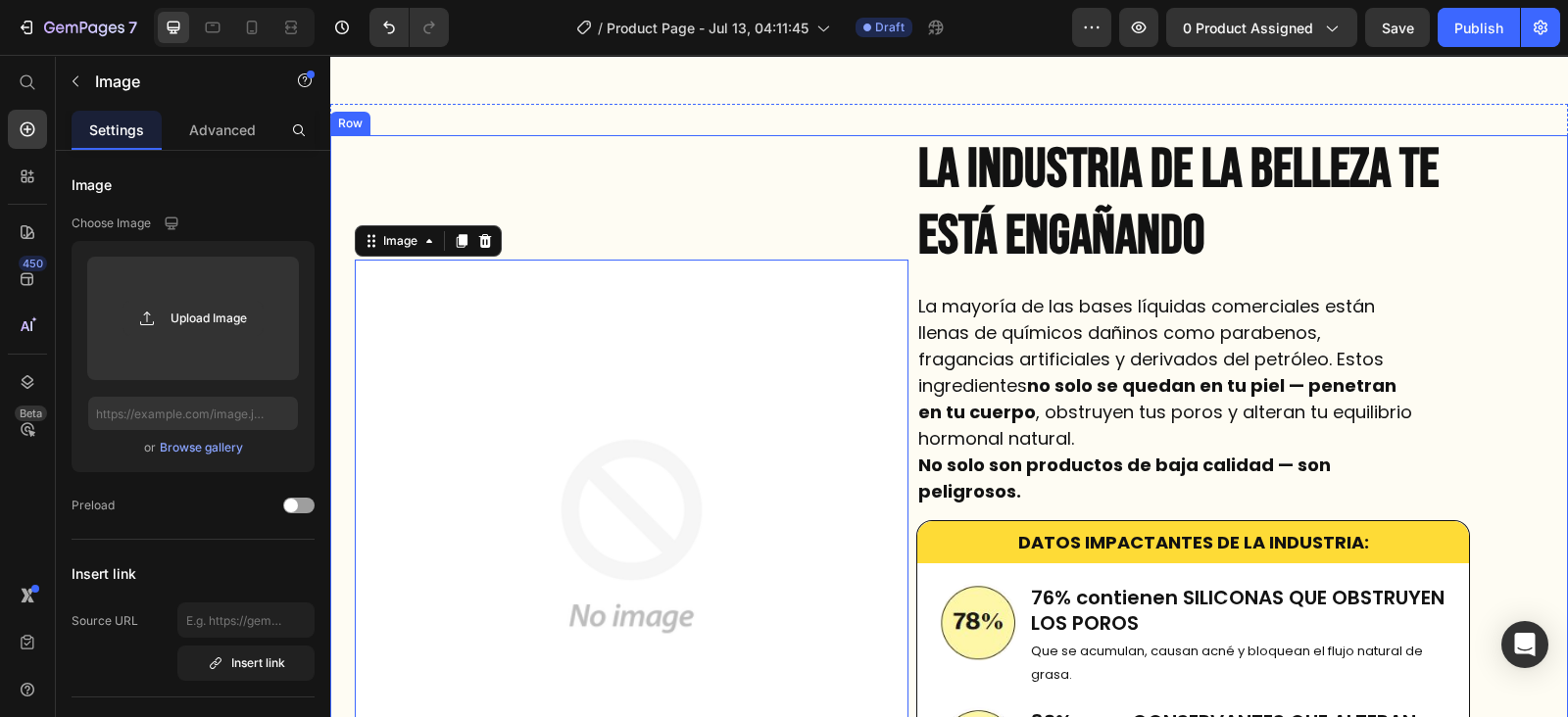 scroll, scrollTop: 755, scrollLeft: 0, axis: vertical 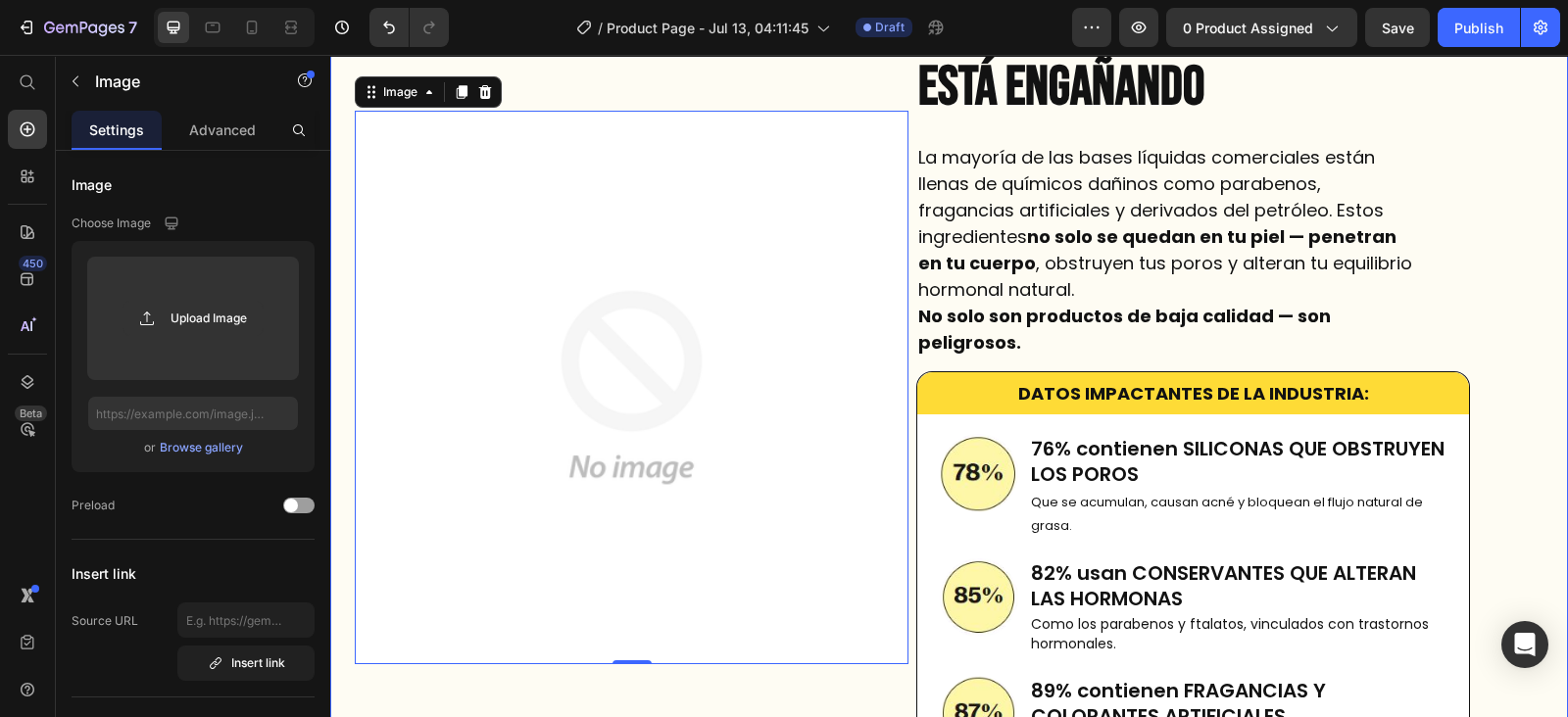 click on "Image   0" at bounding box center [631, 387] 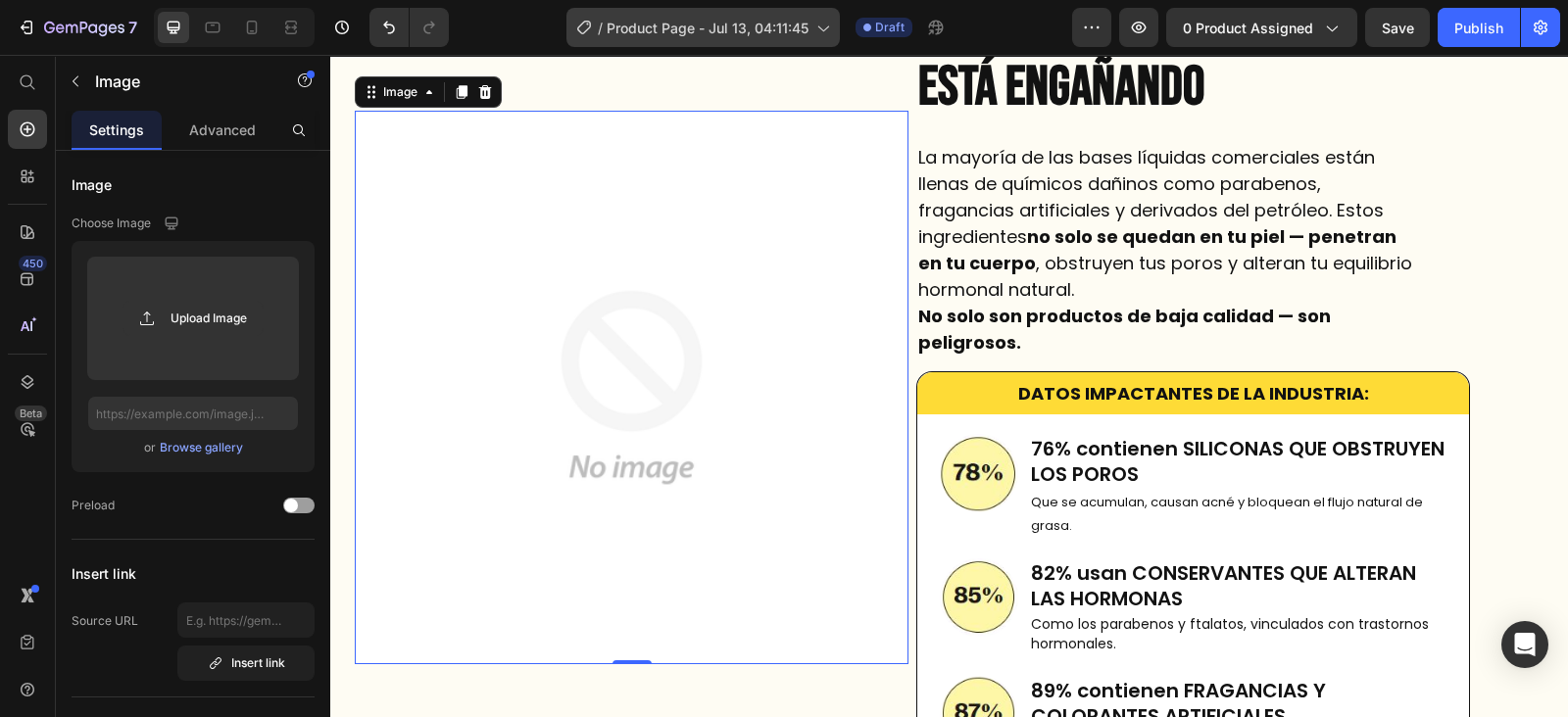 scroll, scrollTop: 628, scrollLeft: 0, axis: vertical 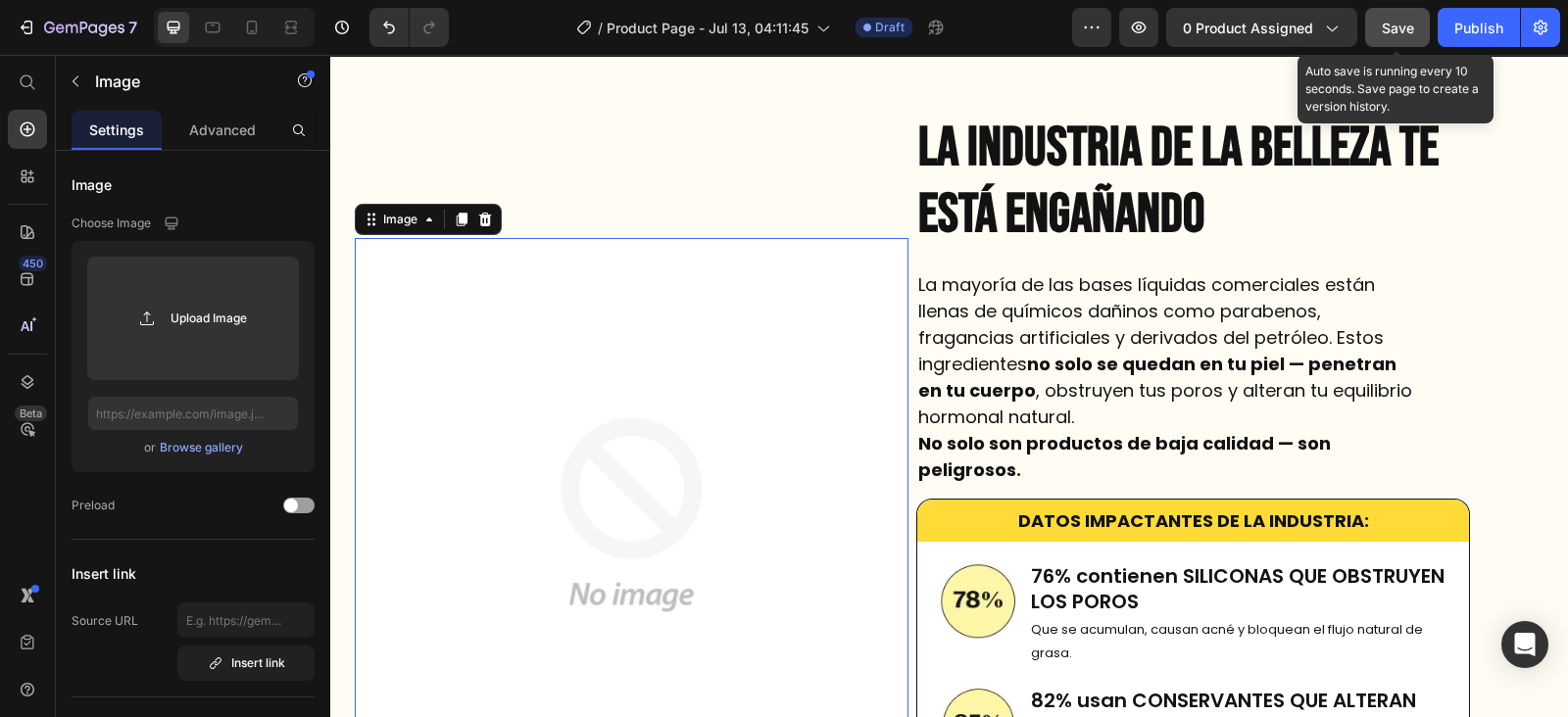 click on "Save" 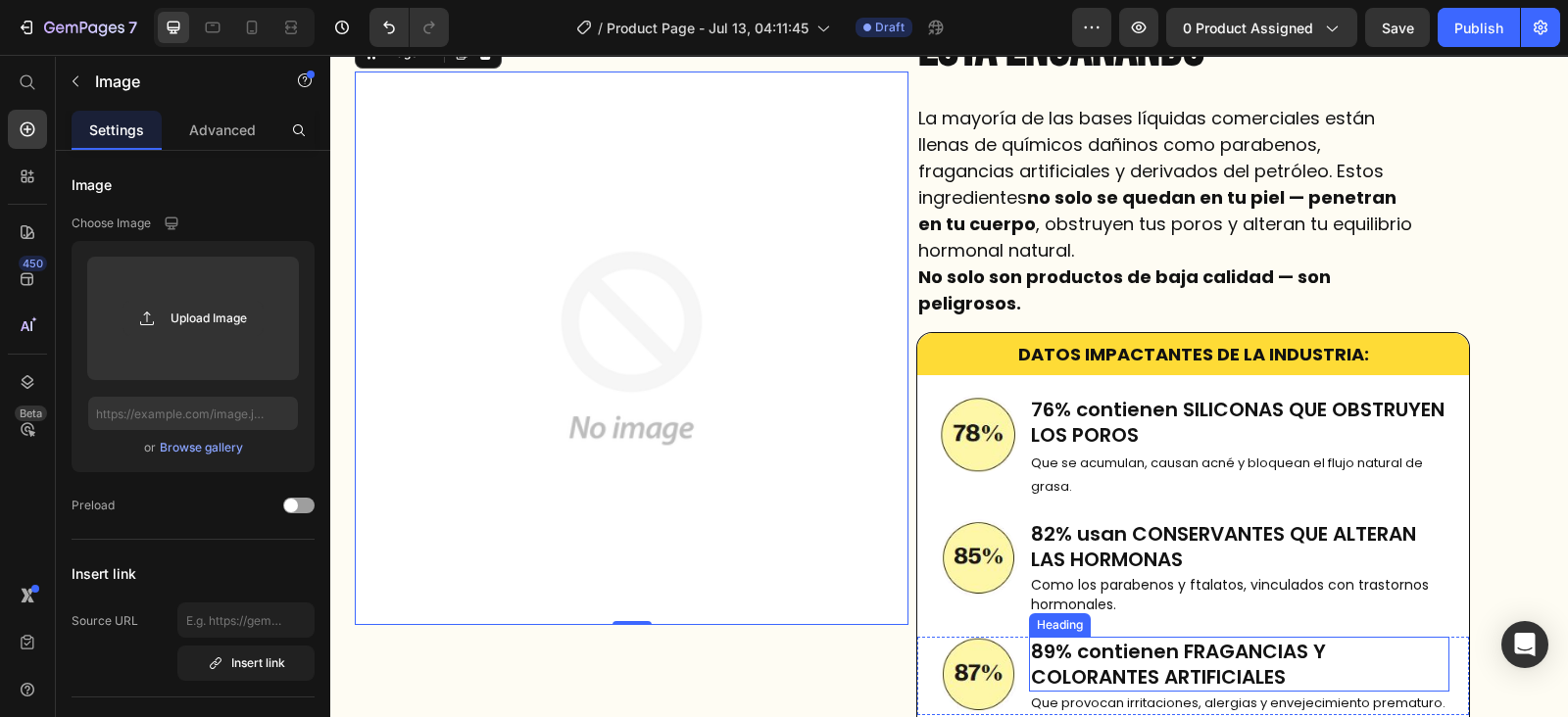 scroll, scrollTop: 611, scrollLeft: 0, axis: vertical 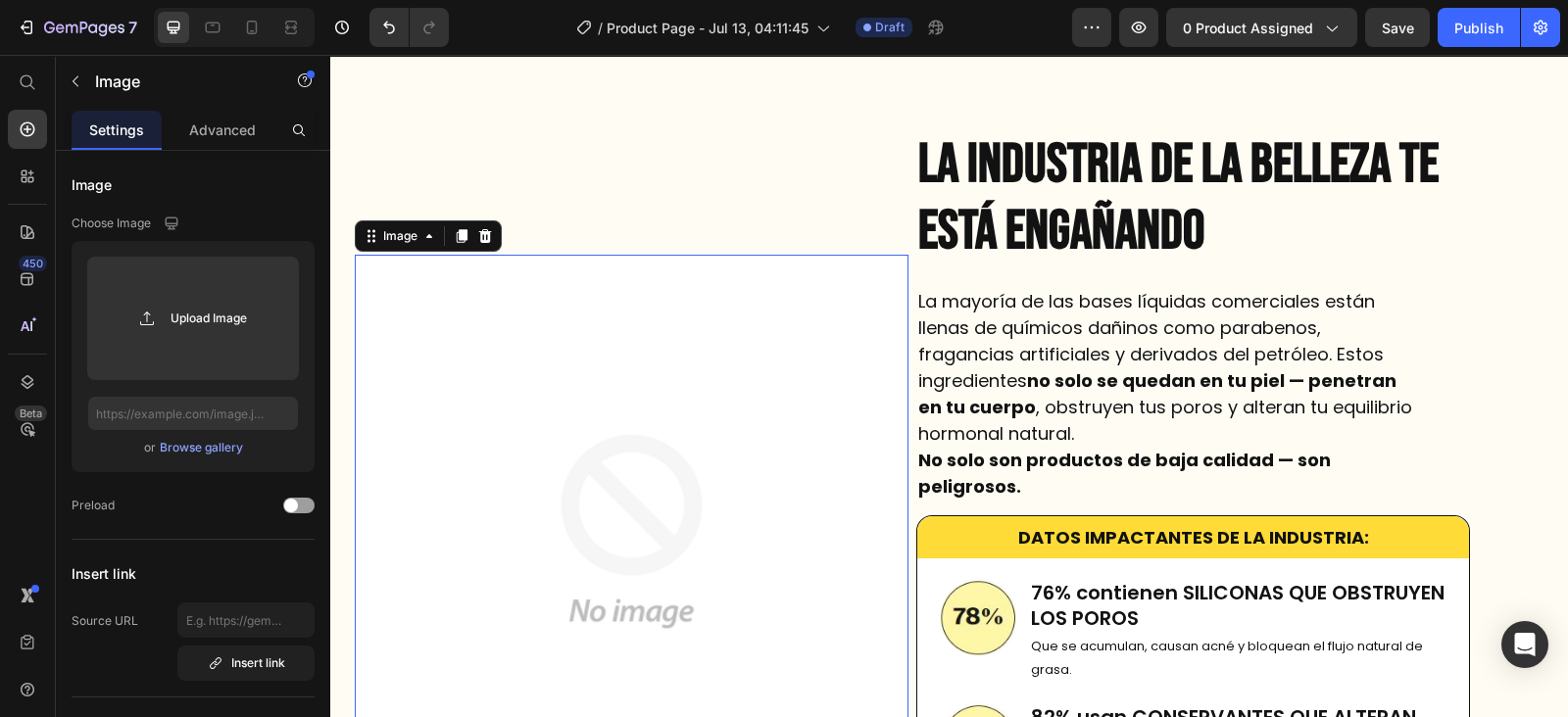 type 